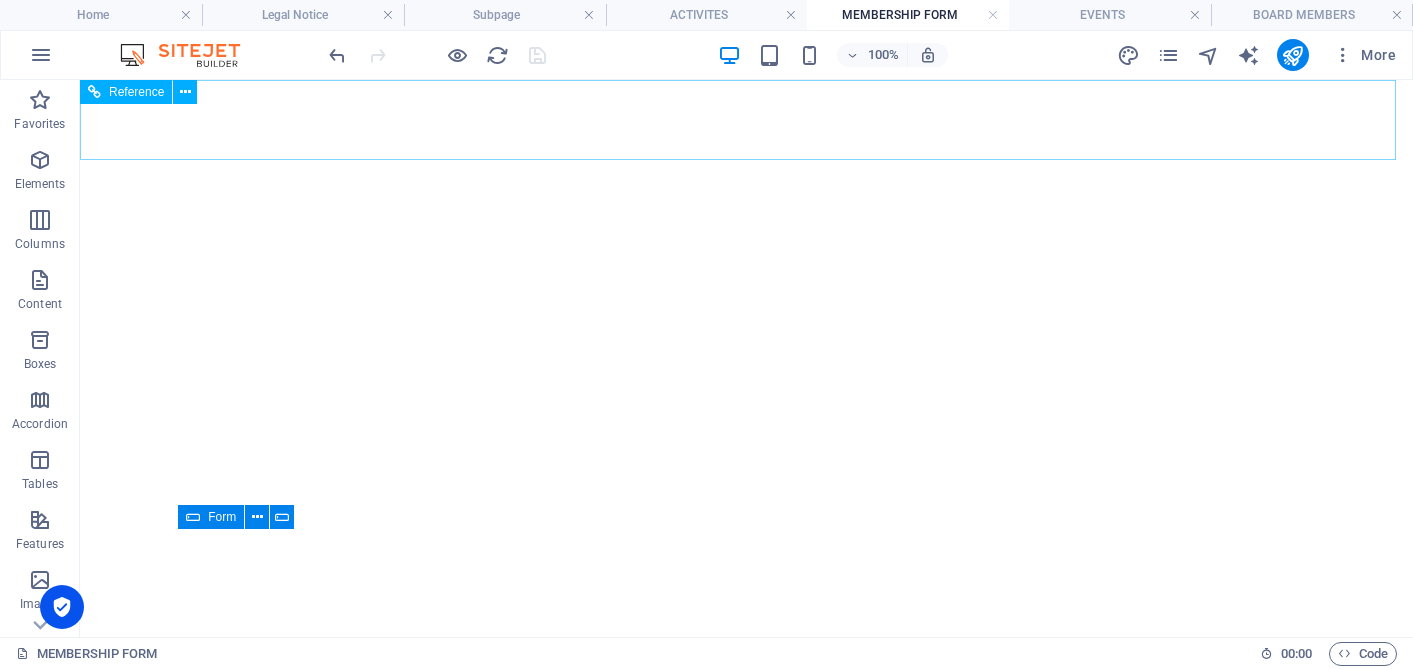 scroll, scrollTop: 0, scrollLeft: 0, axis: both 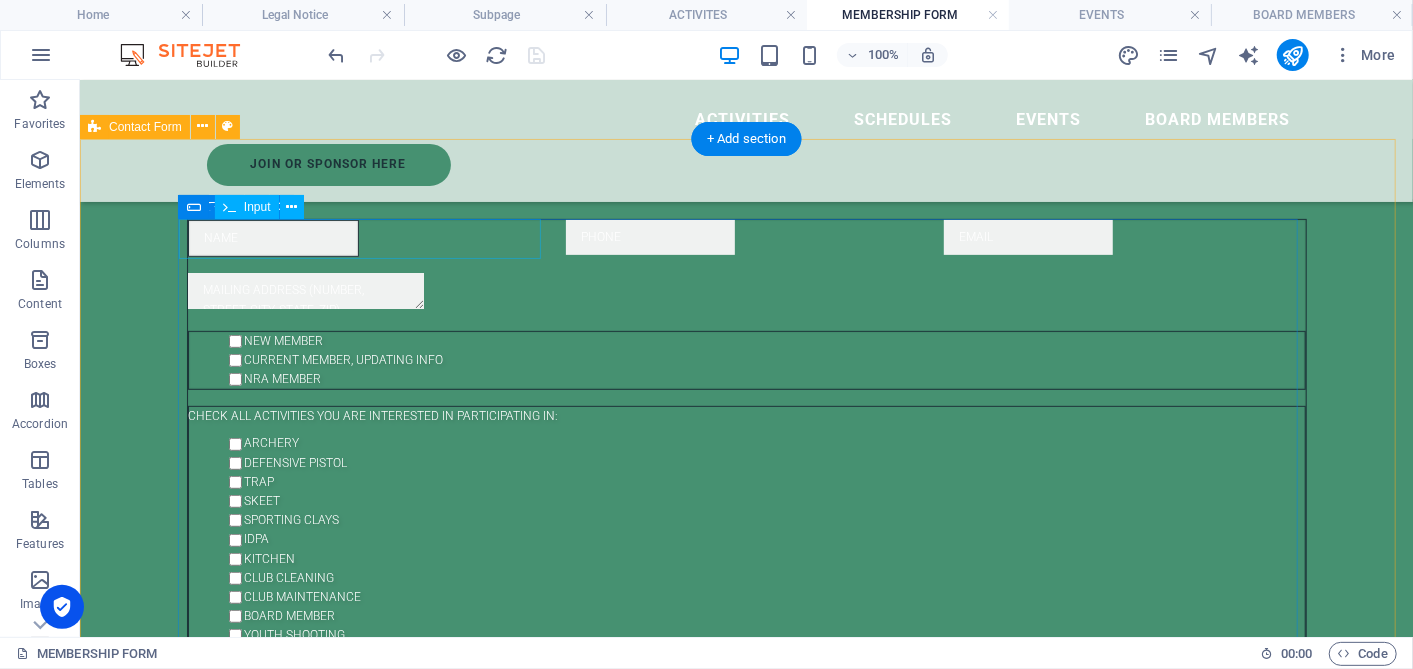 click on "NAME" at bounding box center (368, 237) 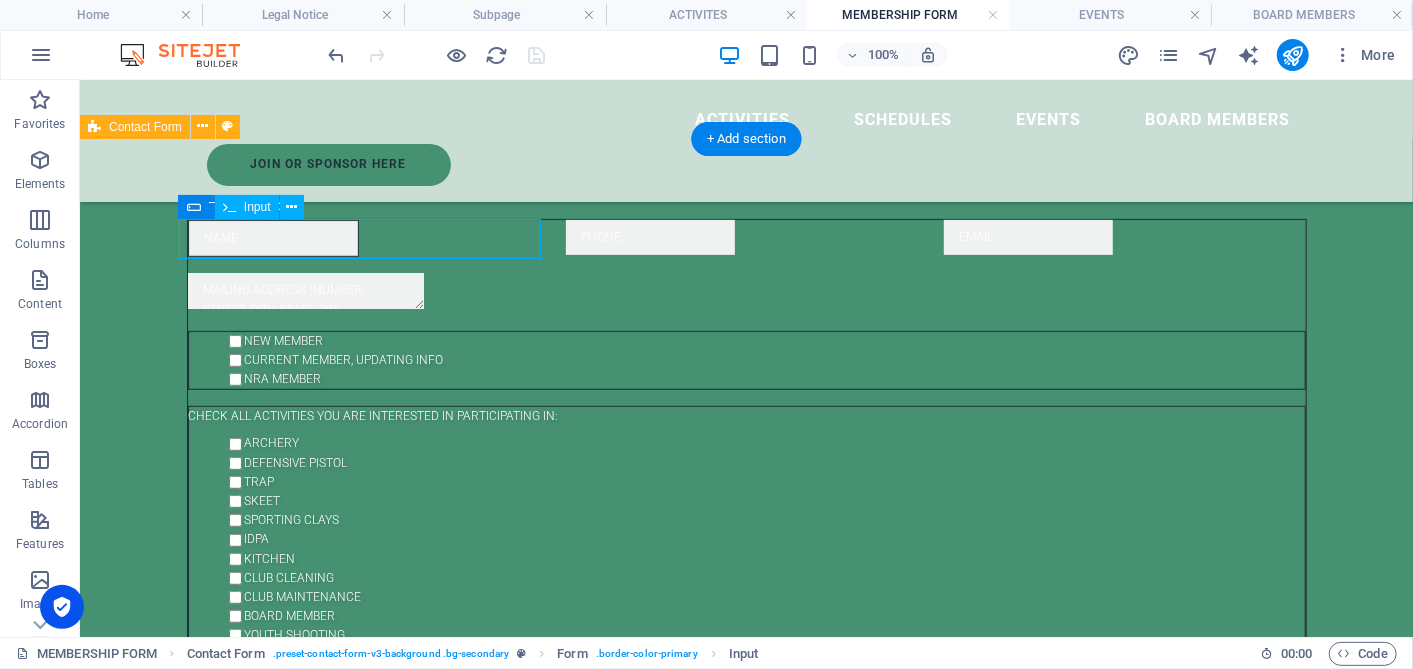 click on "NAME" at bounding box center (368, 237) 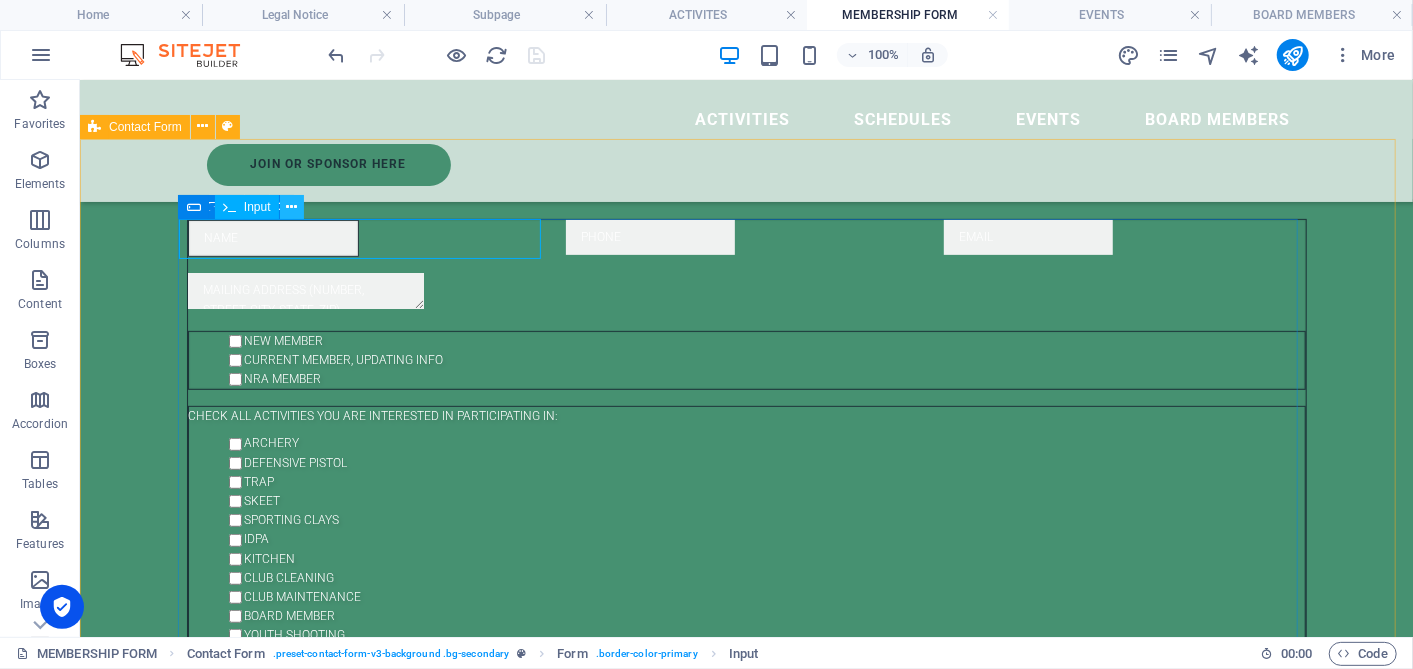click at bounding box center (292, 207) 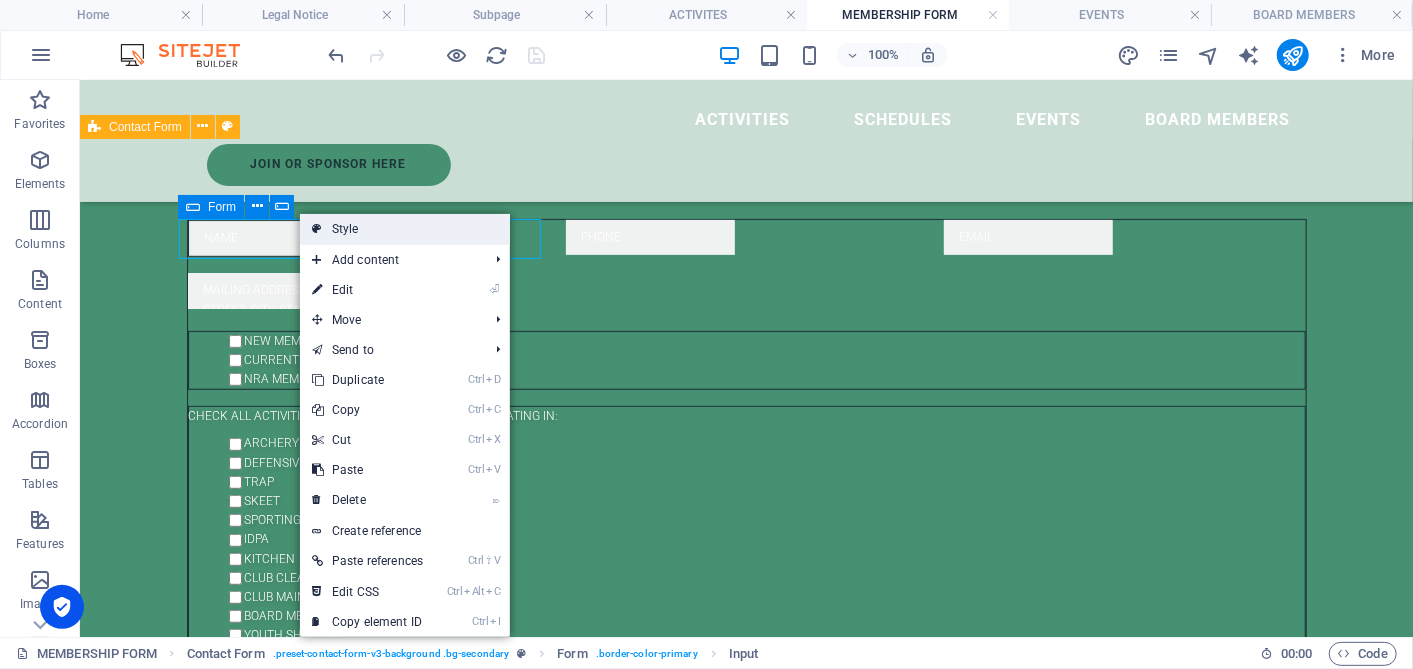click on "Style" at bounding box center [405, 229] 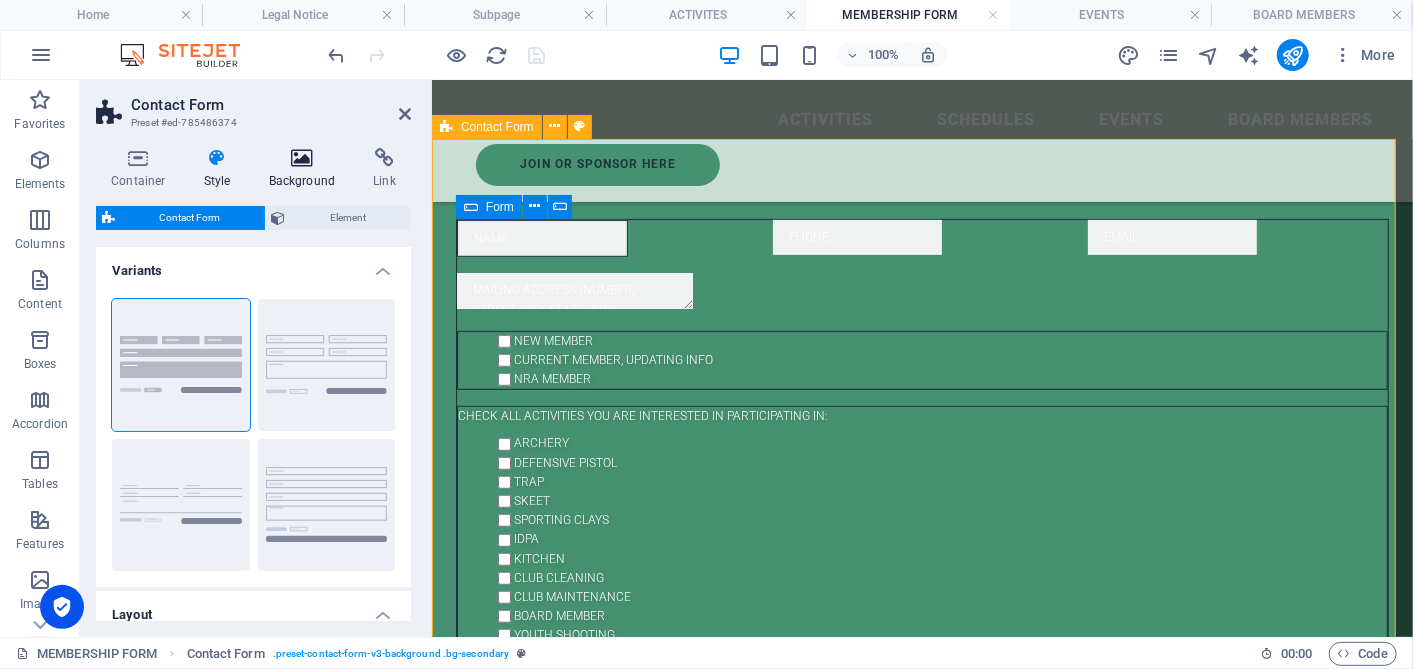 click at bounding box center (302, 158) 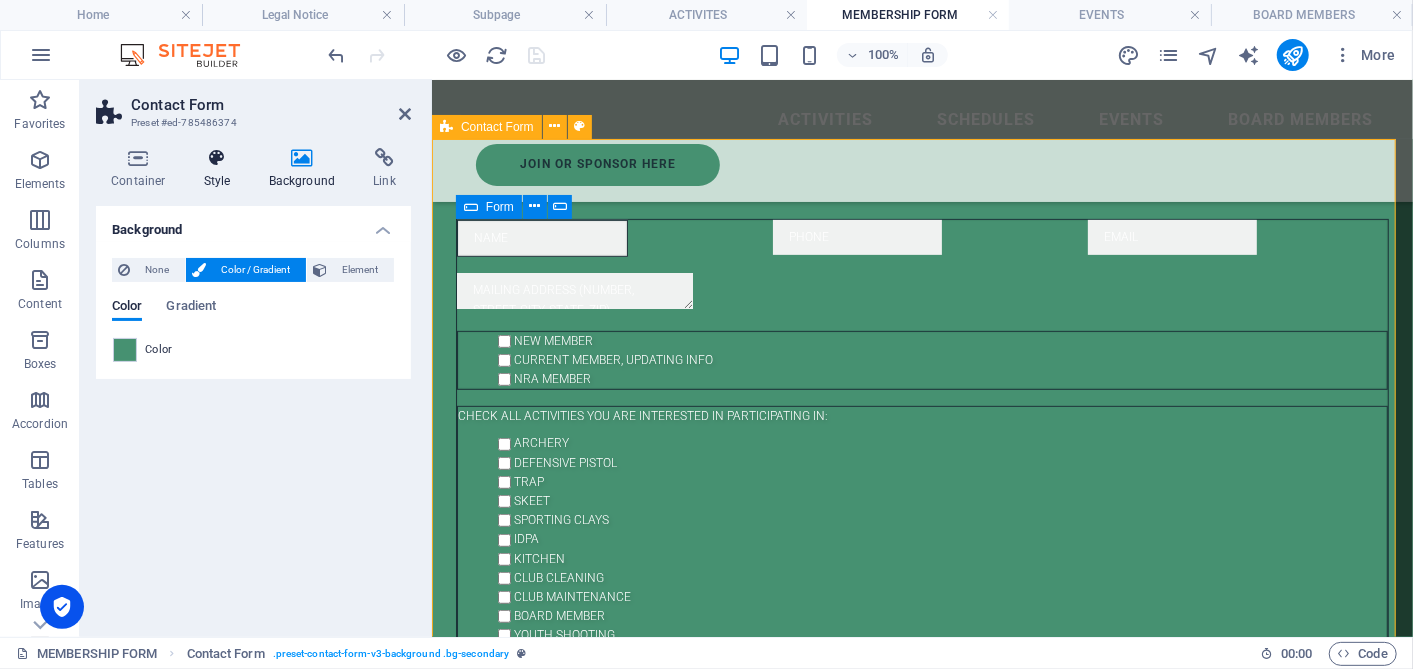 click at bounding box center [217, 158] 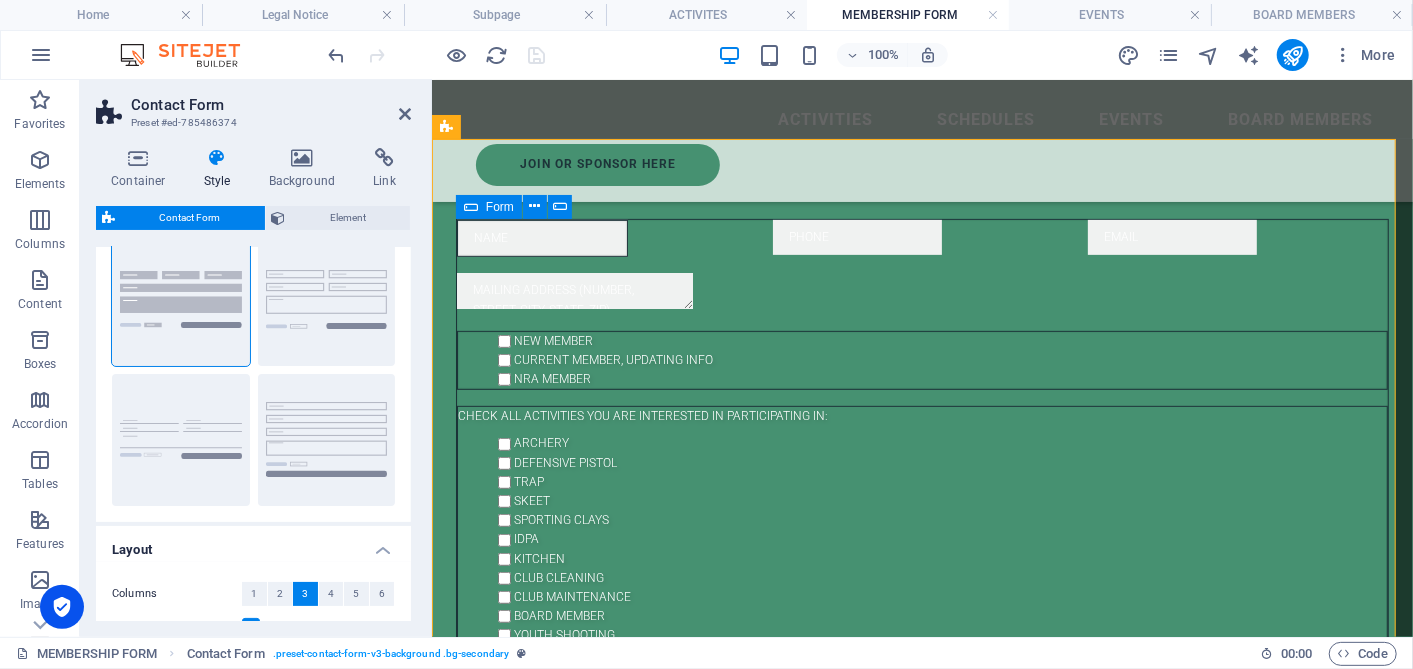 scroll, scrollTop: 68, scrollLeft: 0, axis: vertical 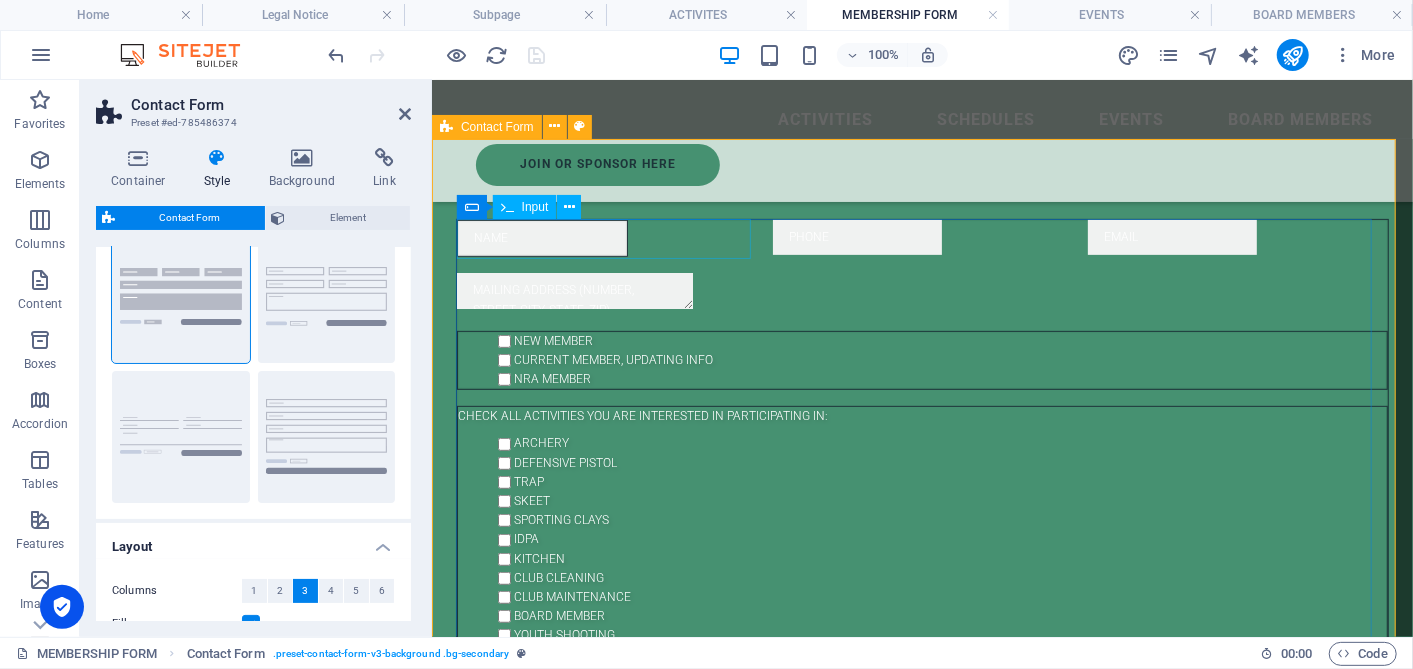 click on "NAME" at bounding box center (541, 237) 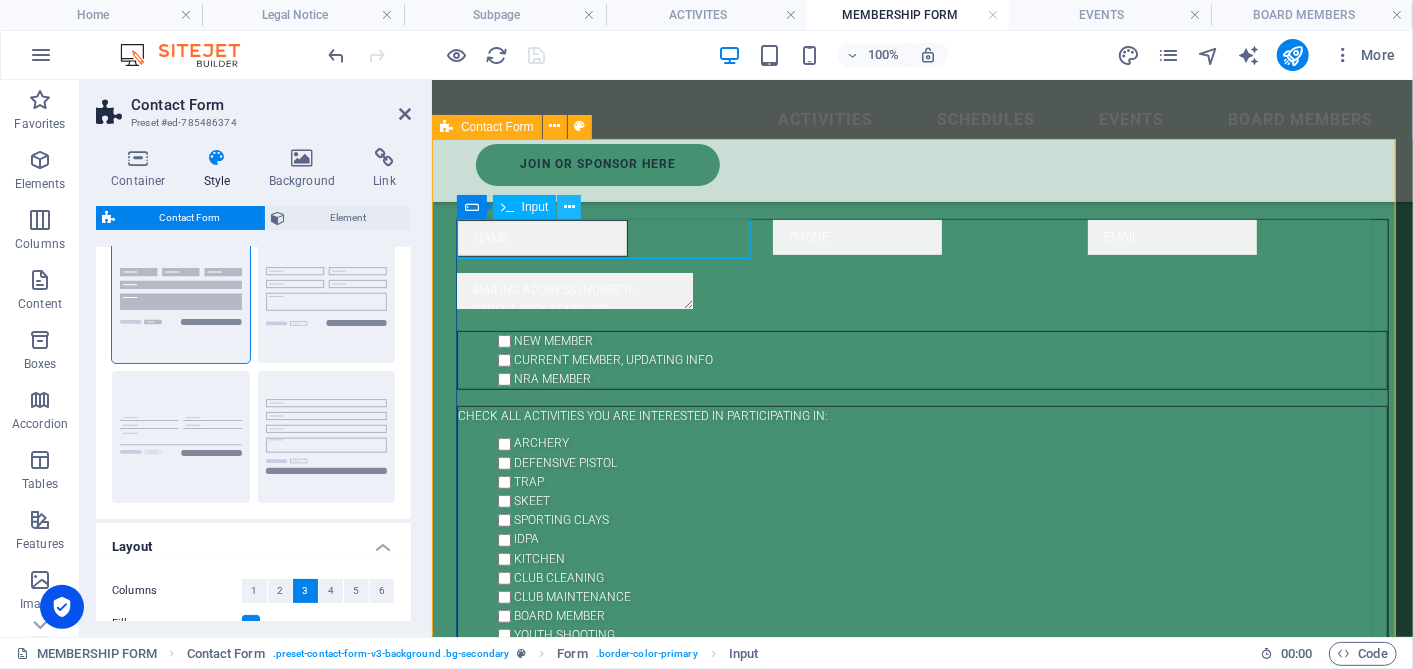 click at bounding box center [569, 207] 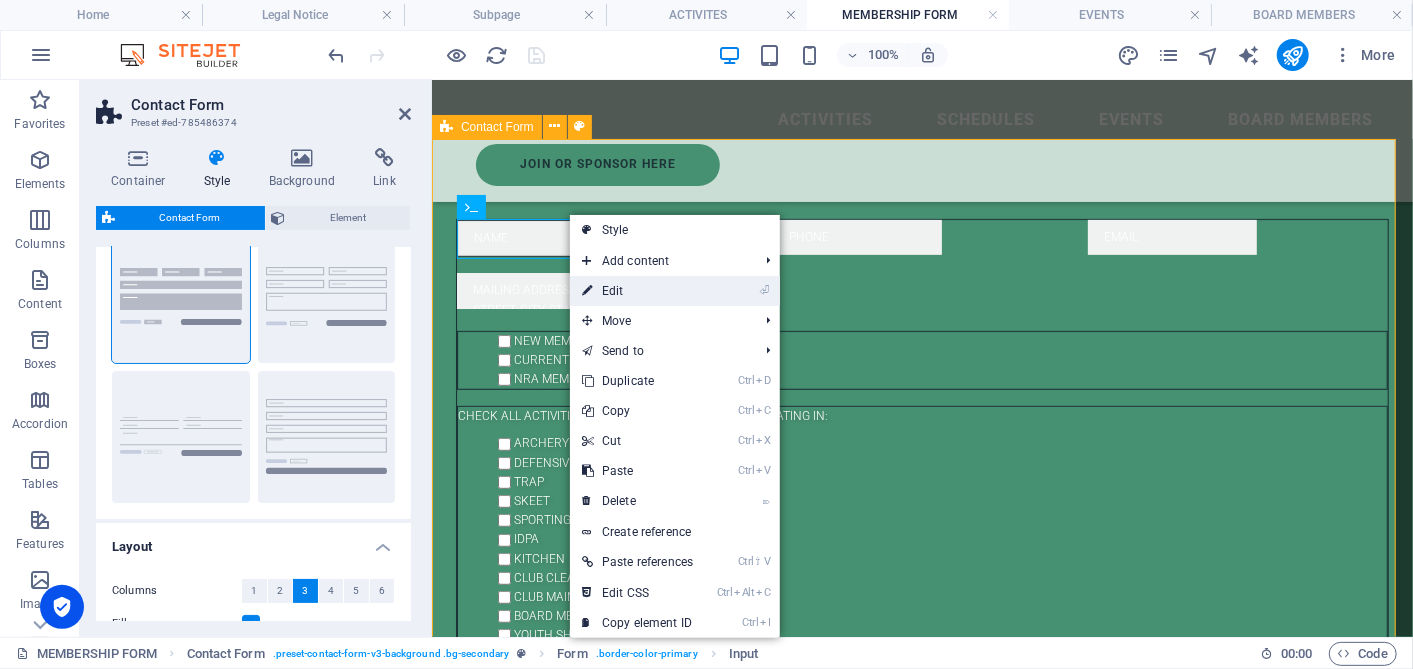 click on "⏎  Edit" at bounding box center (637, 291) 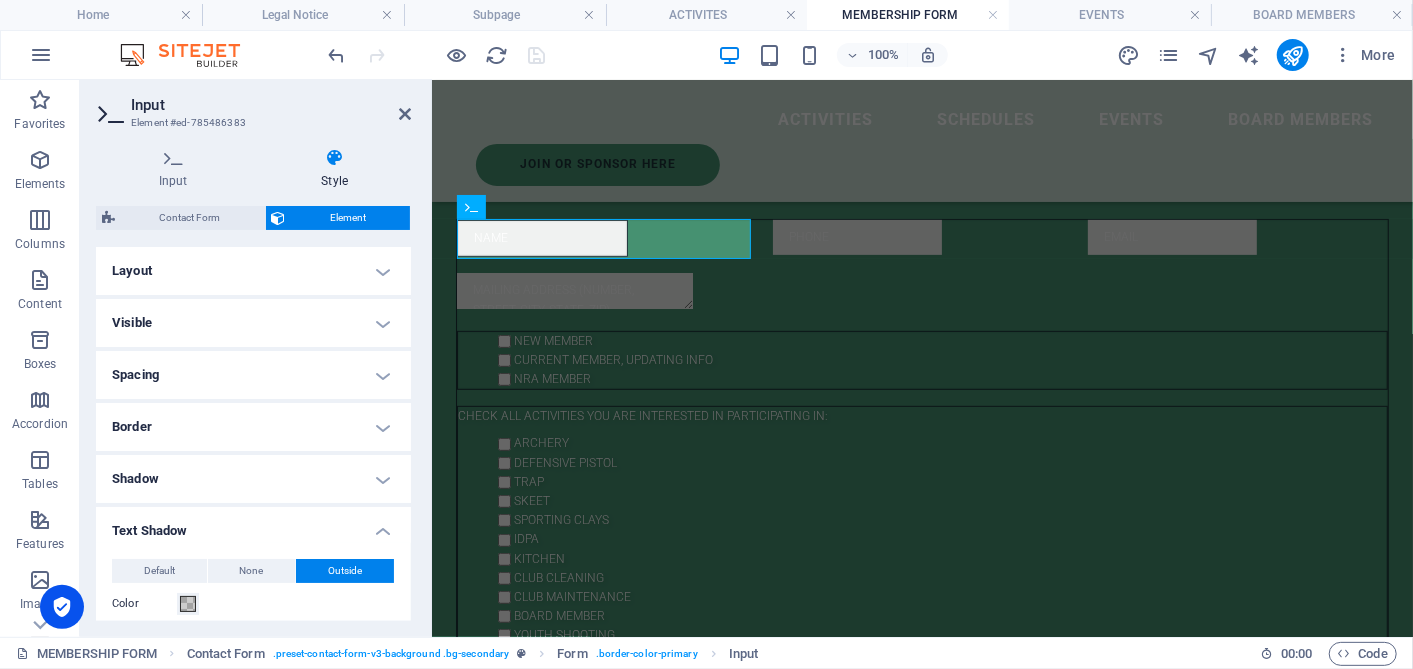 click on "Layout" at bounding box center [253, 271] 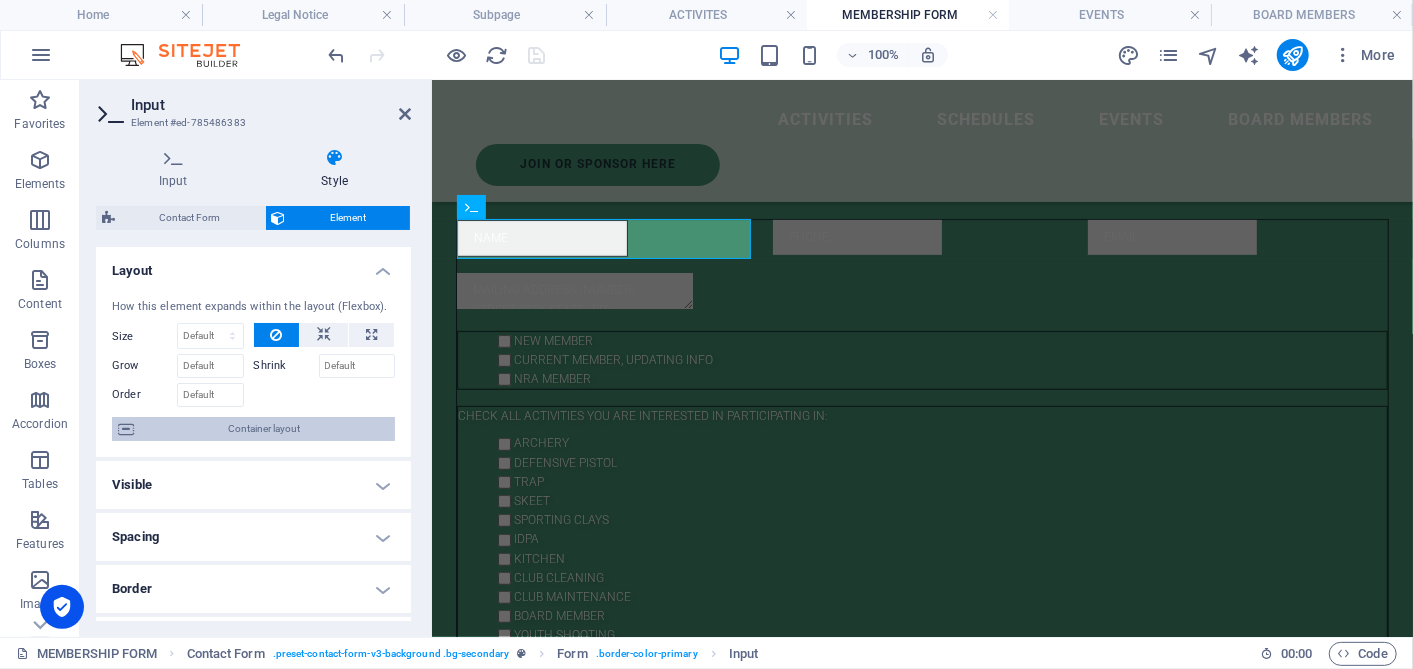 click on "Container layout" at bounding box center [264, 429] 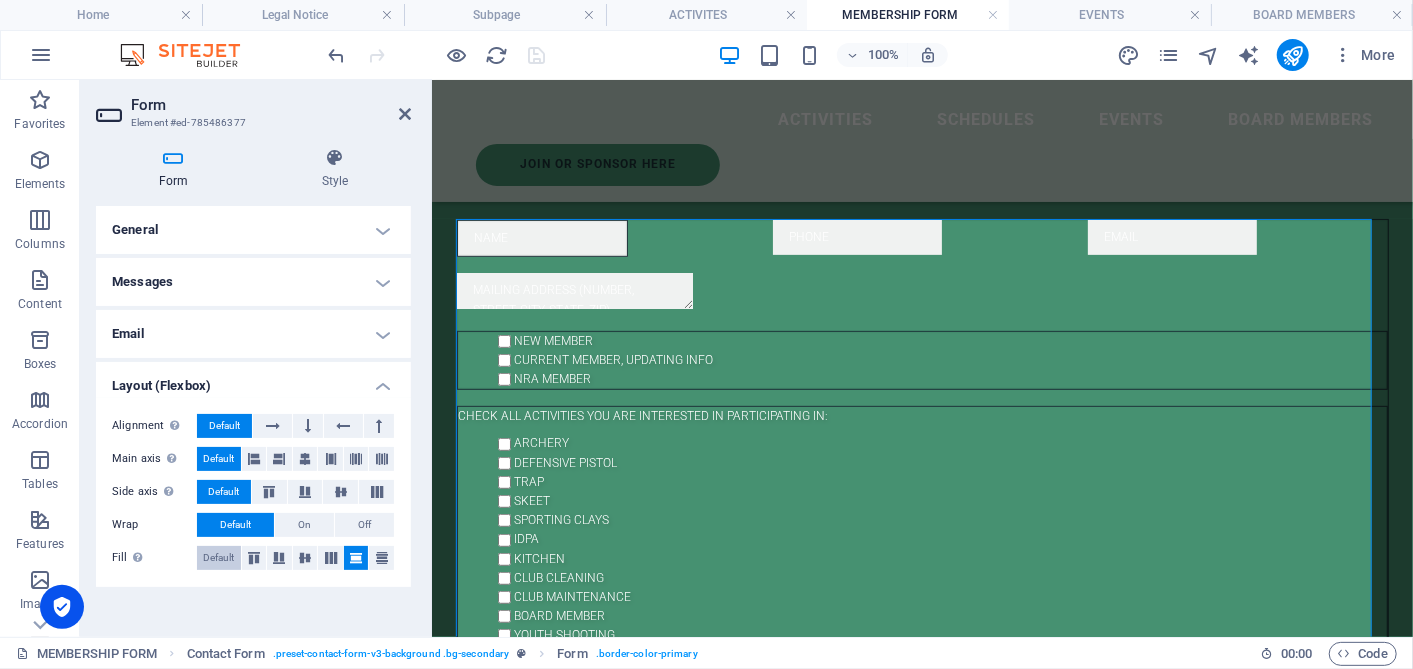 click on "Default" at bounding box center [218, 558] 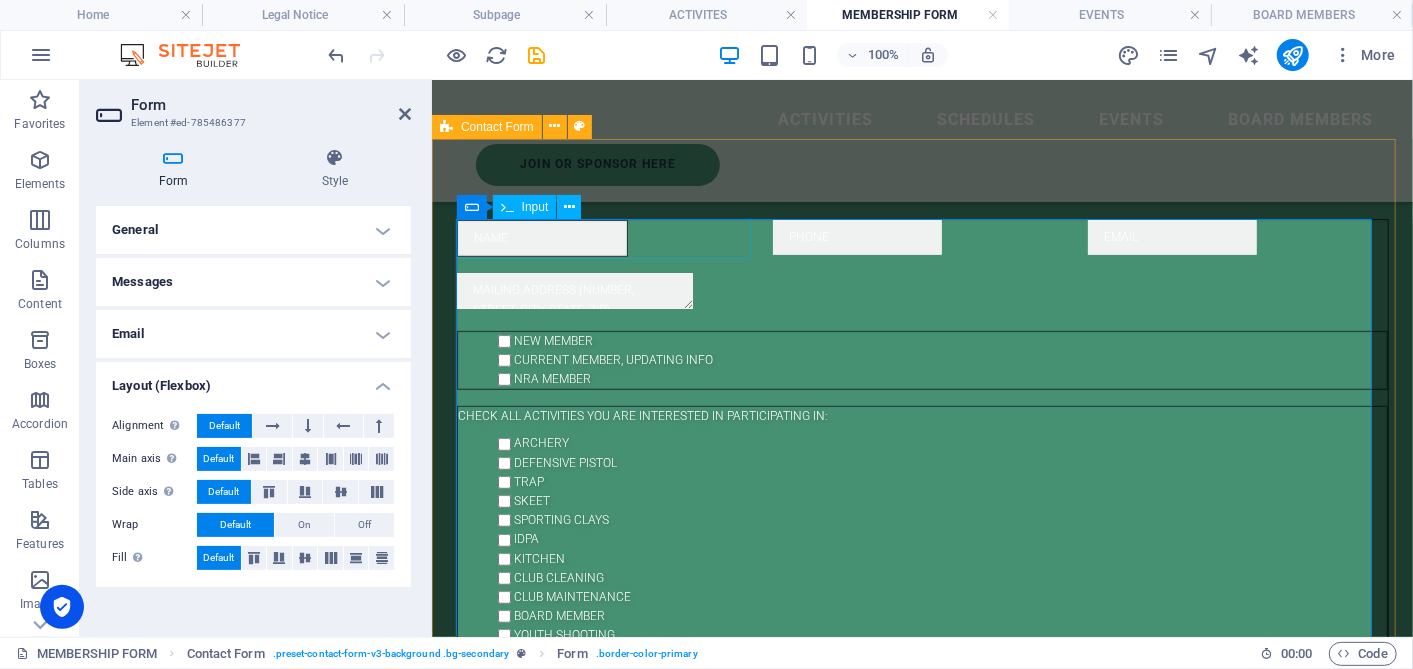 click on "NAME" at bounding box center [541, 237] 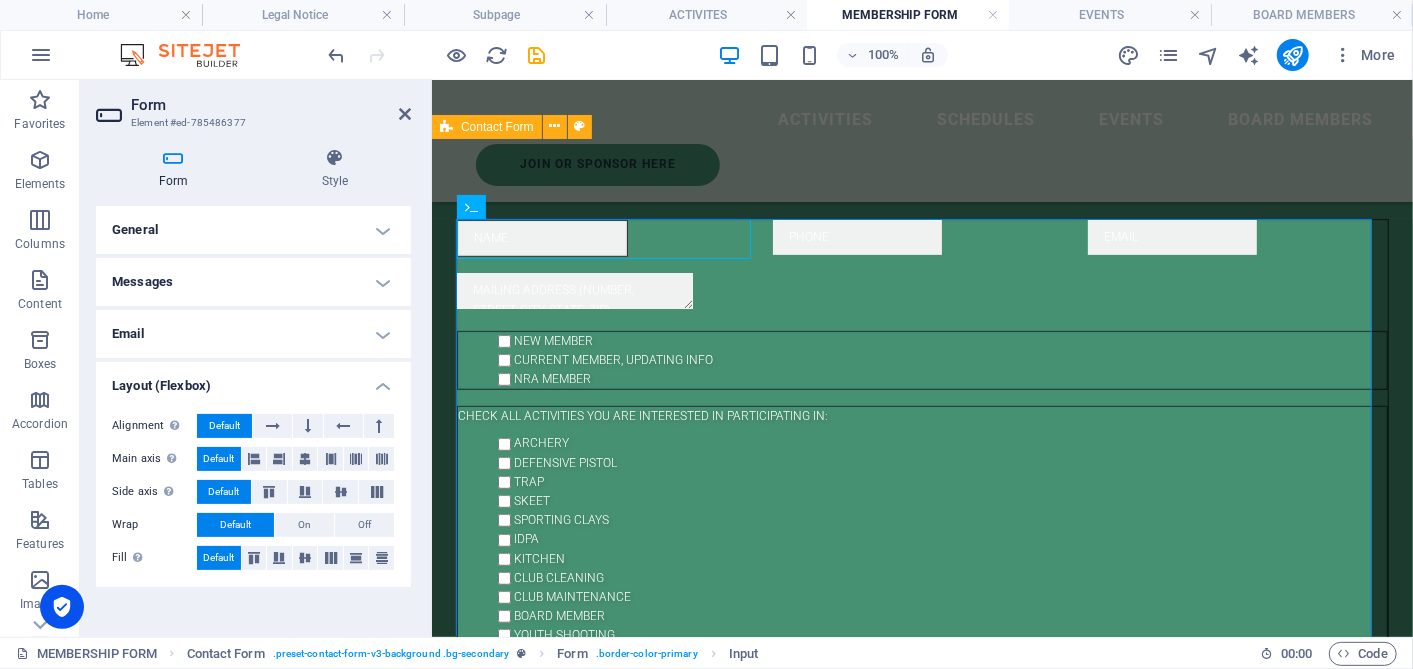 click on "Default" at bounding box center (218, 558) 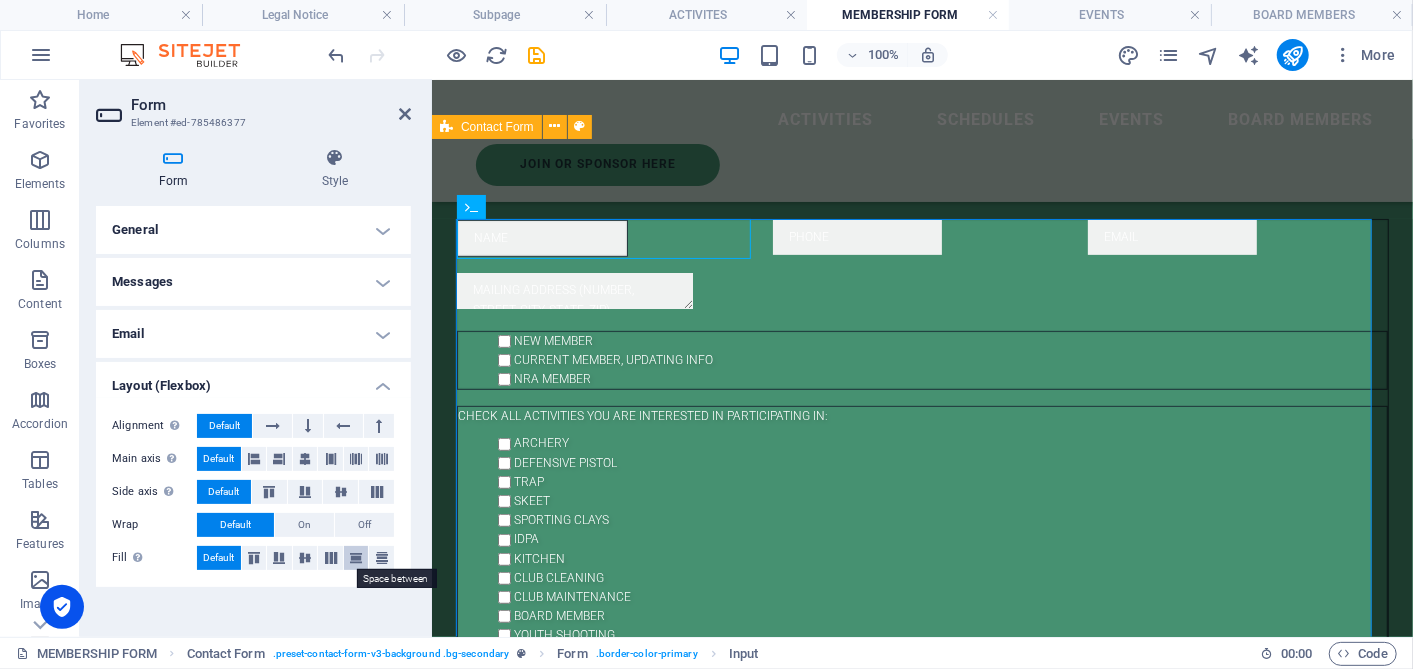 click at bounding box center (356, 558) 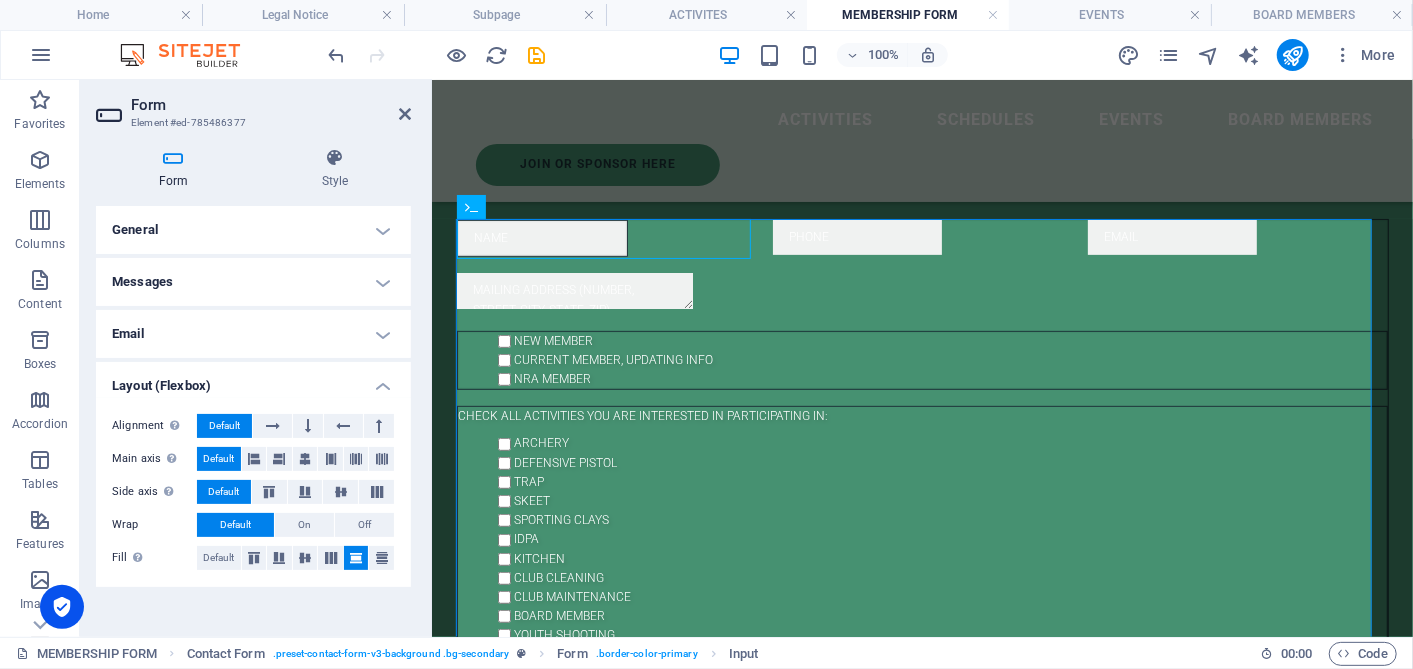 click on "Layout (Flexbox)" at bounding box center [253, 380] 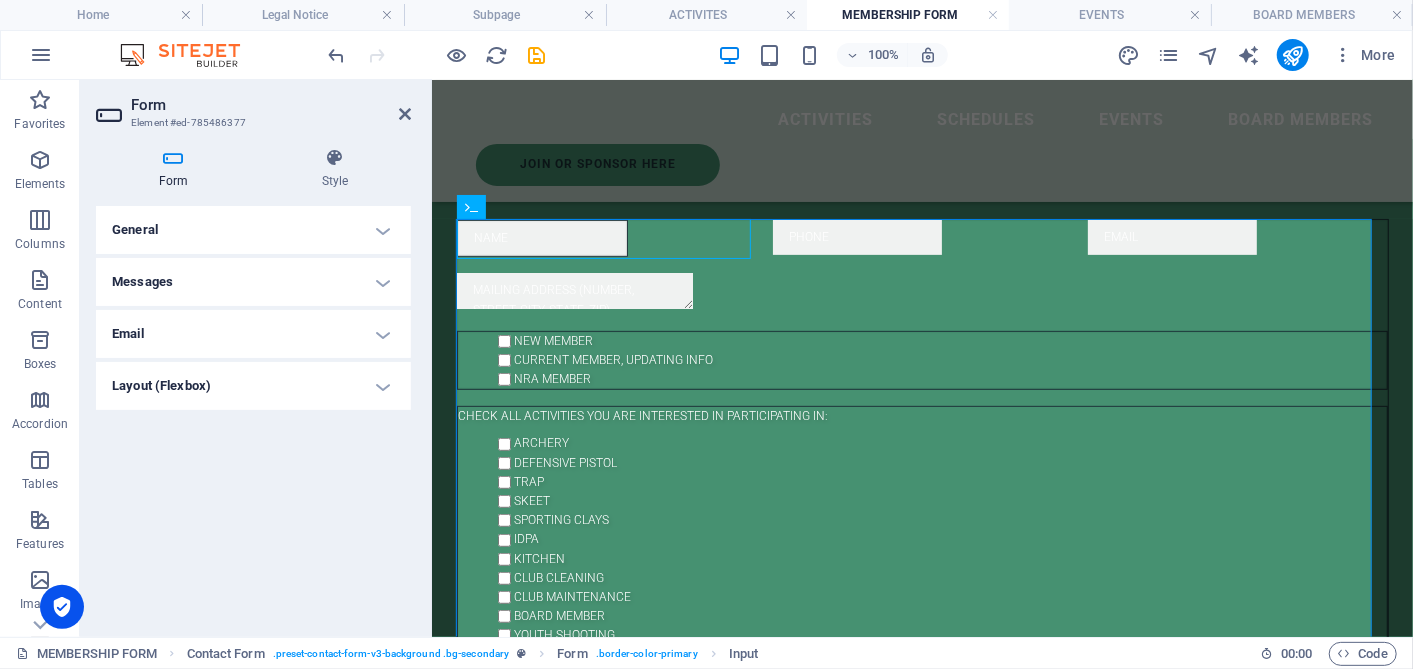 click on "General" at bounding box center (253, 230) 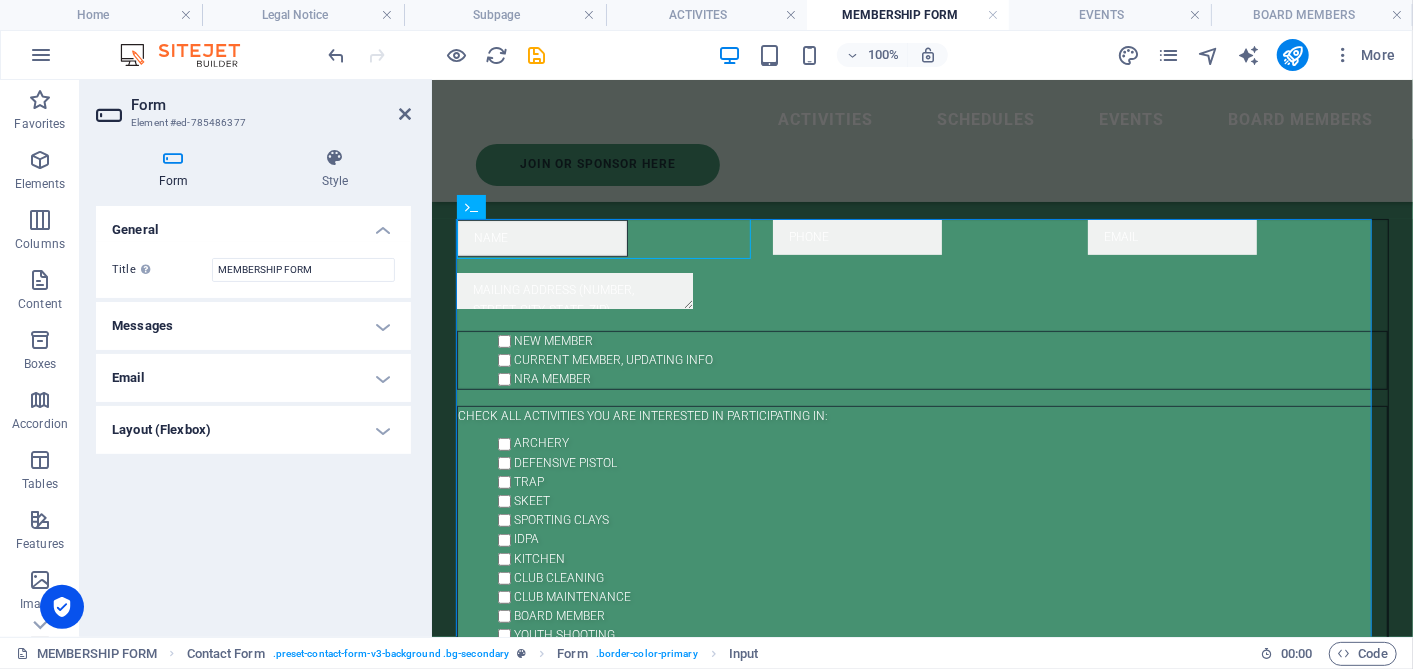 click on "General" at bounding box center (253, 224) 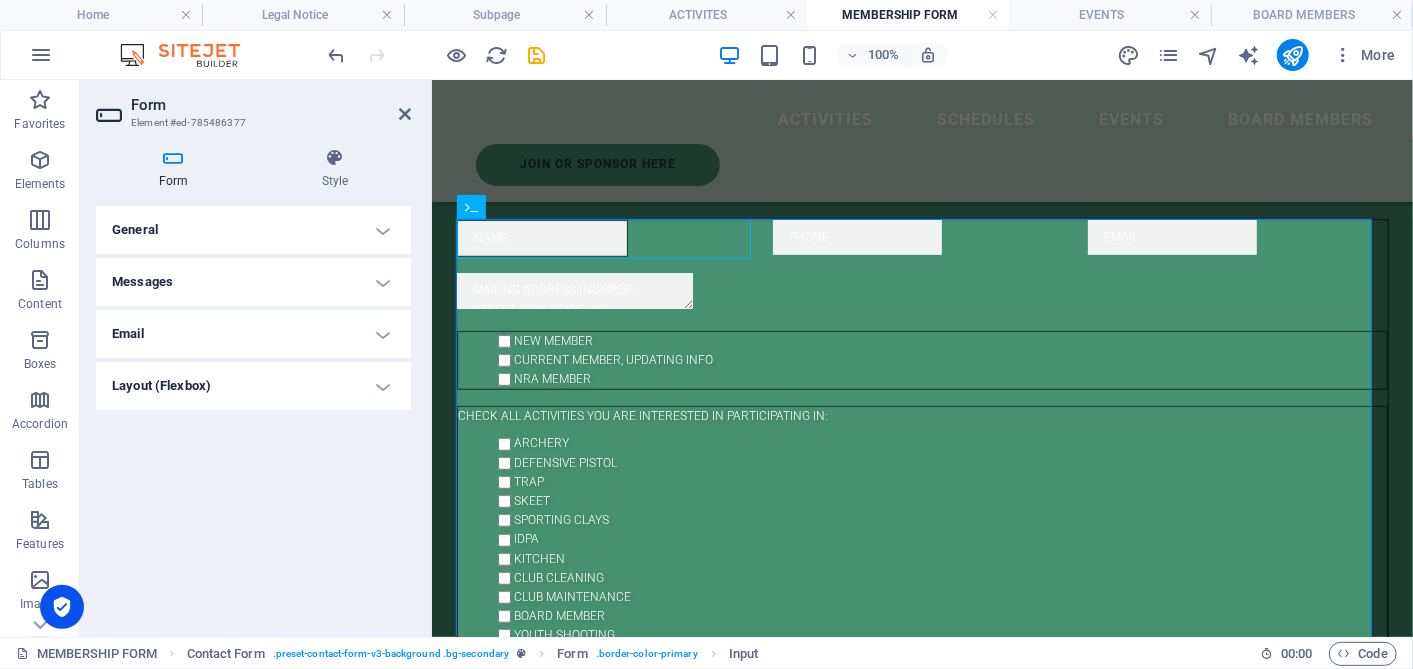 click on "General" at bounding box center (253, 230) 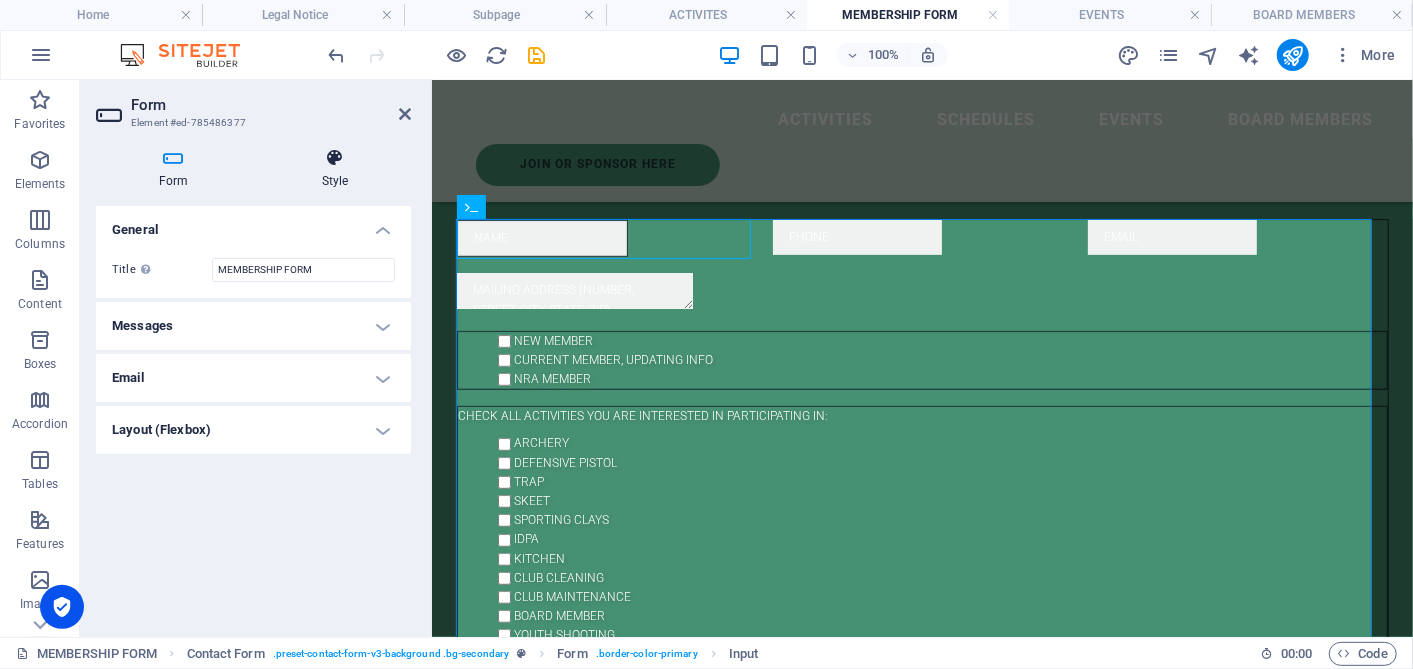 click on "Style" at bounding box center [335, 169] 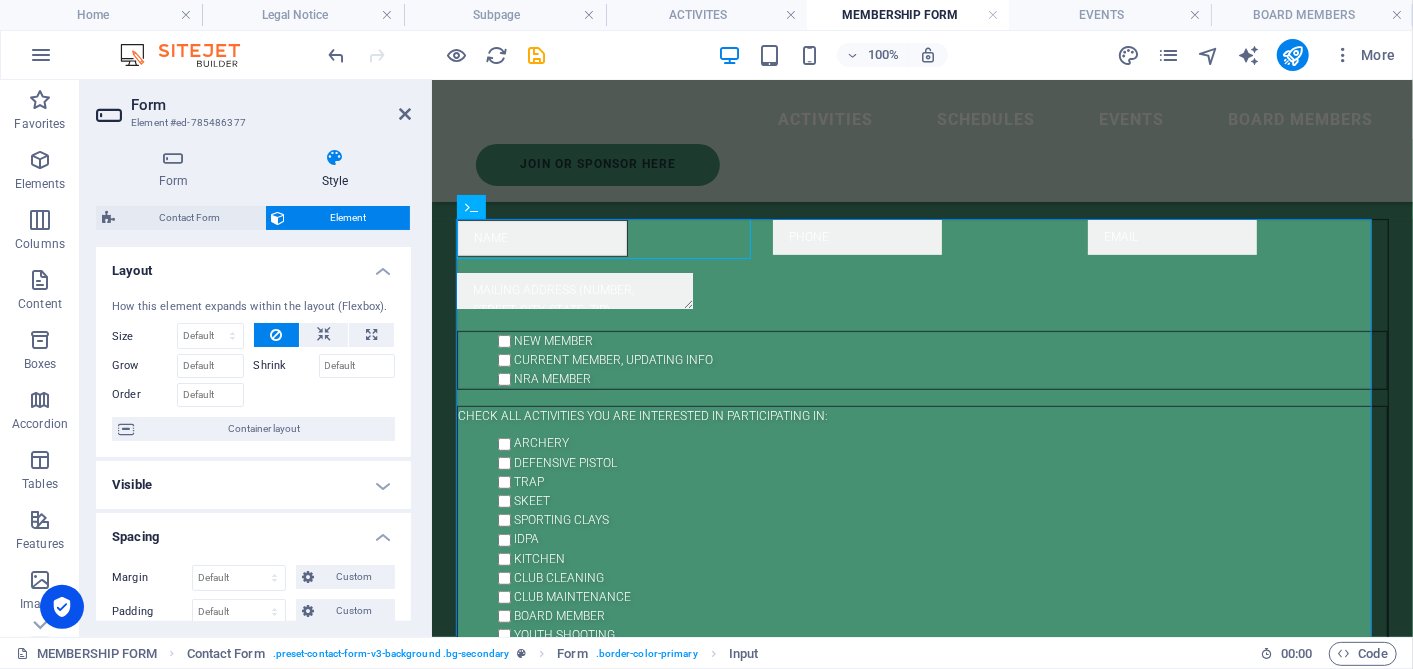 click on "Visible" at bounding box center [253, 485] 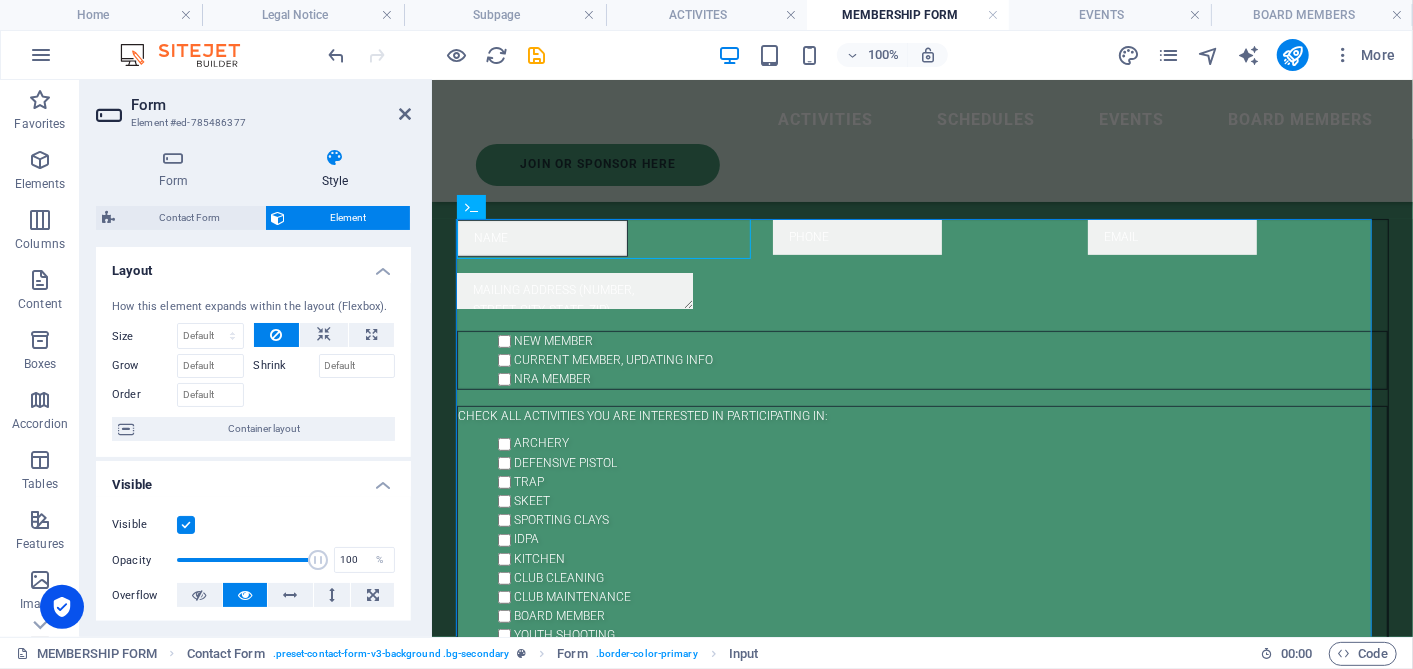 click at bounding box center [186, 525] 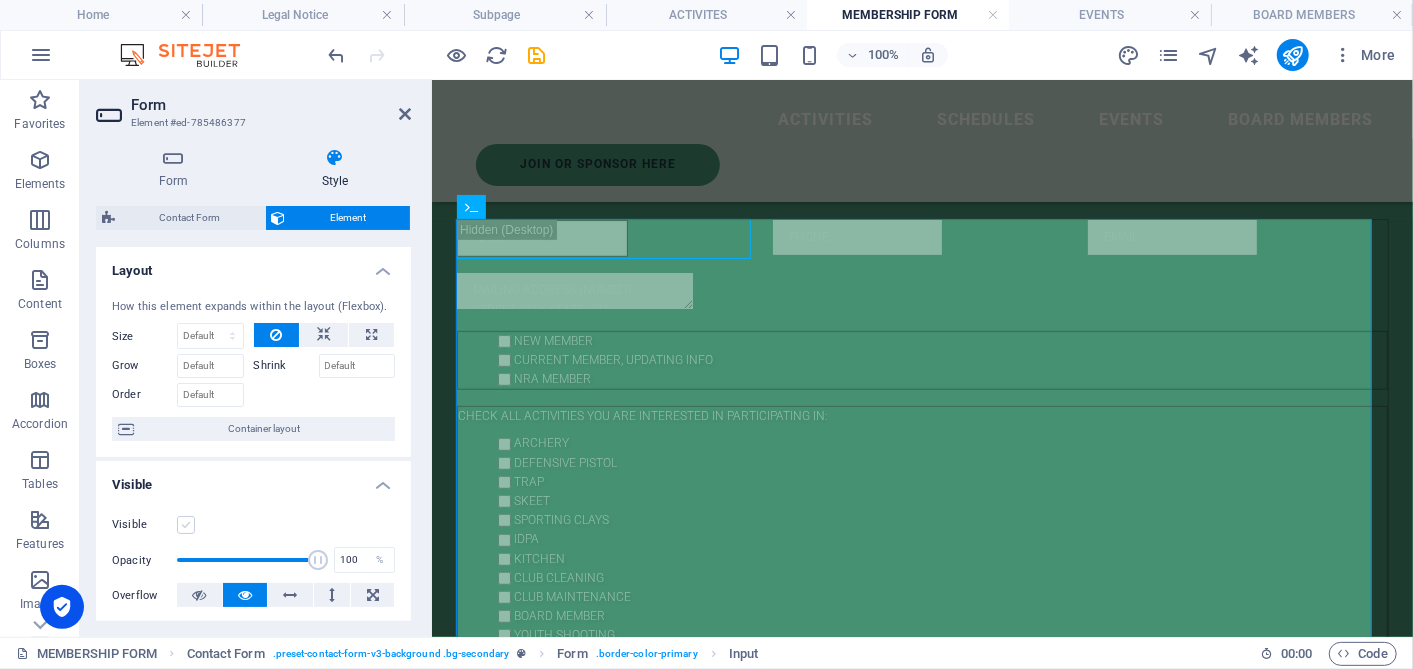 click at bounding box center [186, 525] 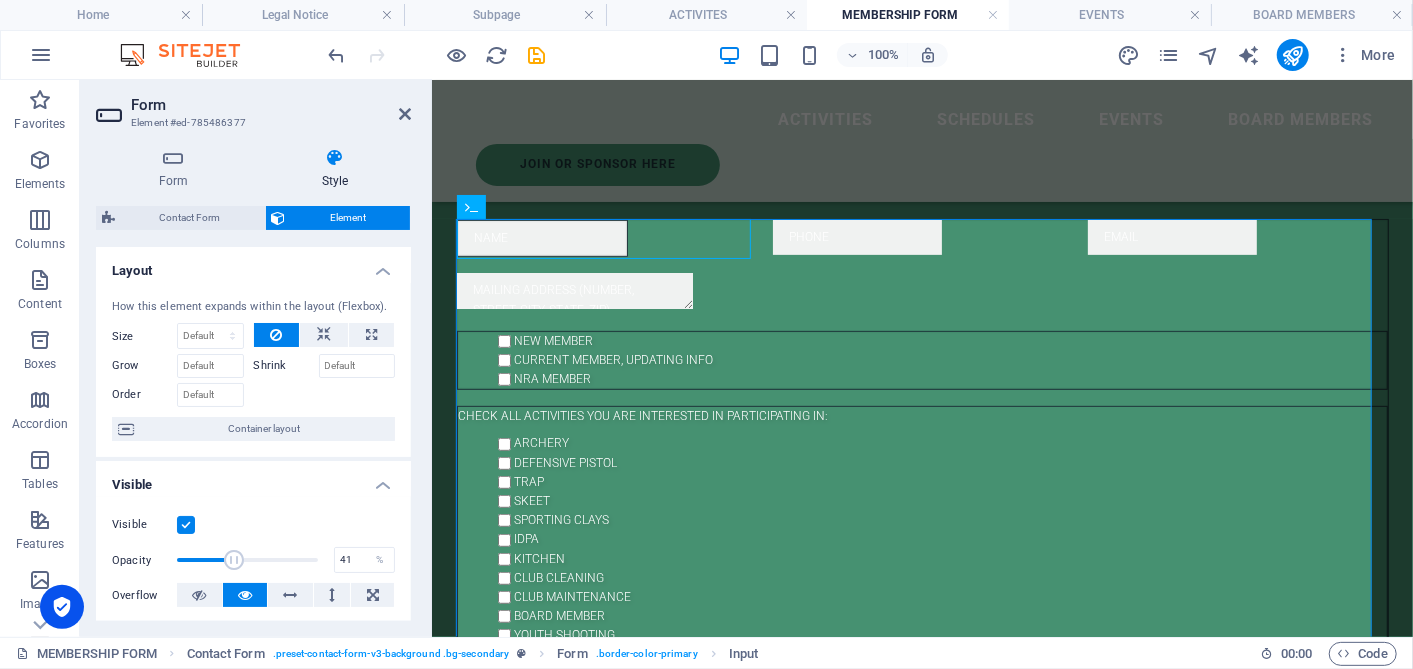 drag, startPoint x: 314, startPoint y: 553, endPoint x: 222, endPoint y: 568, distance: 93.214806 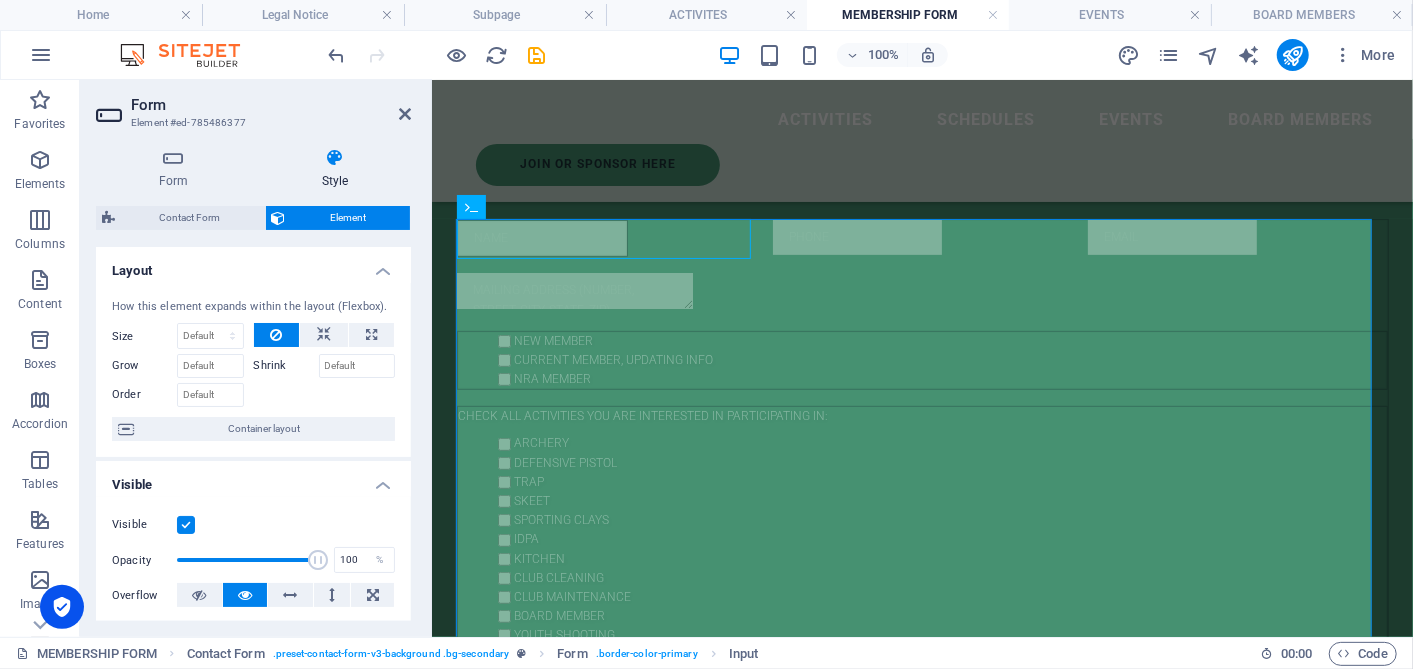 drag, startPoint x: 222, startPoint y: 568, endPoint x: 414, endPoint y: 597, distance: 194.17775 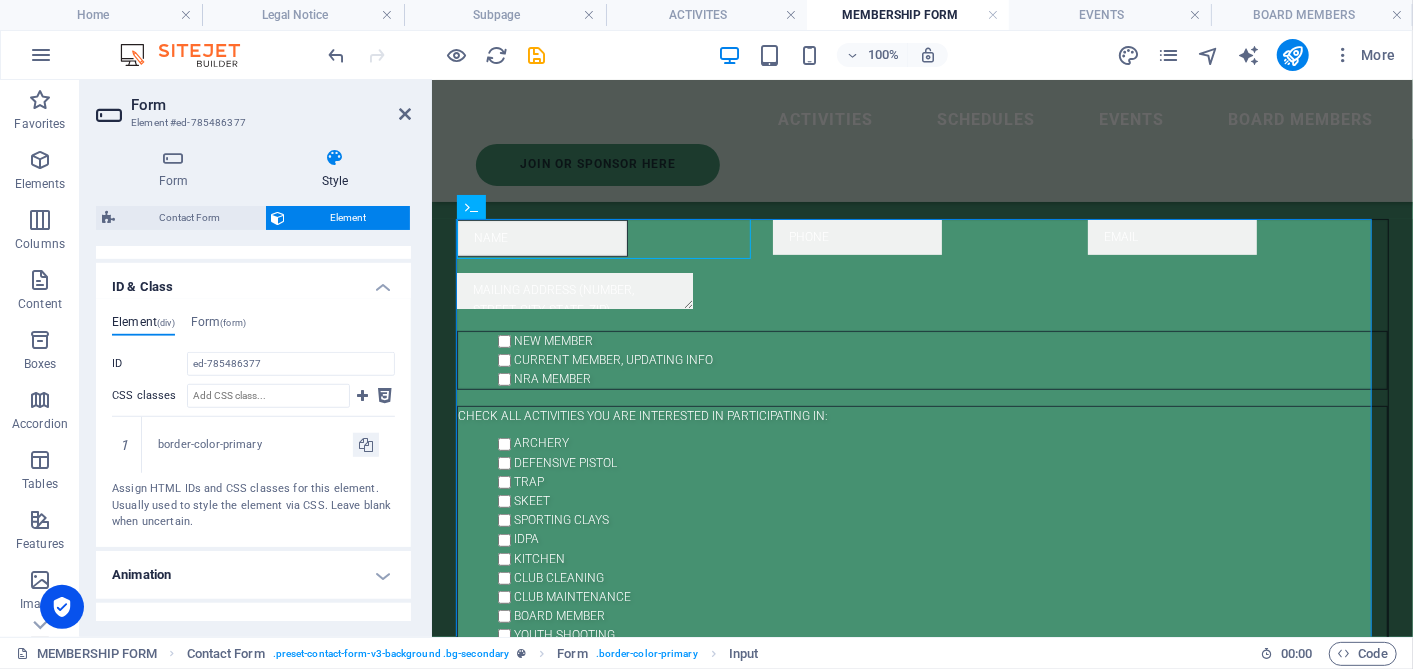 scroll, scrollTop: 854, scrollLeft: 0, axis: vertical 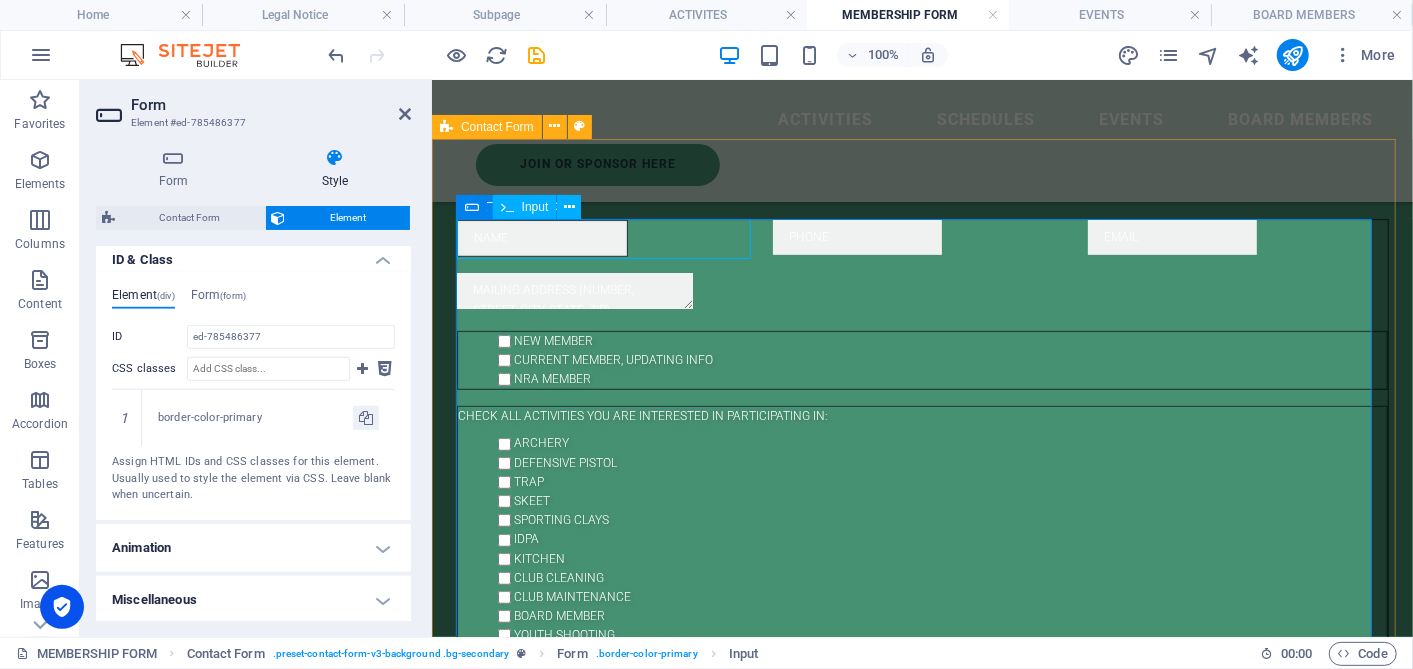 click on "NAME" at bounding box center (541, 237) 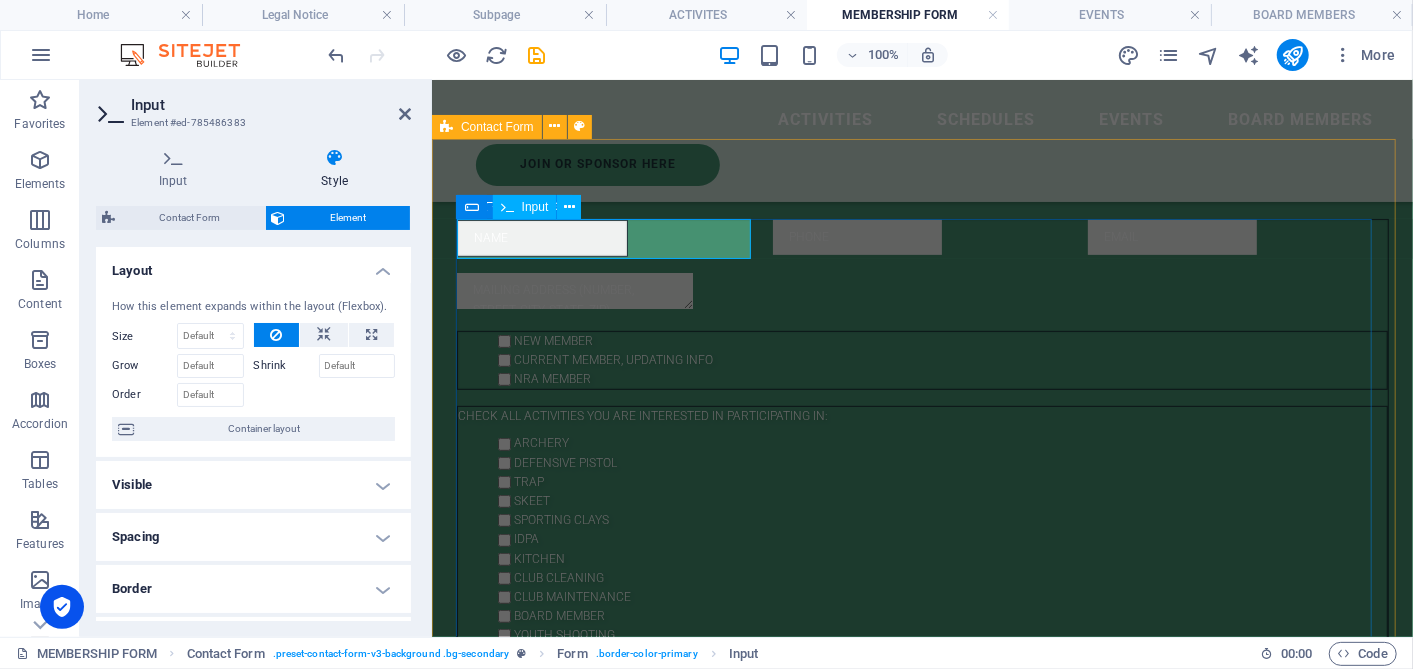 click on "NAME" at bounding box center (541, 237) 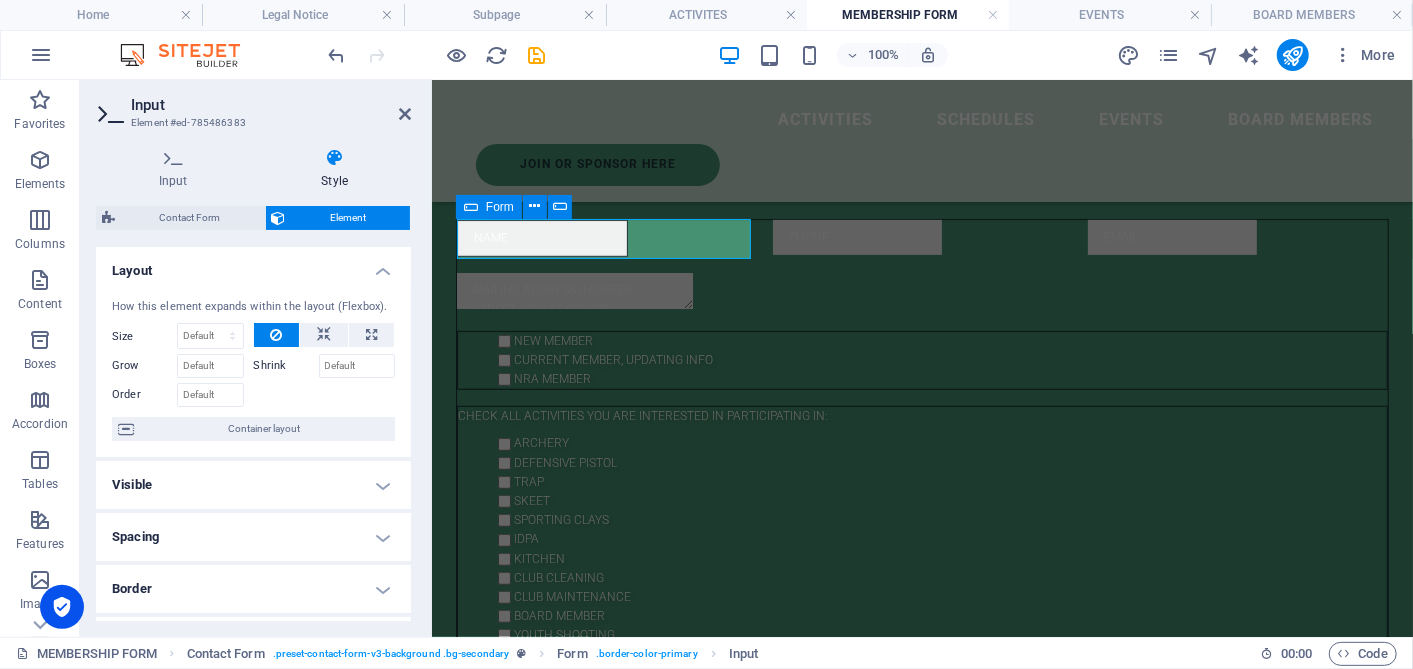 click on "Layout" at bounding box center [253, 265] 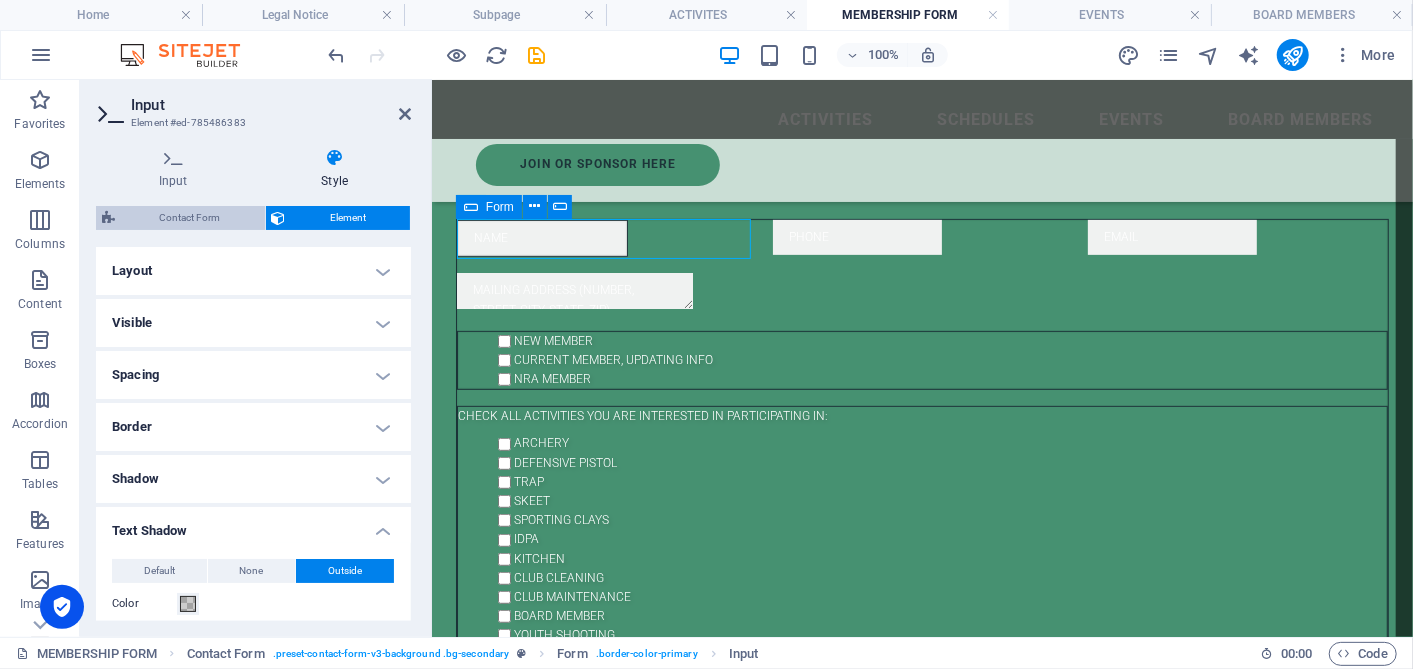 click on "Contact Form" at bounding box center (190, 218) 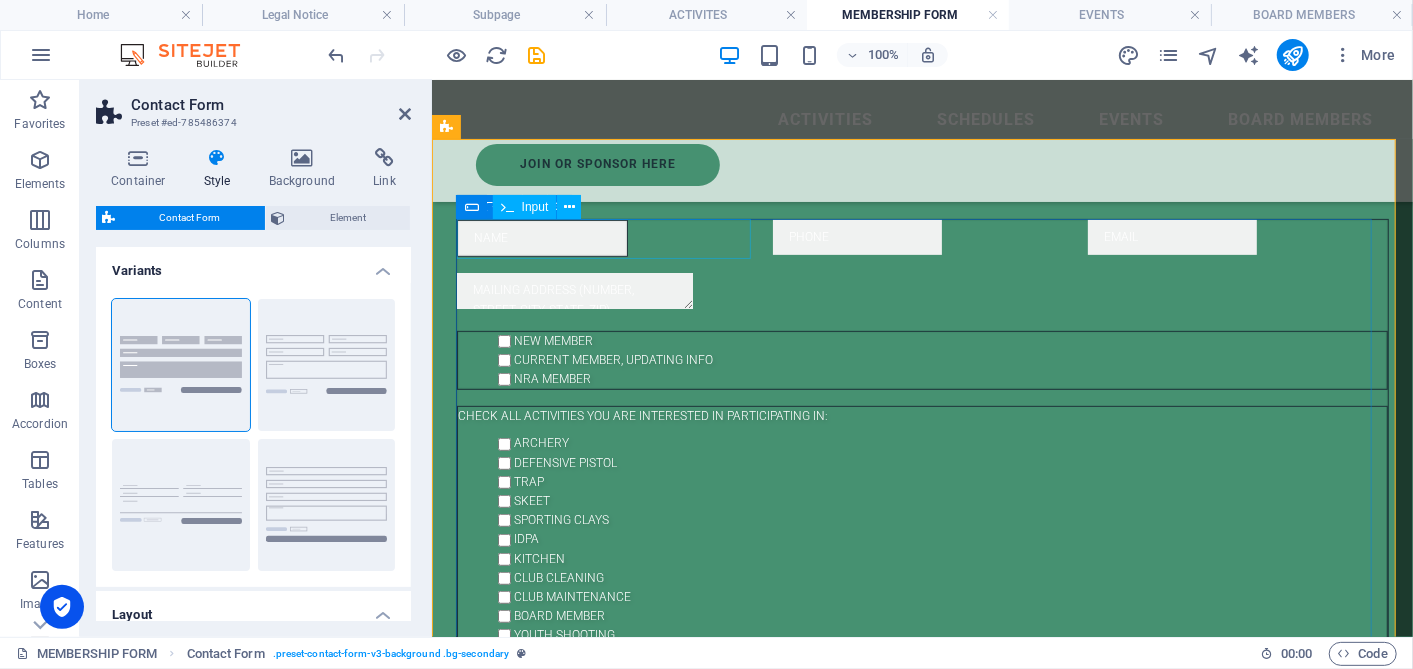click on "NAME" at bounding box center (541, 237) 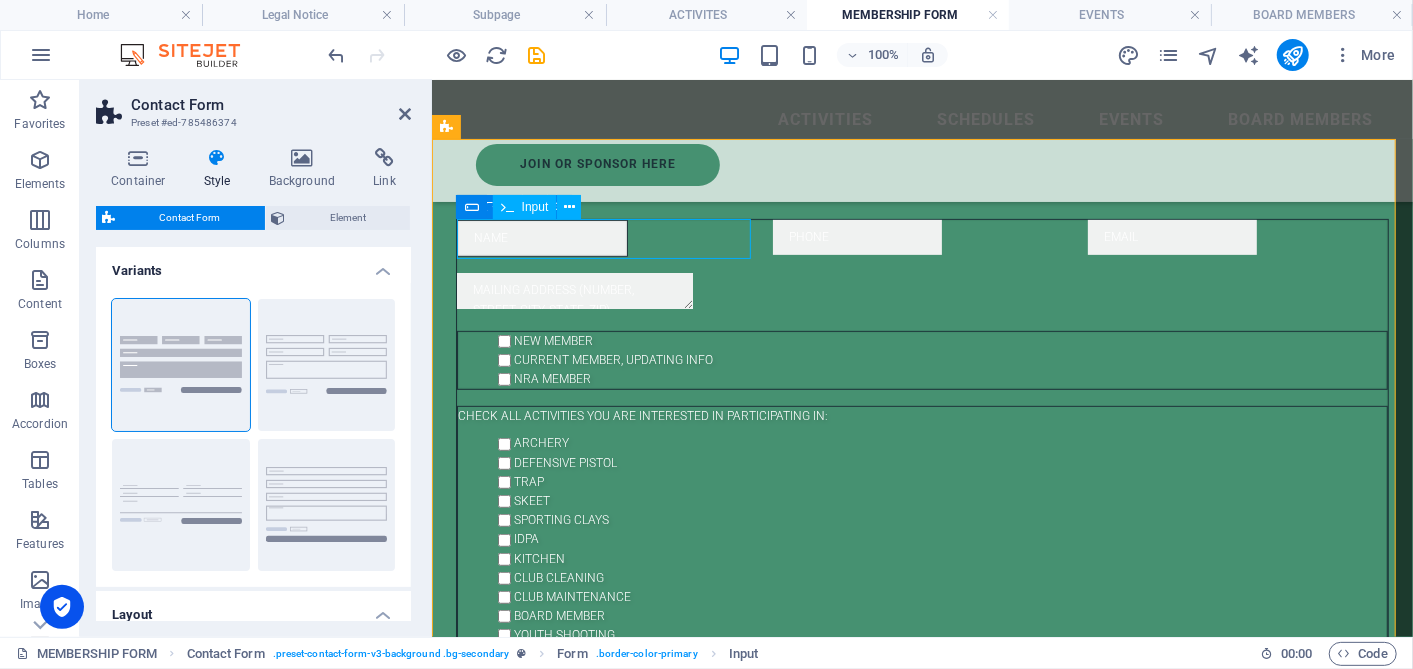 click on "NAME" at bounding box center (541, 237) 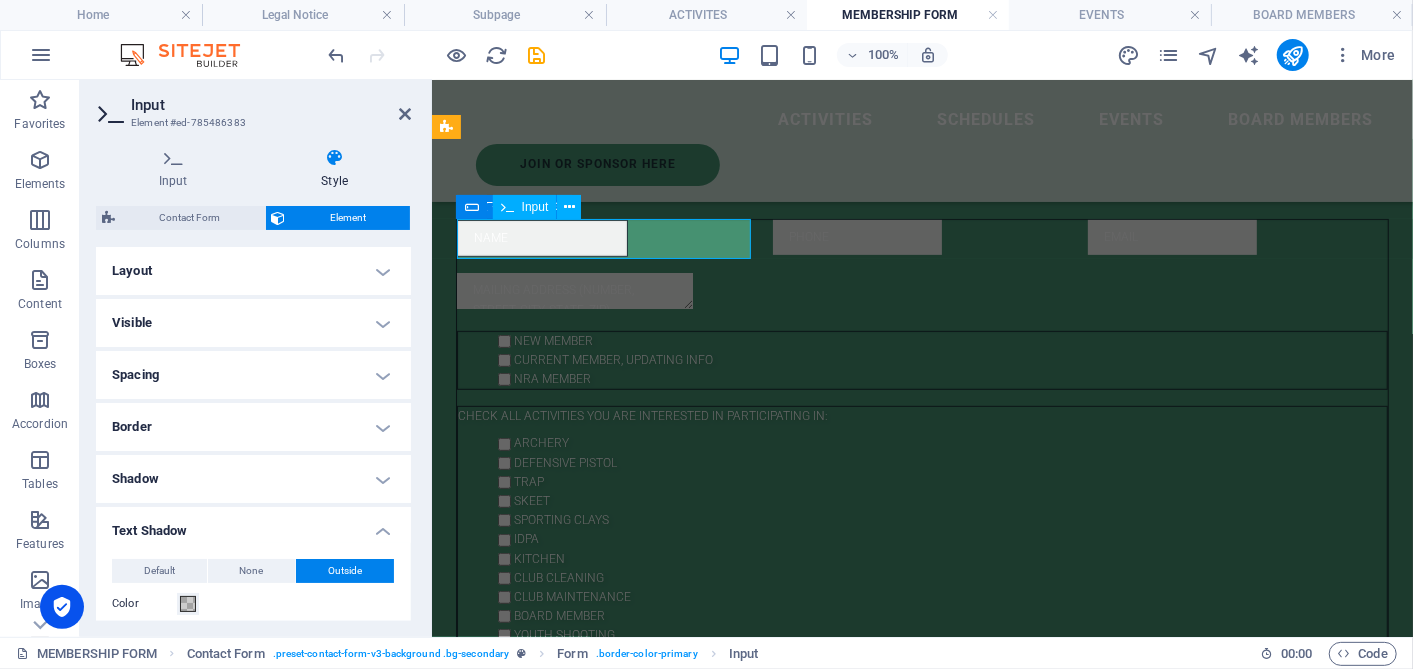 click on "NAME" at bounding box center (541, 237) 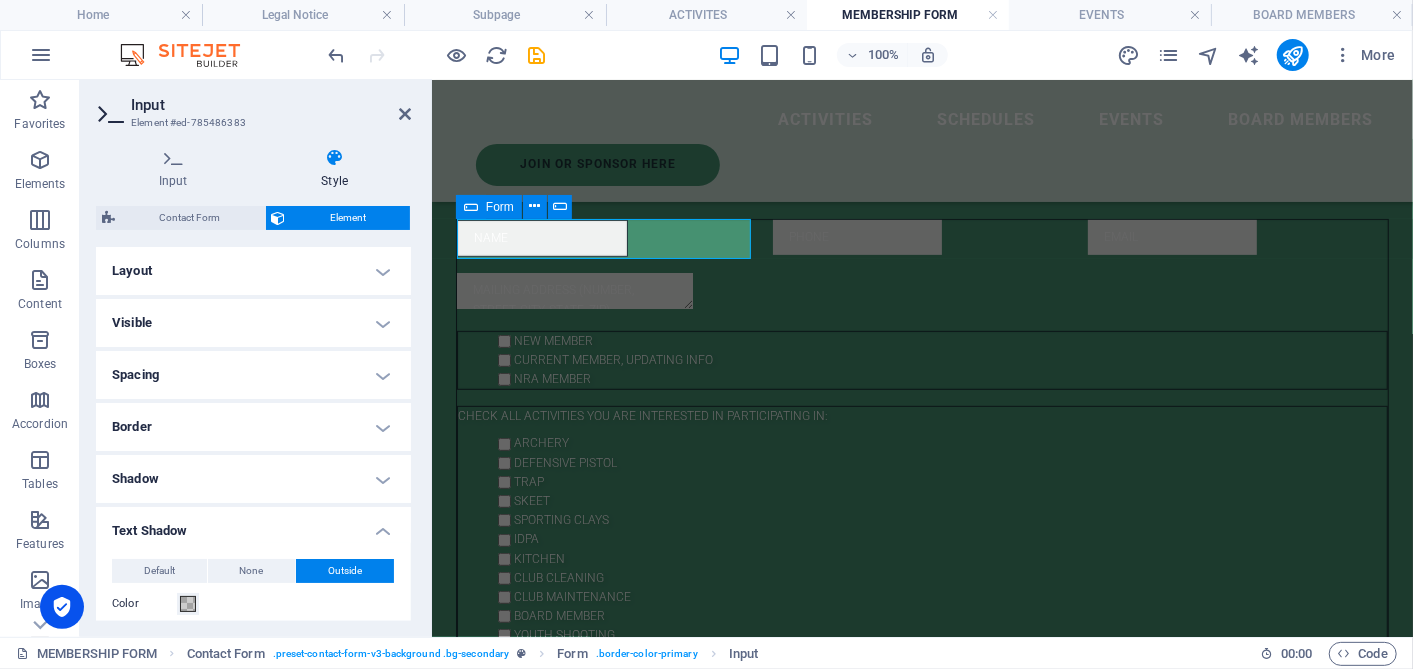 drag, startPoint x: 407, startPoint y: 400, endPoint x: 417, endPoint y: 334, distance: 66.75328 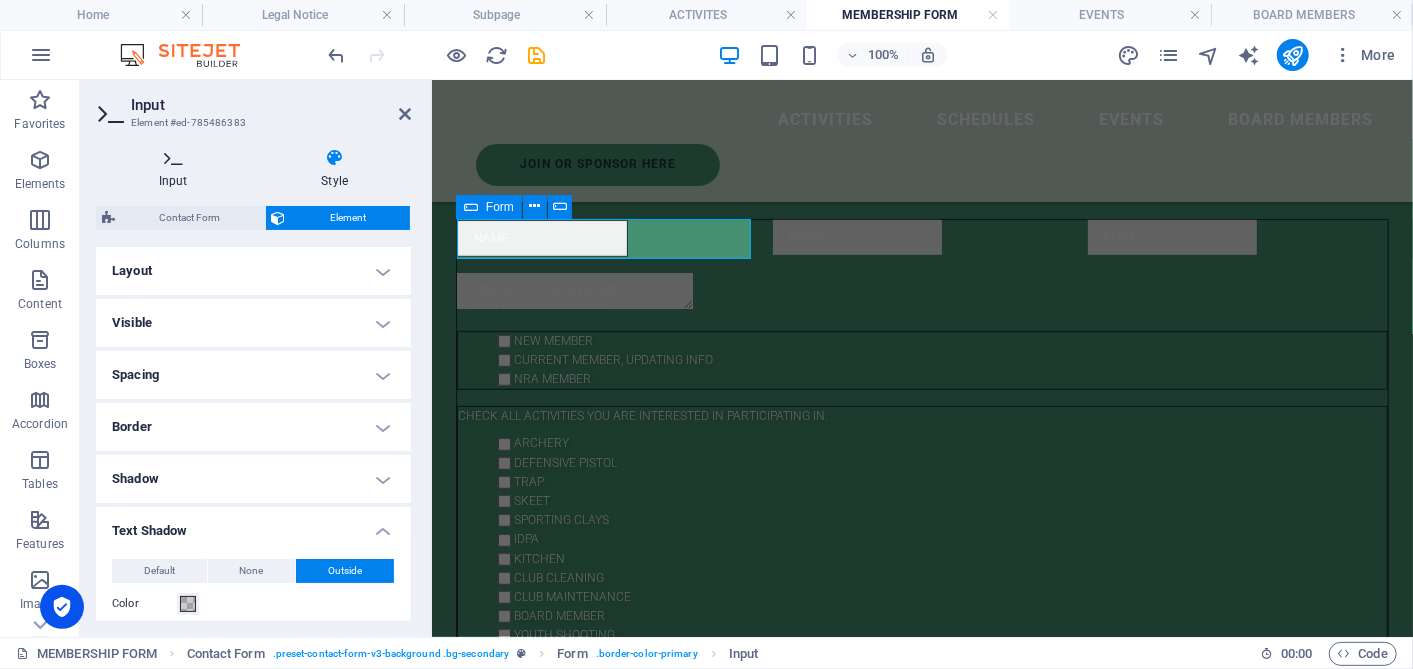 click at bounding box center (173, 158) 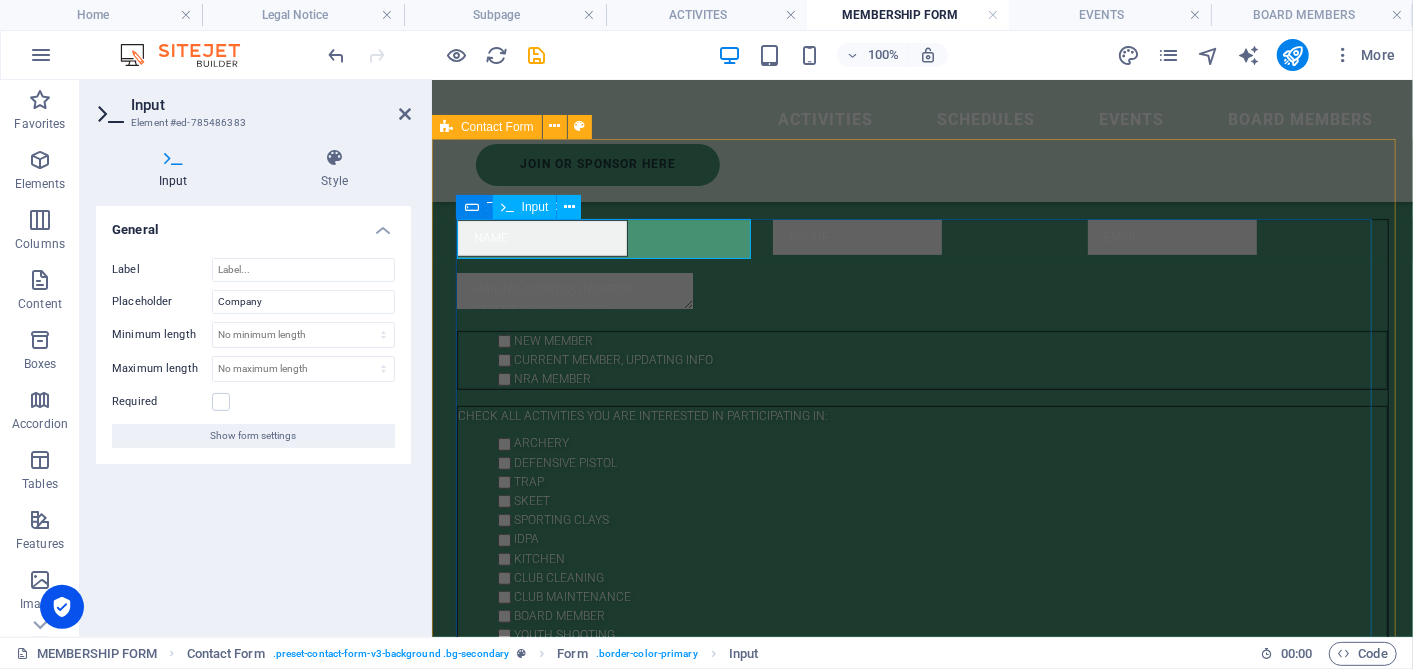 click on "NAME" at bounding box center [541, 237] 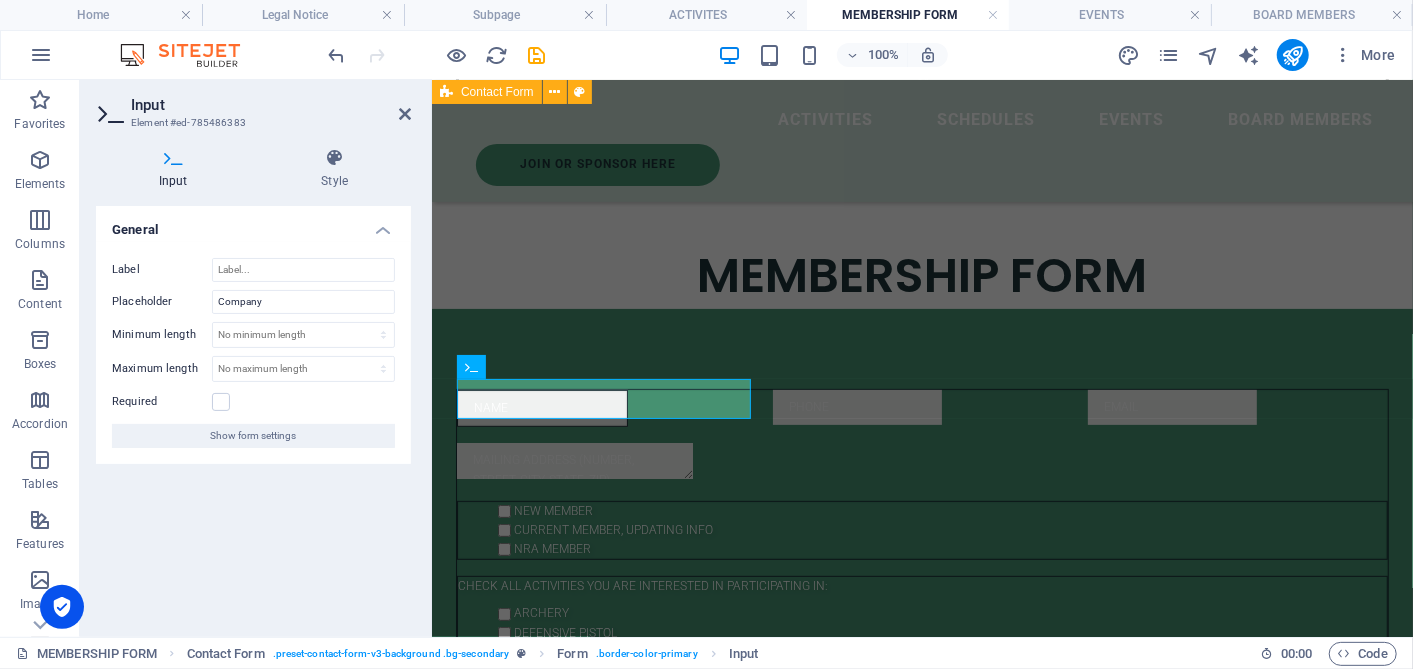 scroll, scrollTop: 189, scrollLeft: 0, axis: vertical 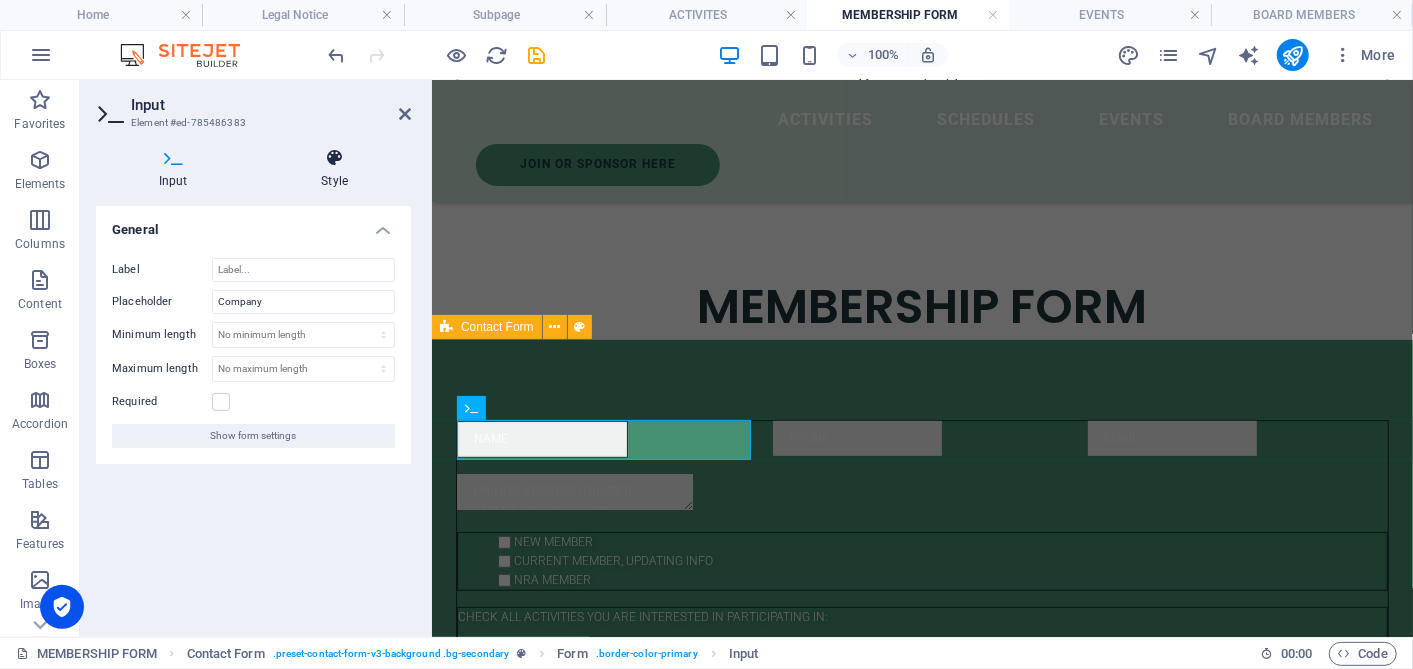 click on "Style" at bounding box center [335, 169] 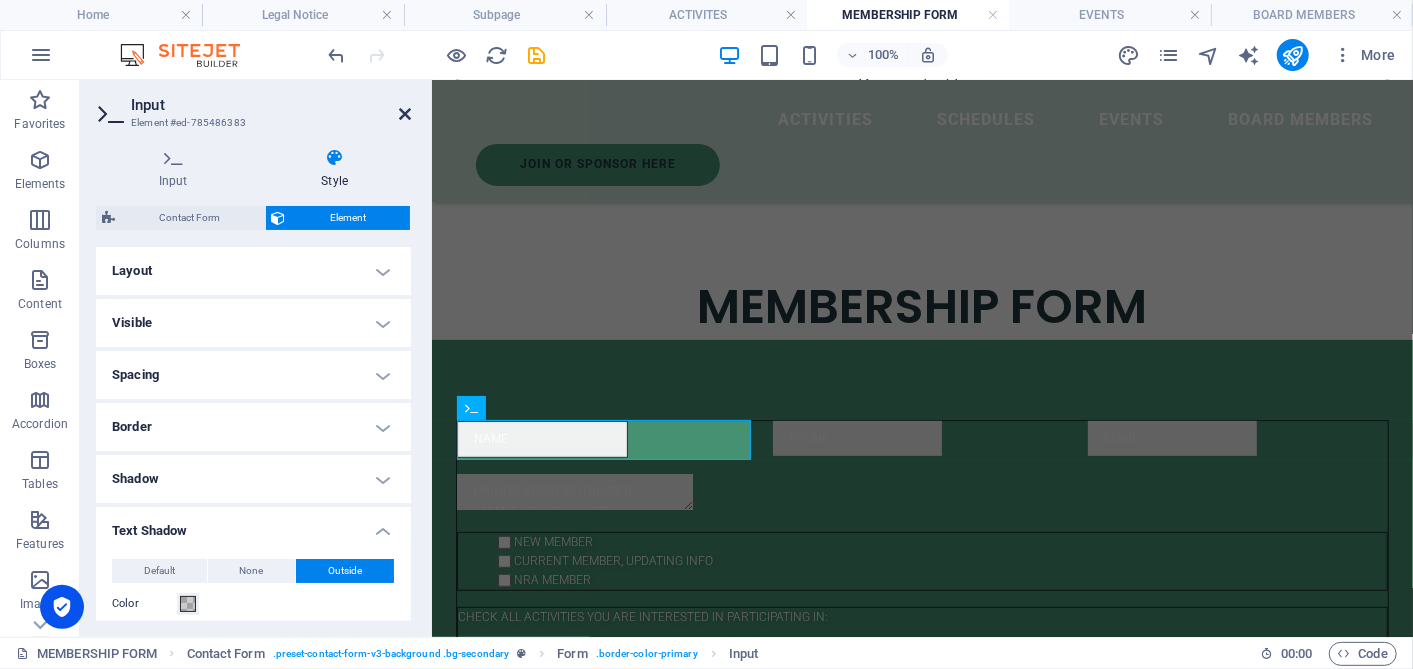 click at bounding box center (405, 114) 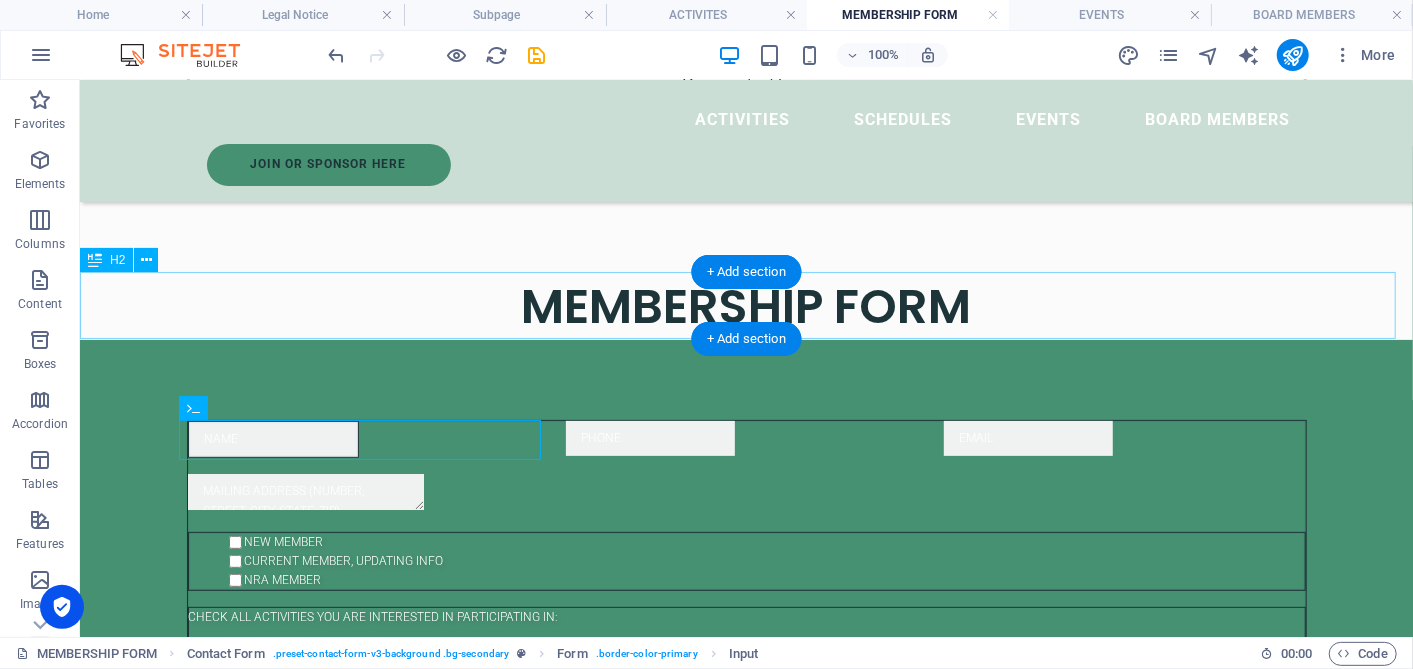click on "MEMBERSHIP FORM" at bounding box center [745, 305] 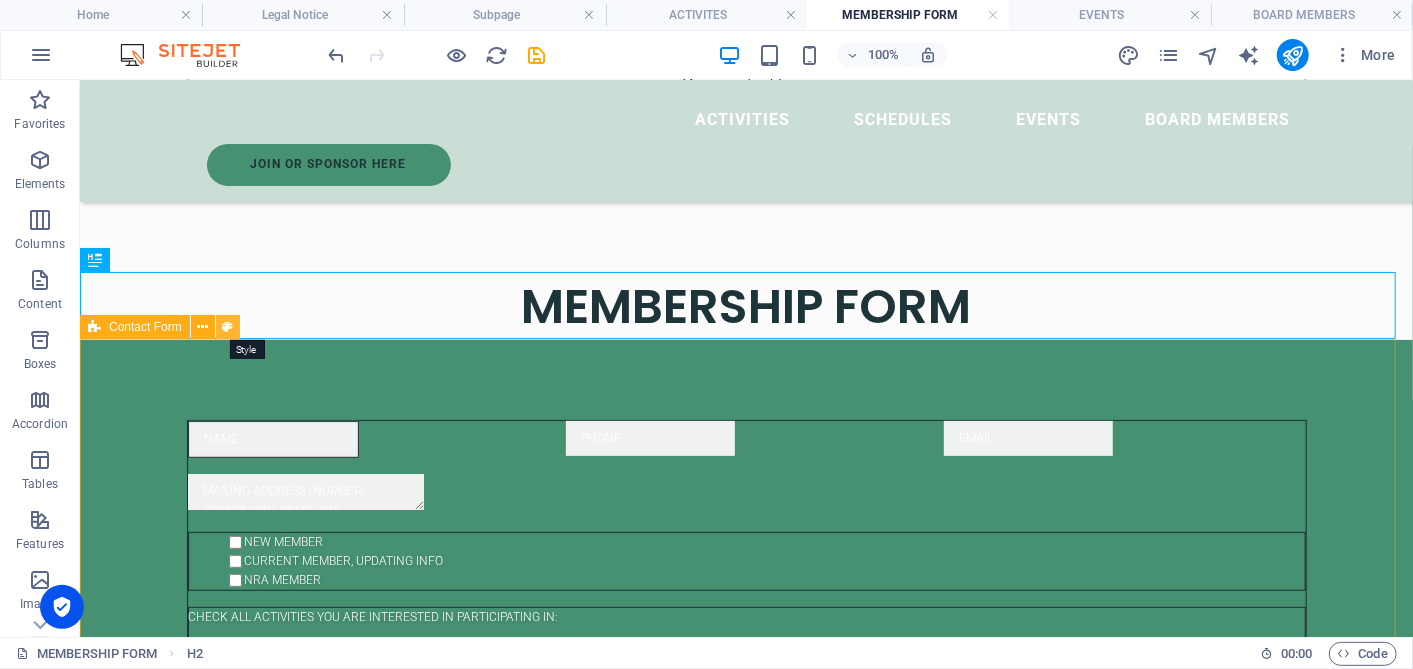 click at bounding box center [228, 327] 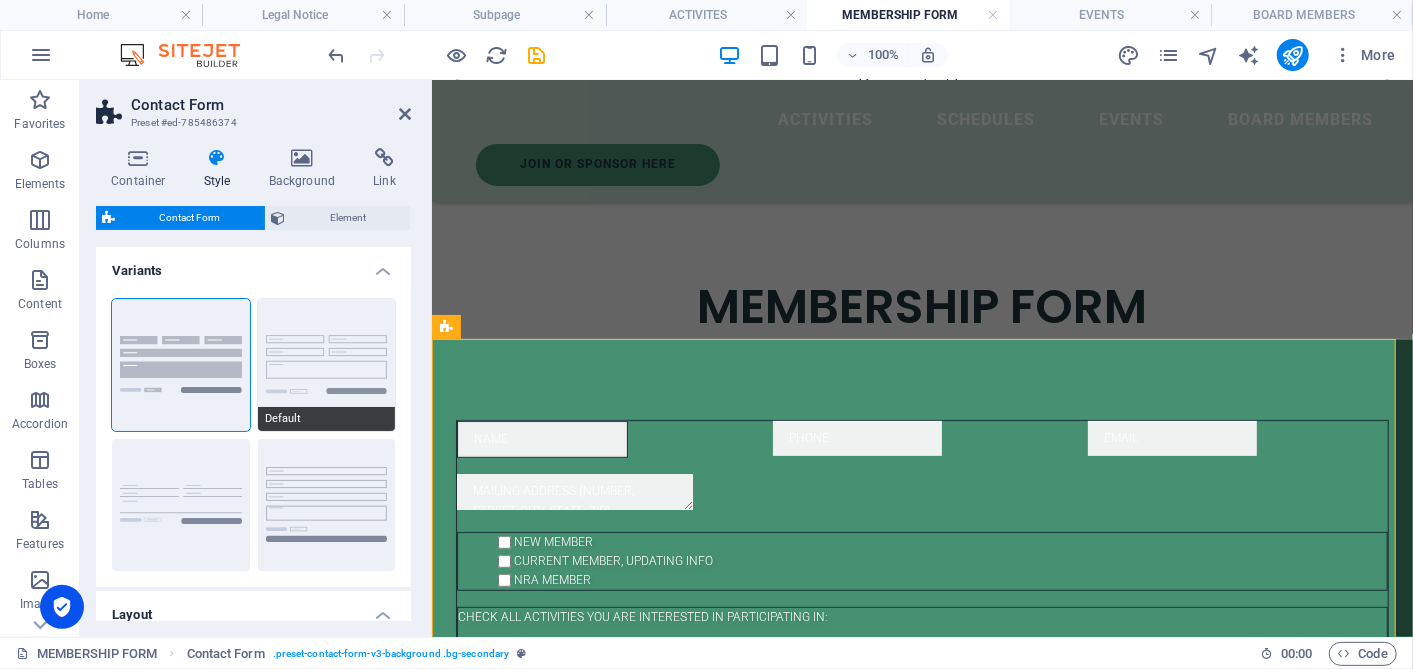 click on "Default" at bounding box center (327, 365) 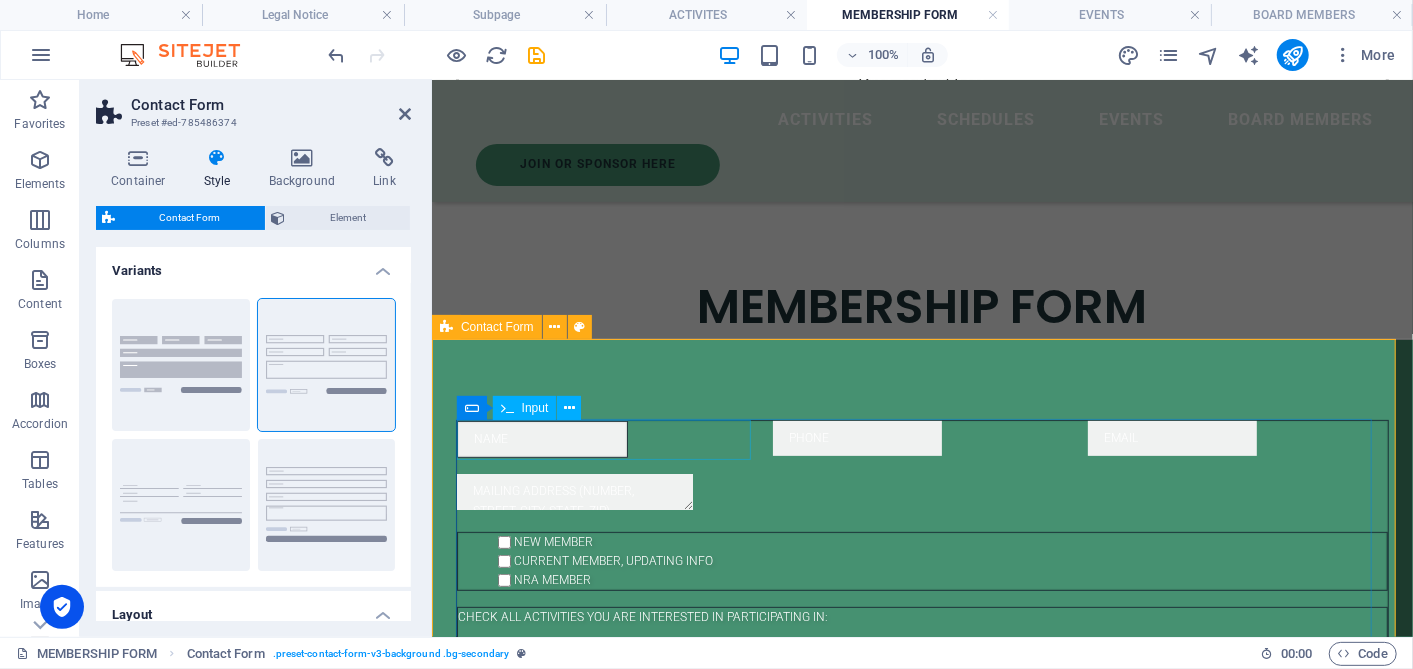 click on "NAME" at bounding box center [541, 438] 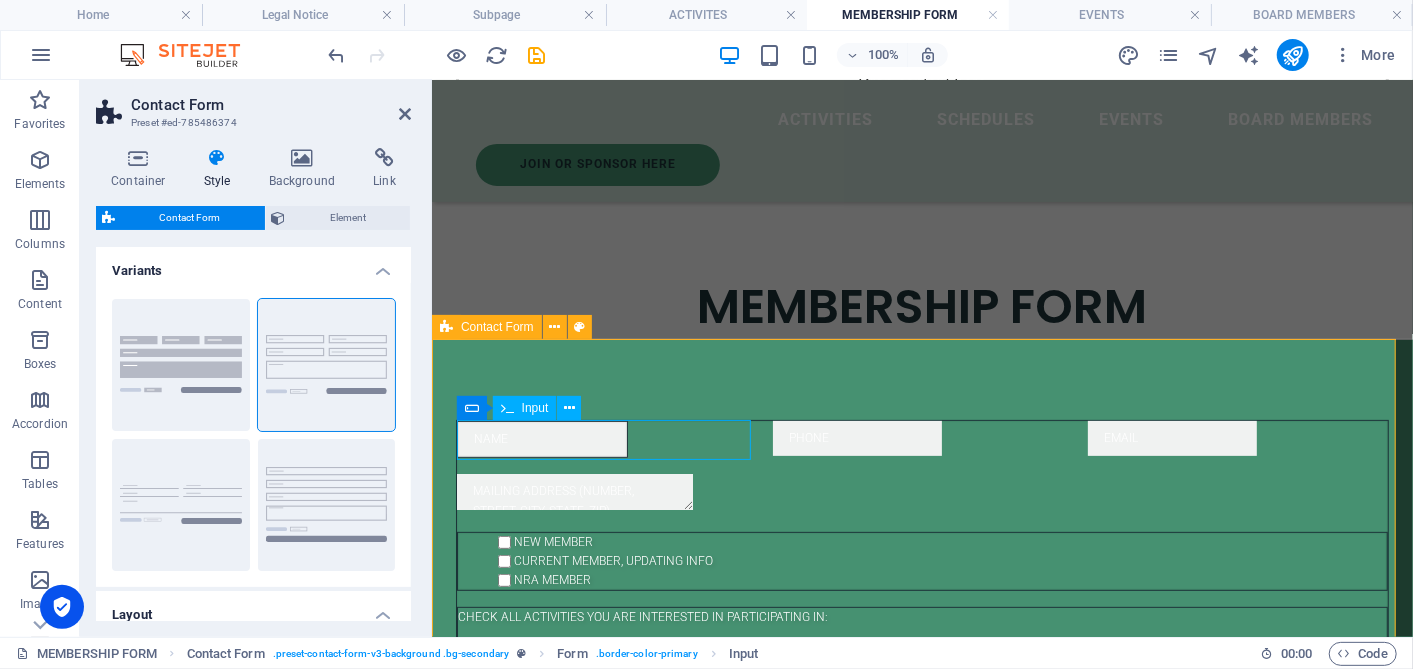 click on "NAME" at bounding box center [541, 438] 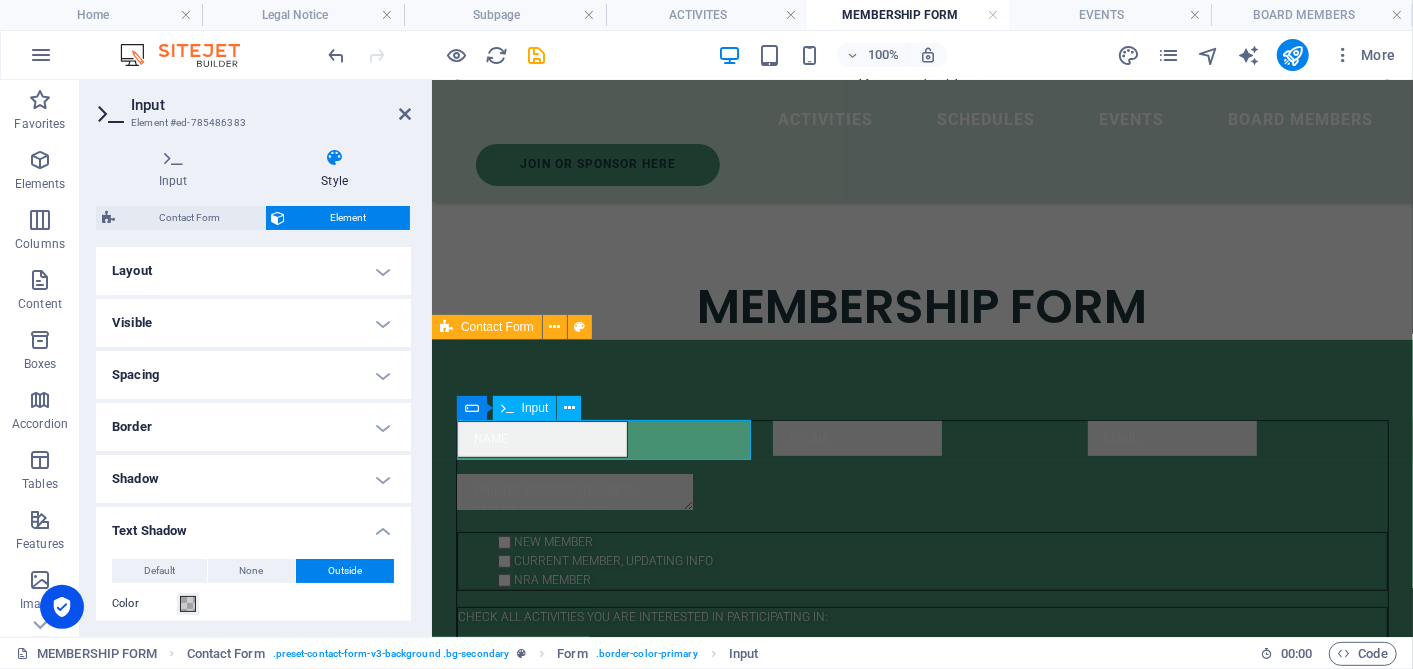click on "NAME" at bounding box center (541, 438) 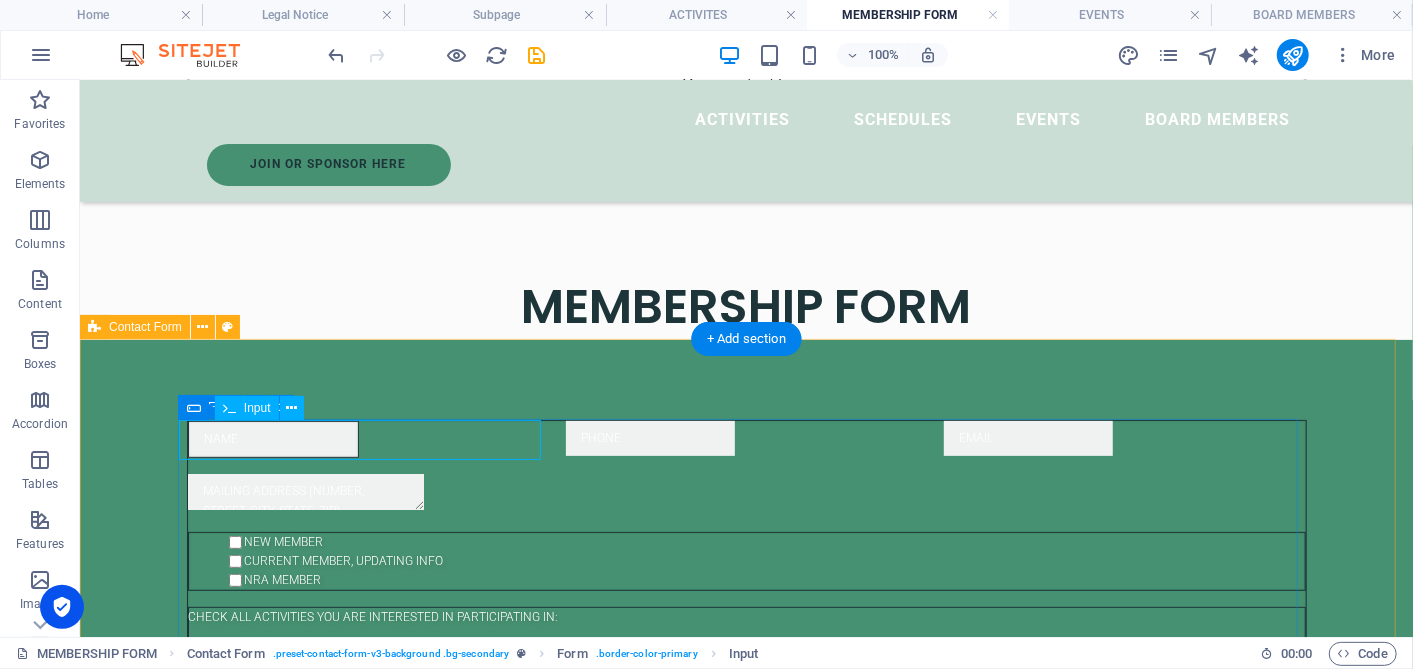 click on "NAME" at bounding box center (368, 438) 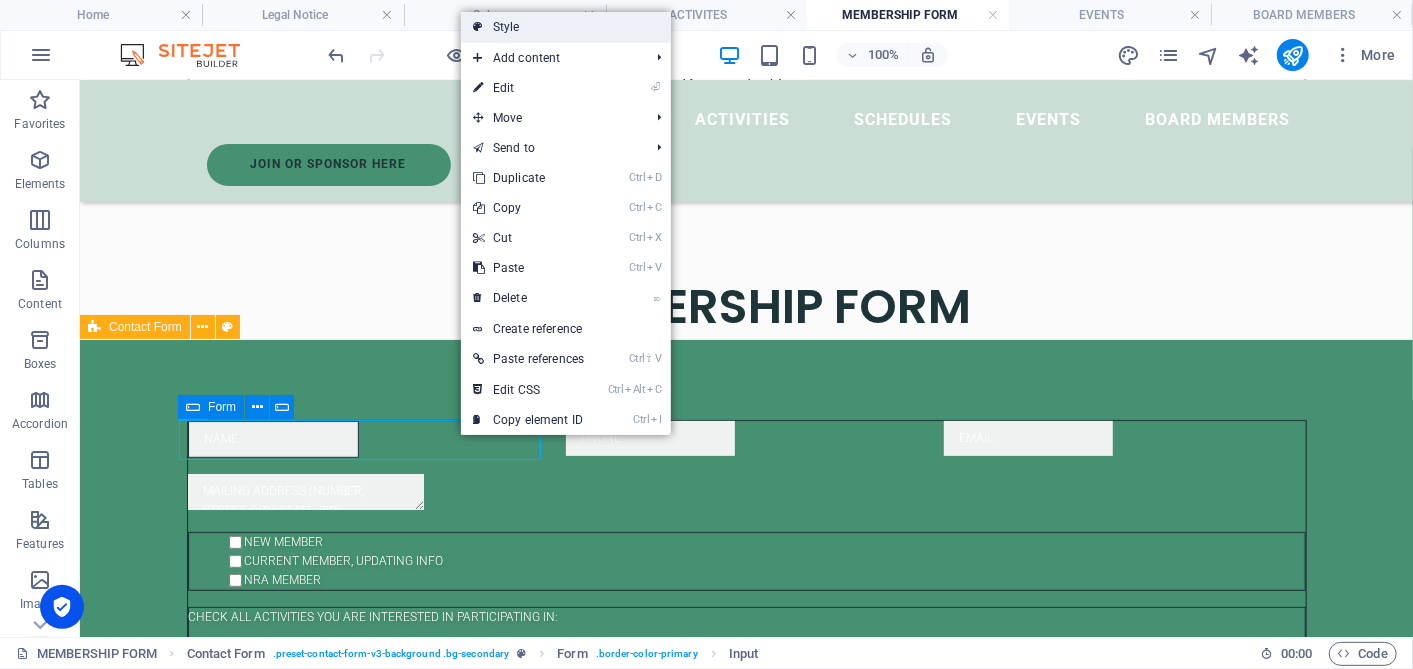 click on "Style" at bounding box center [566, 27] 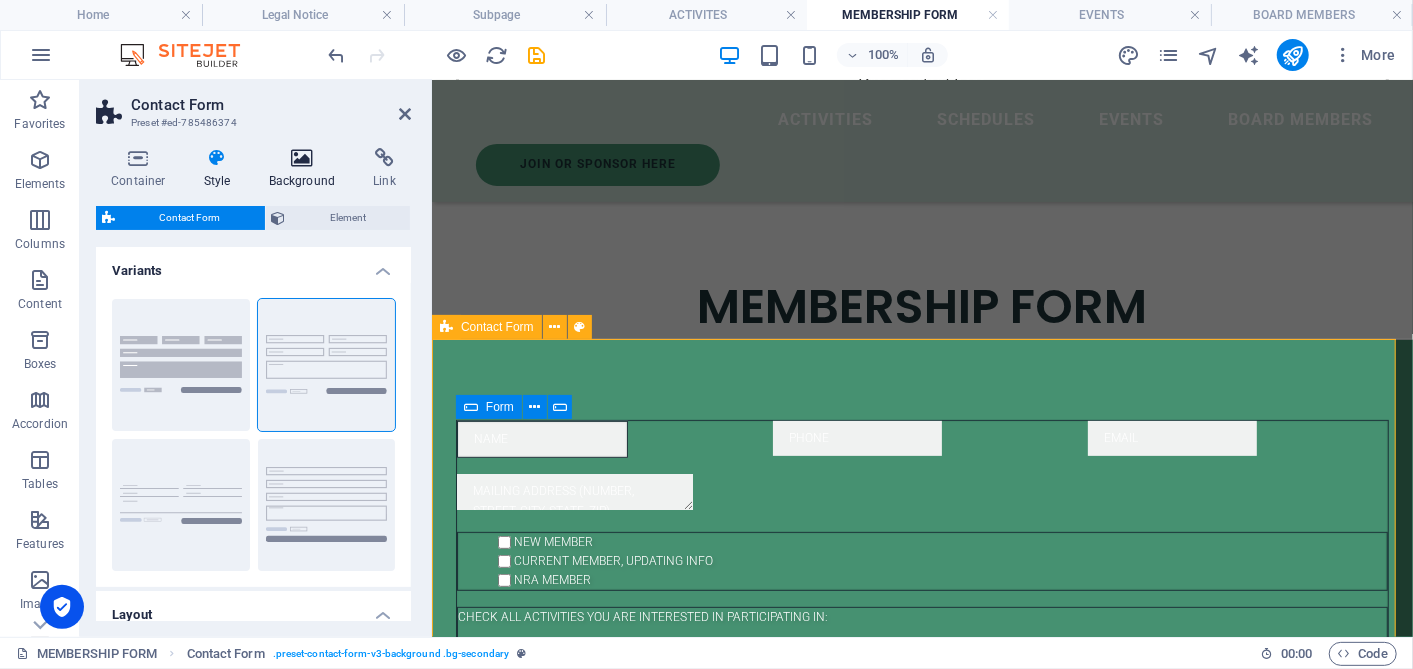 click at bounding box center (302, 158) 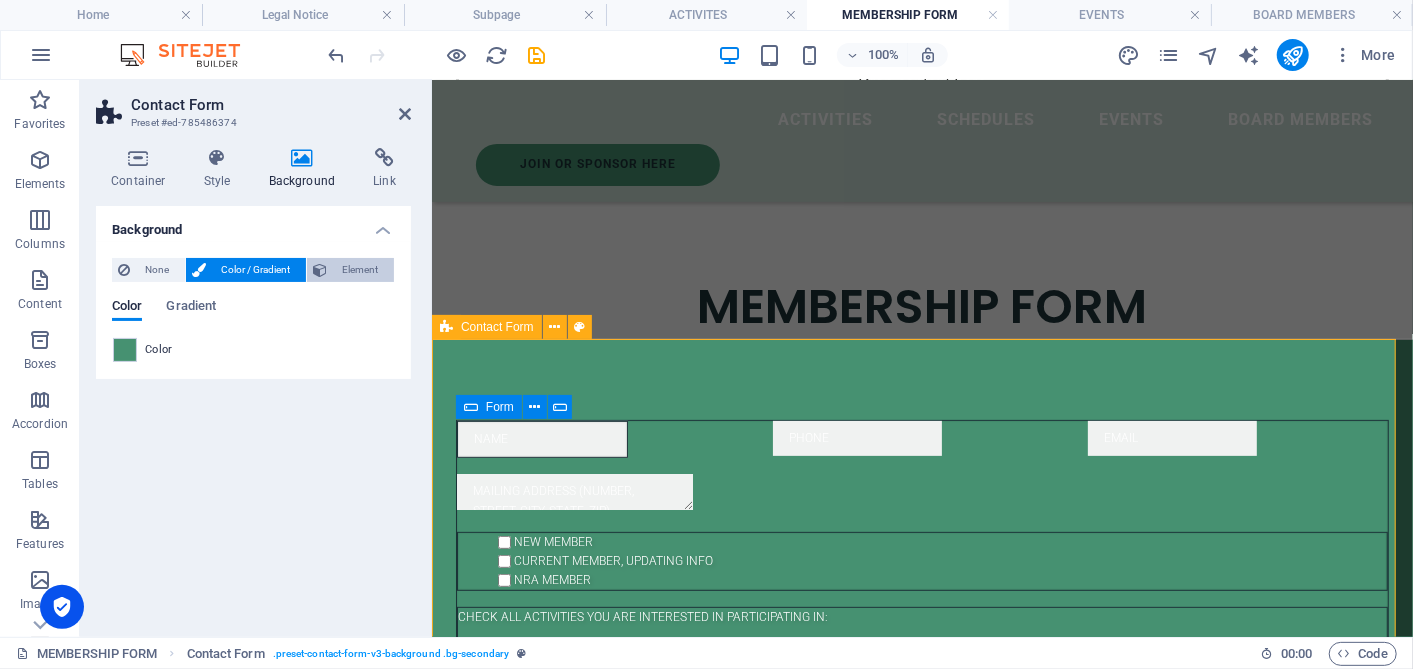 click on "Element" at bounding box center [350, 270] 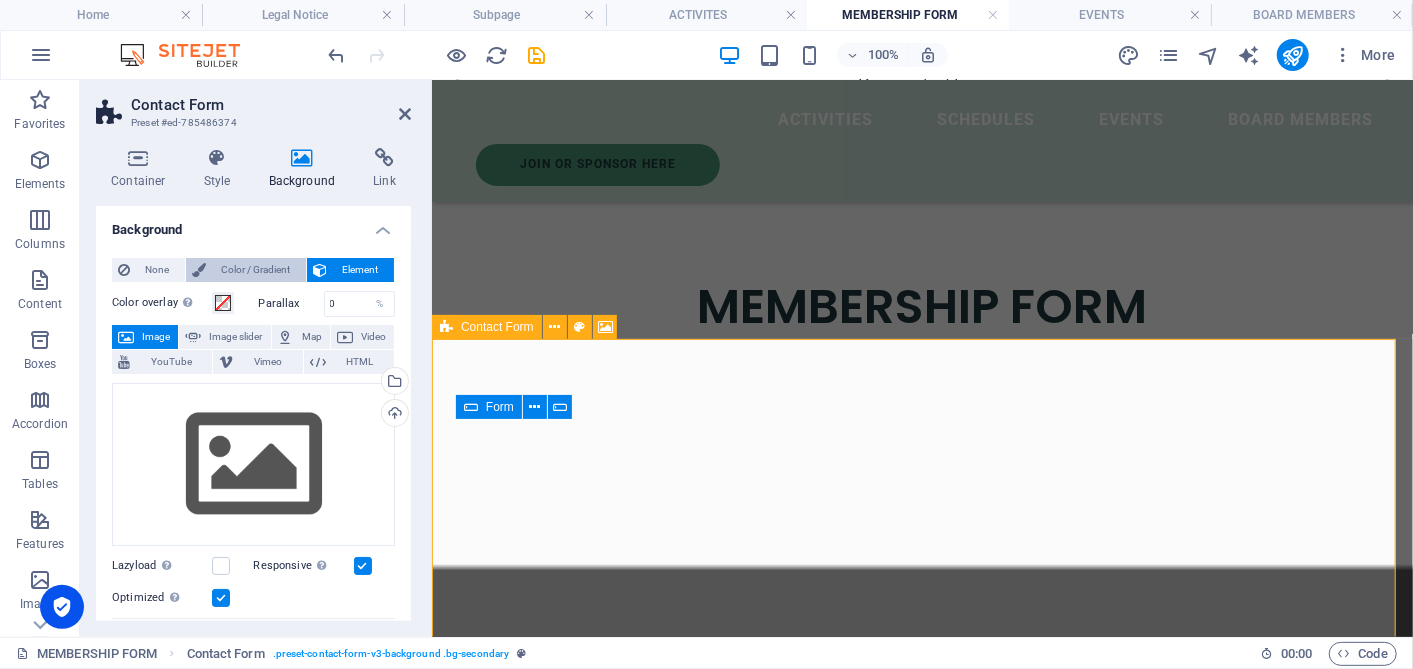 click on "Color / Gradient" at bounding box center (256, 270) 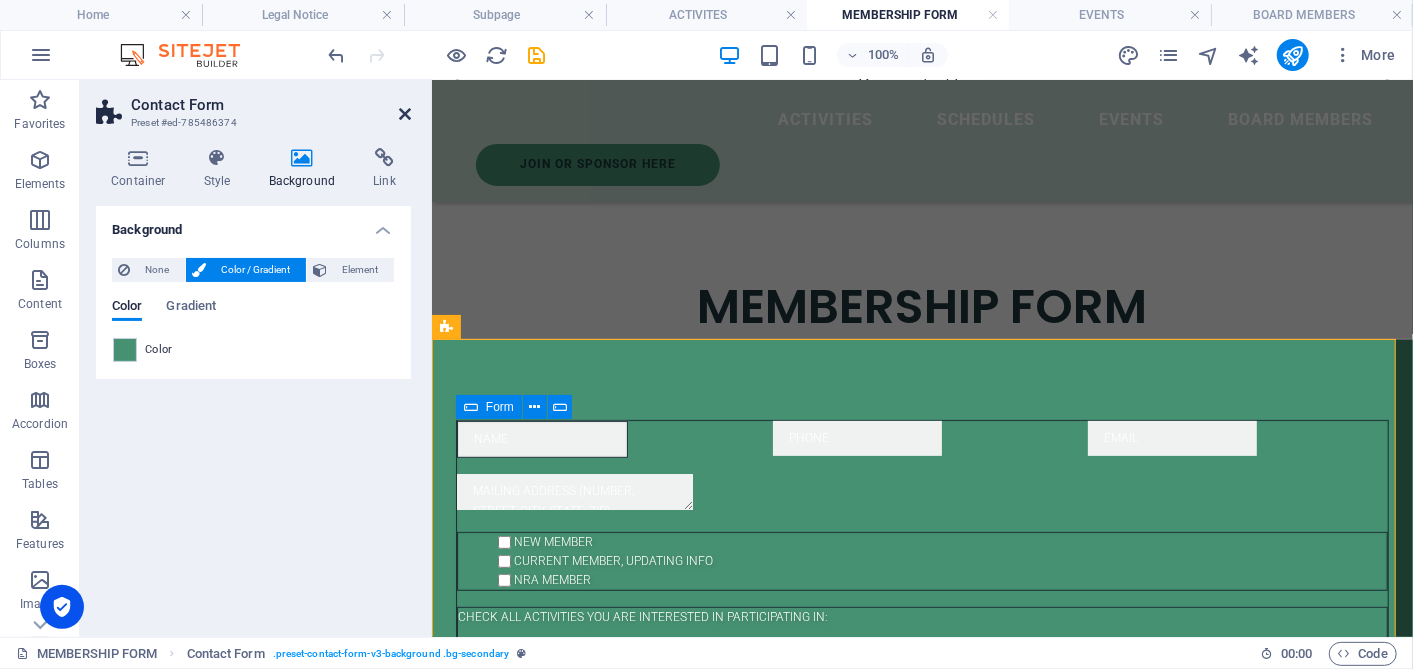click at bounding box center (405, 114) 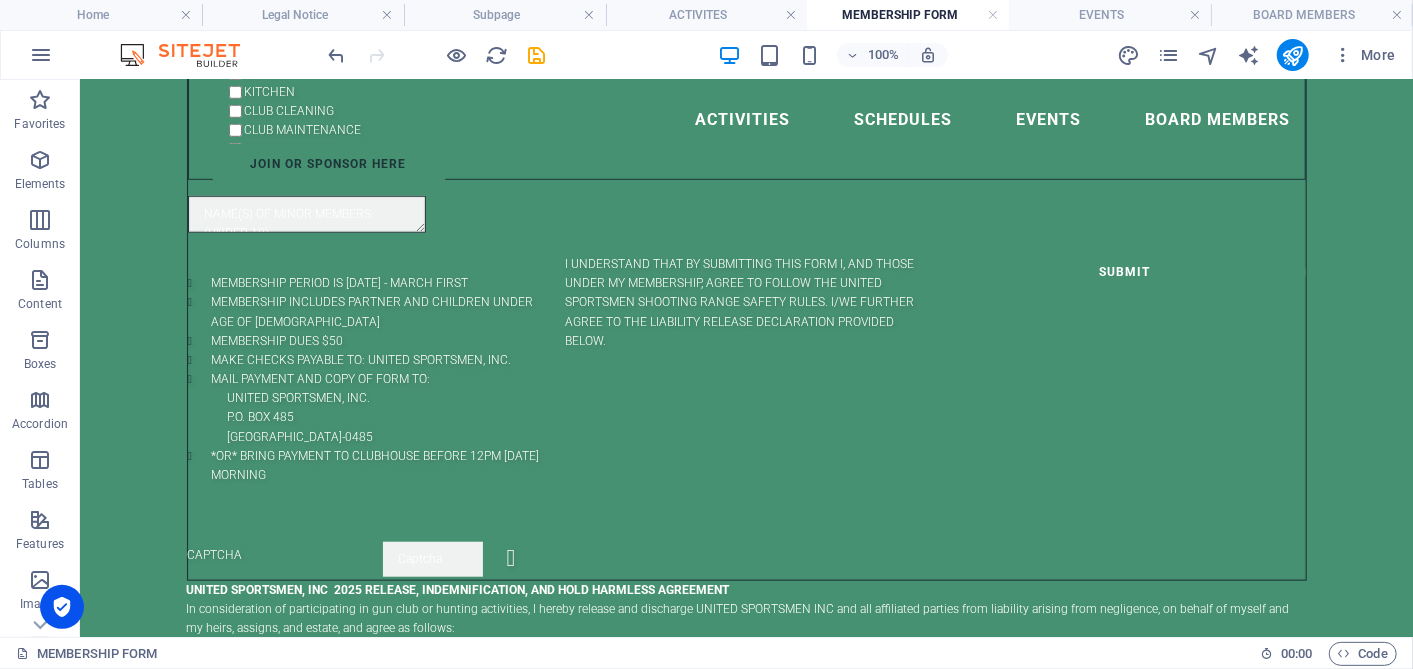 scroll, scrollTop: 0, scrollLeft: 0, axis: both 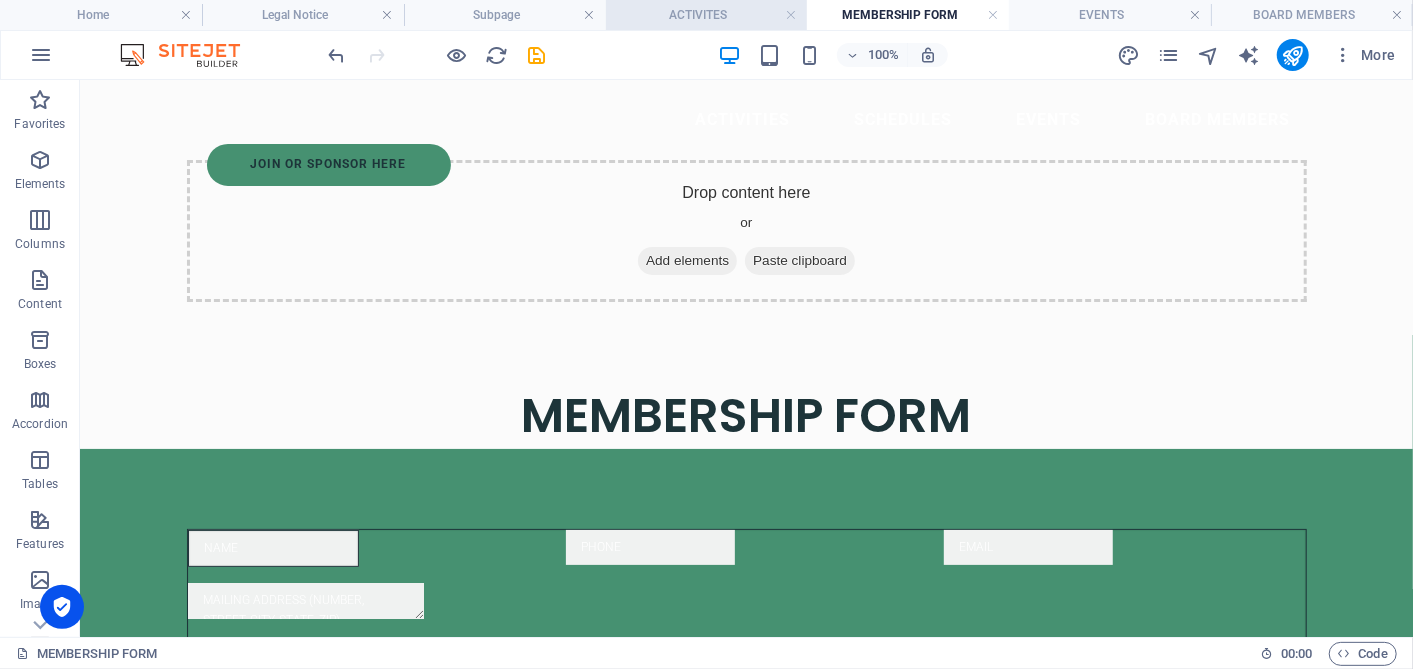 click on "ACTIVITES" at bounding box center [707, 15] 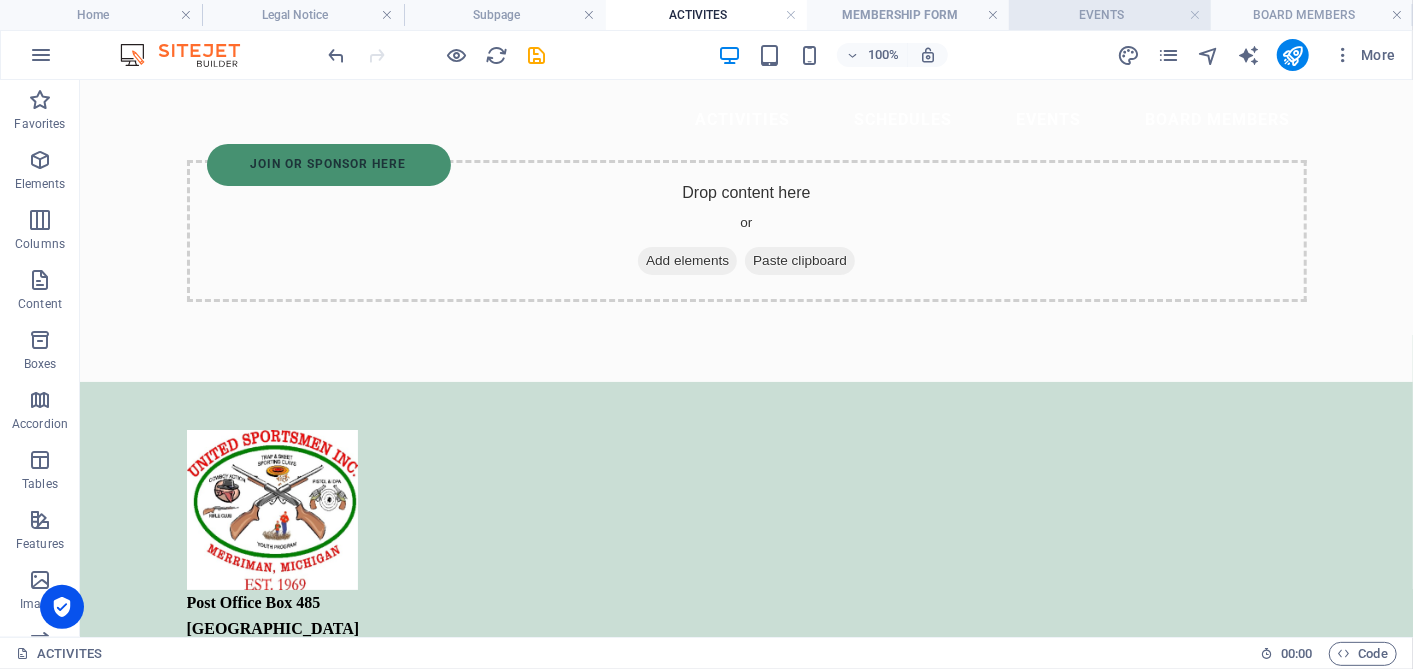 click on "EVENTS" at bounding box center [1110, 15] 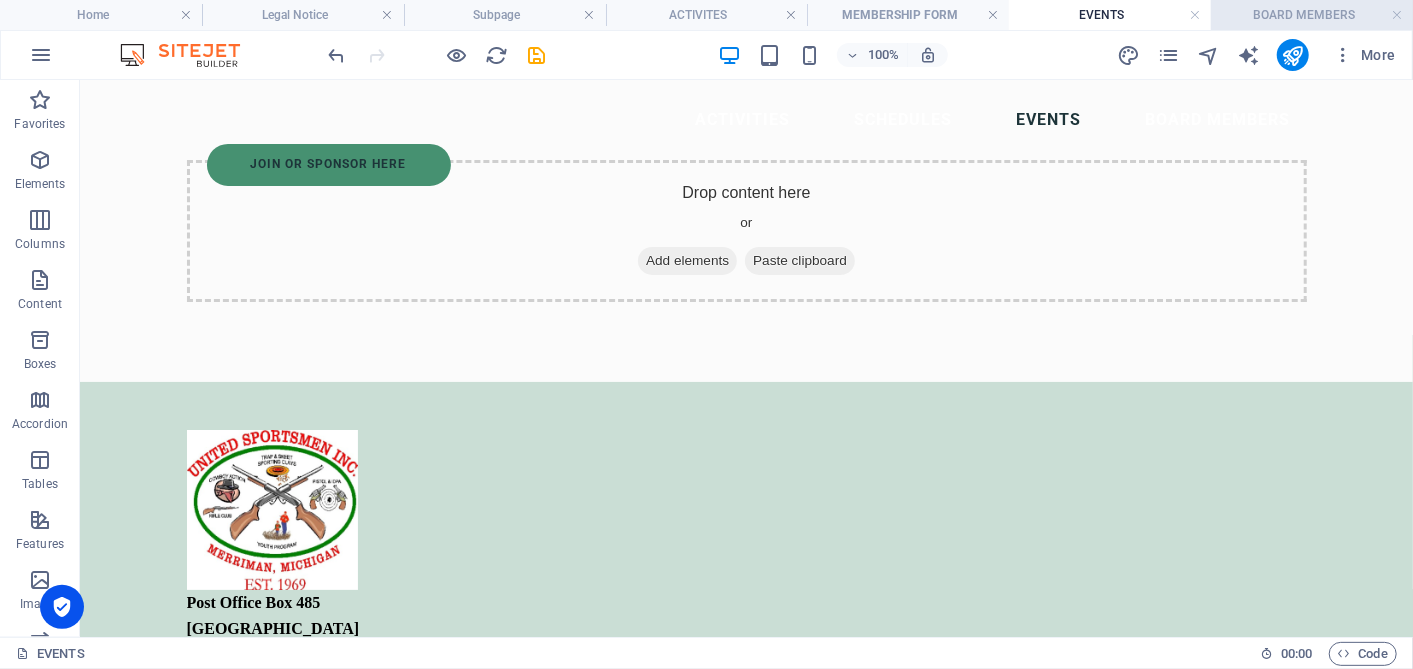 click on "BOARD MEMBERS" at bounding box center (1312, 15) 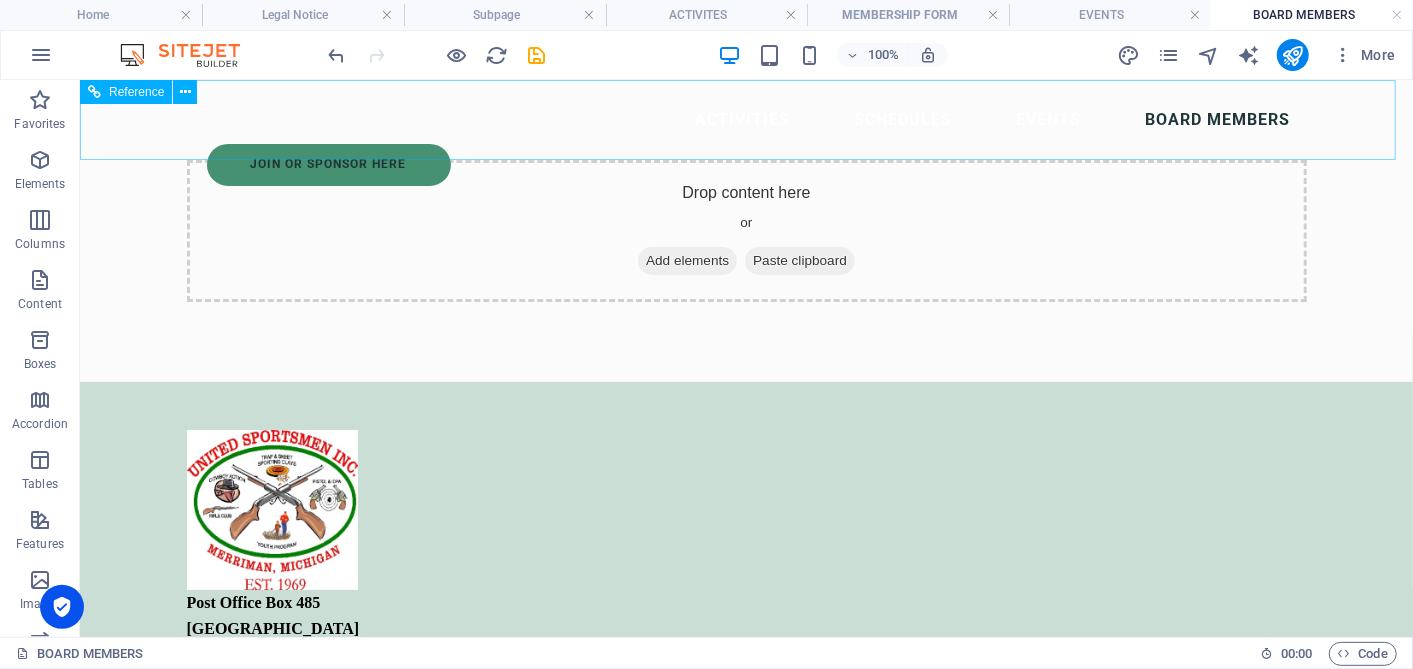 click on "Activities Schedules Events Board Members" at bounding box center (746, 119) 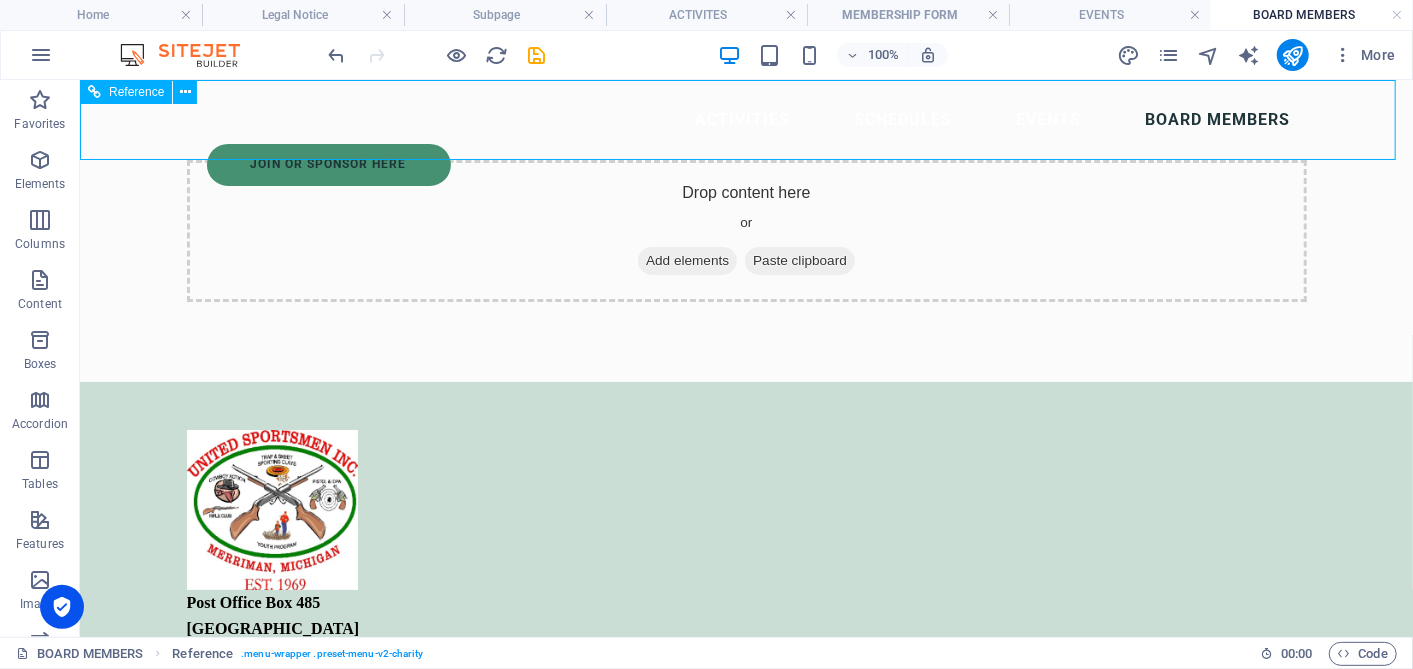 click on "Activities Schedules Events Board Members" at bounding box center [746, 119] 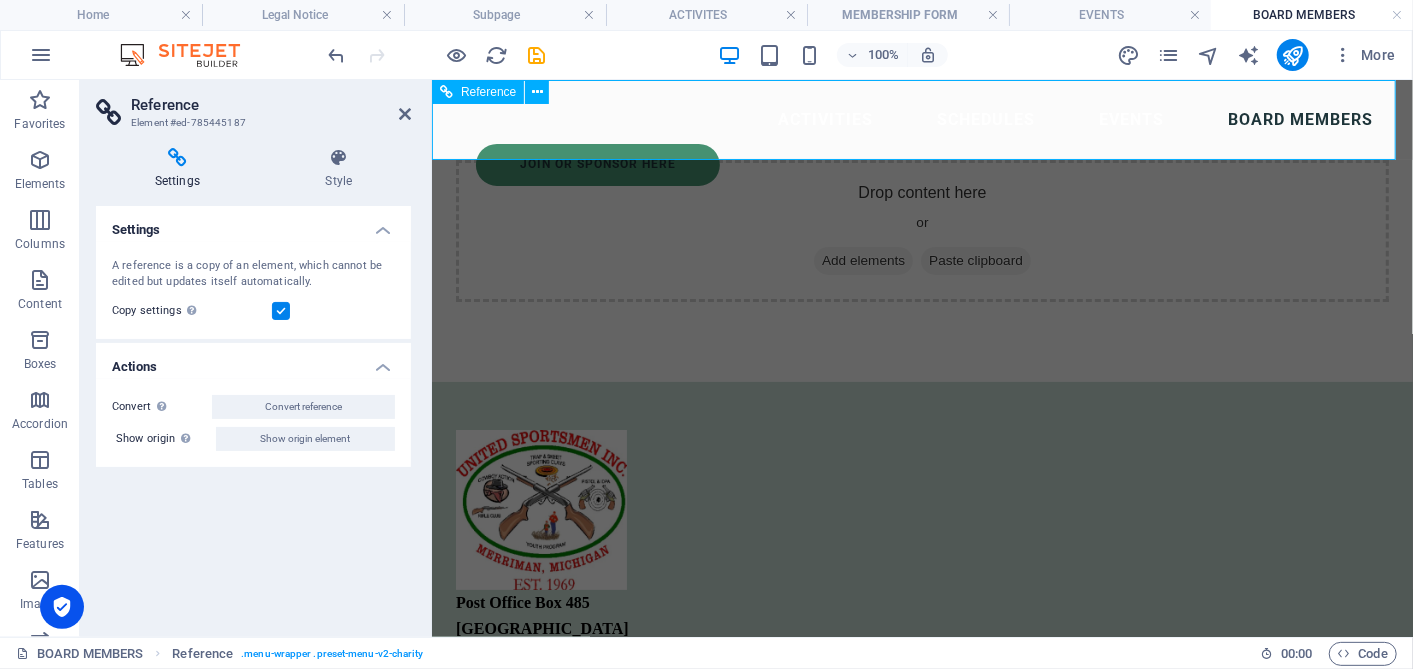 click on "Activities Schedules Events Board Members" at bounding box center (921, 119) 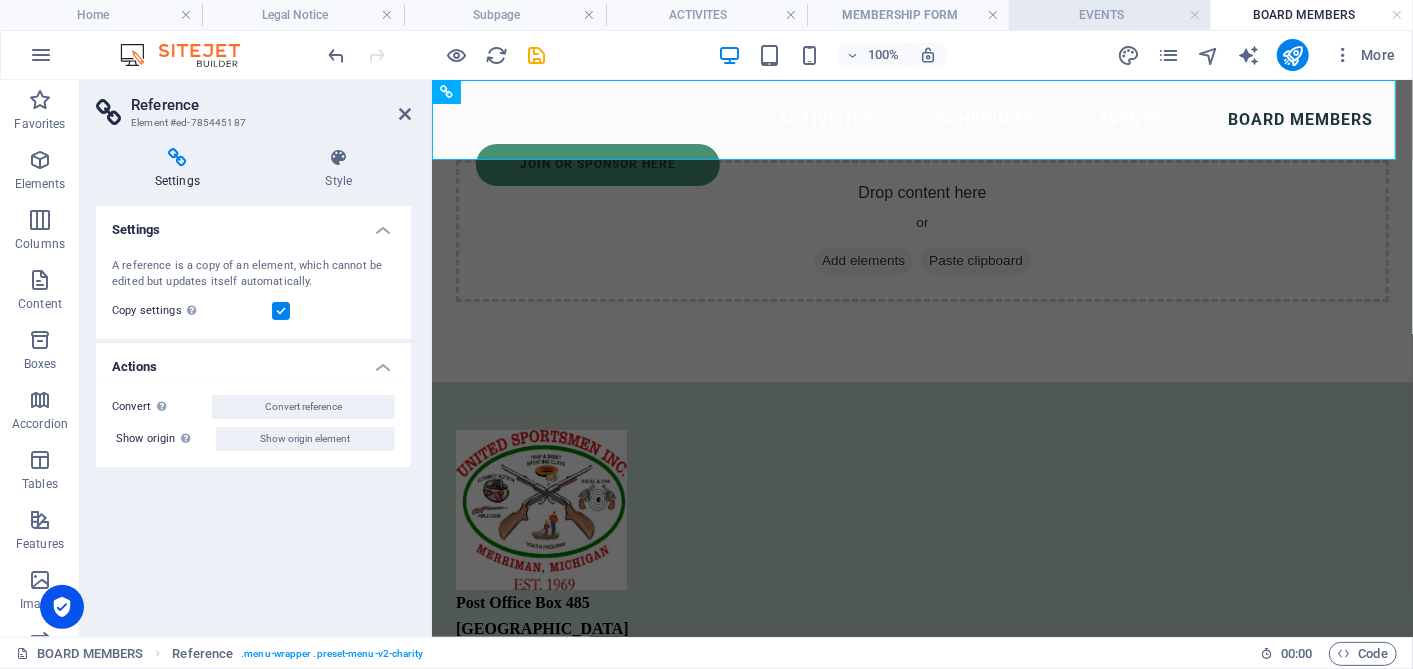 click on "EVENTS" at bounding box center (1110, 15) 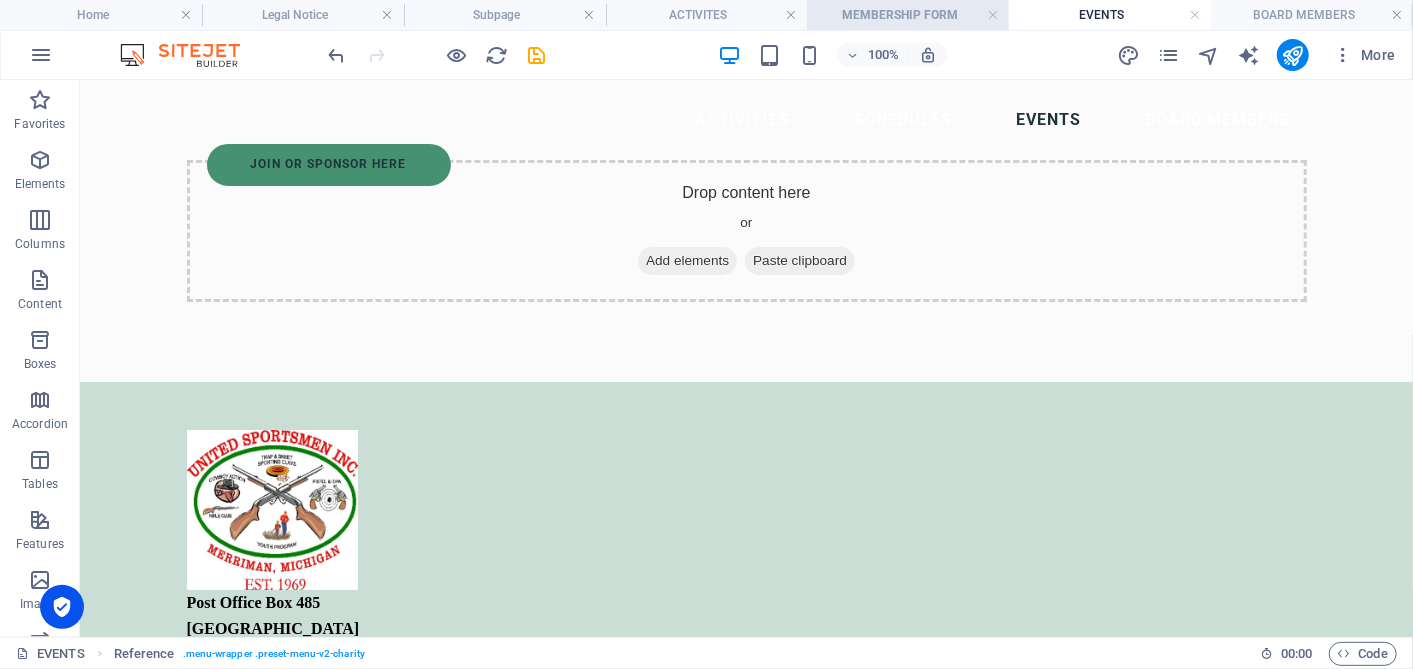 click on "MEMBERSHIP FORM" at bounding box center (908, 15) 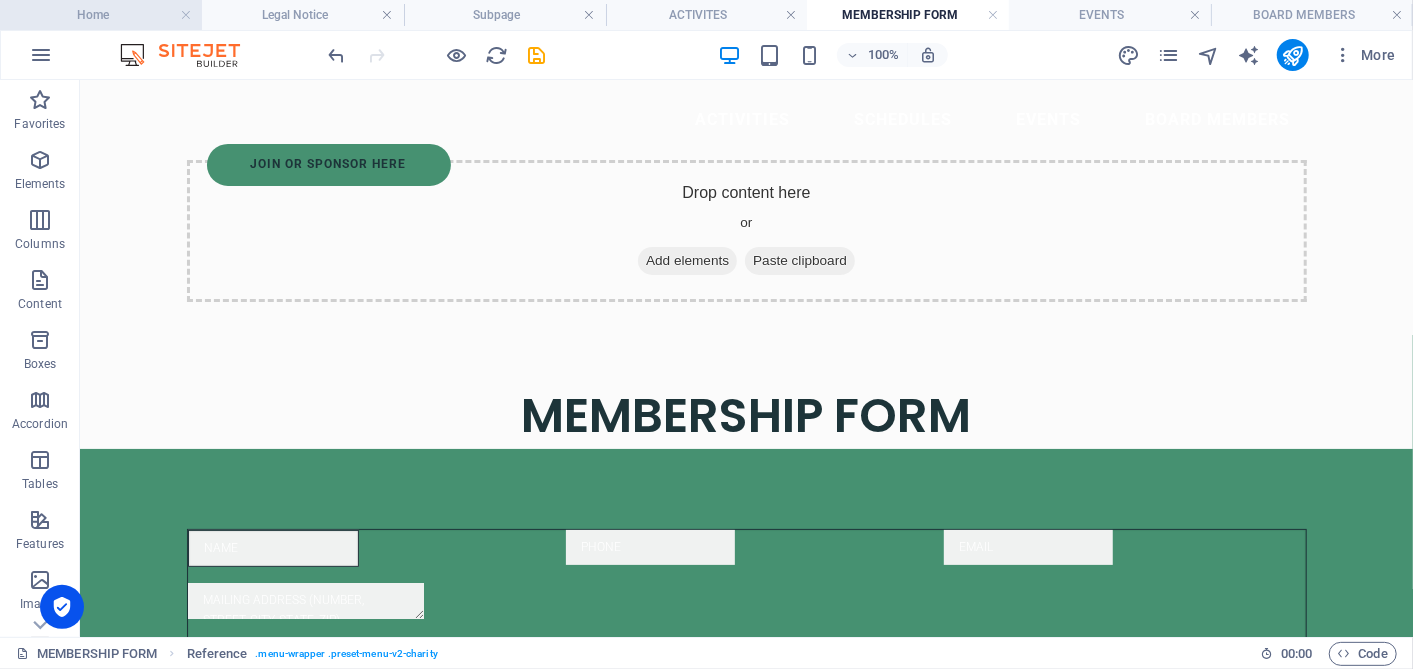 click on "Home" at bounding box center (101, 15) 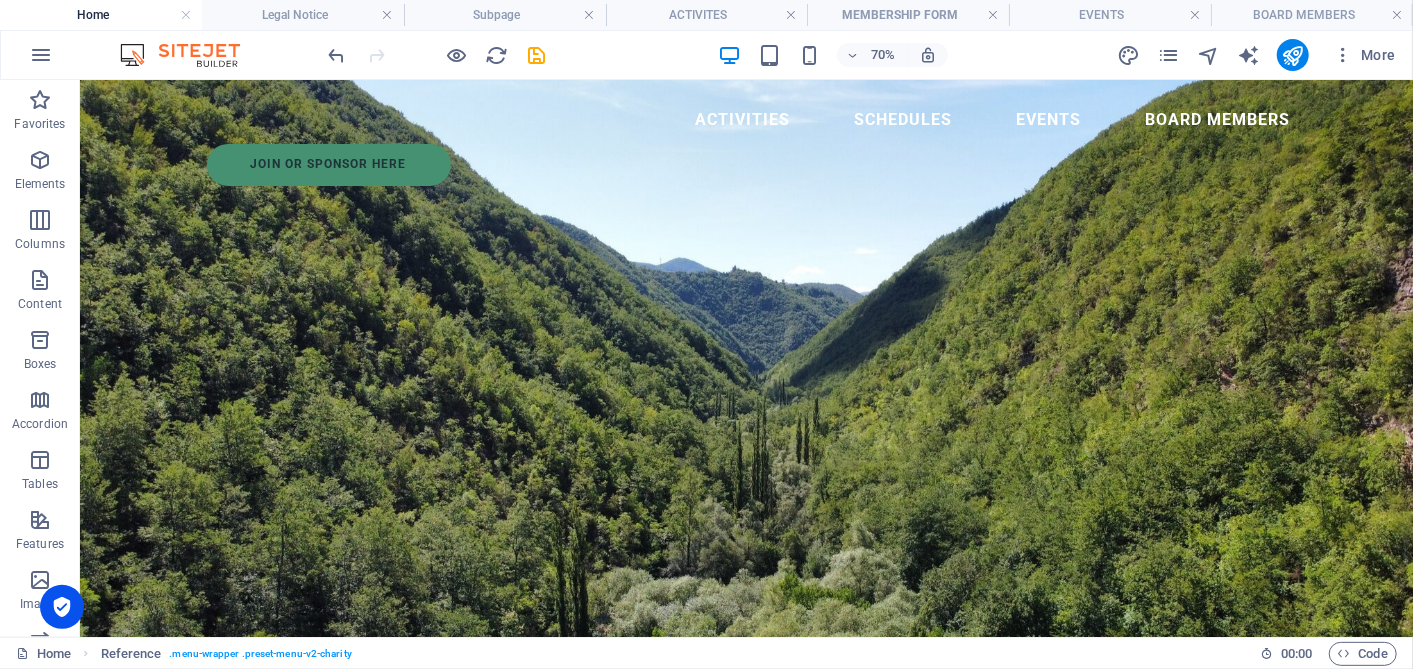 scroll, scrollTop: 342, scrollLeft: 0, axis: vertical 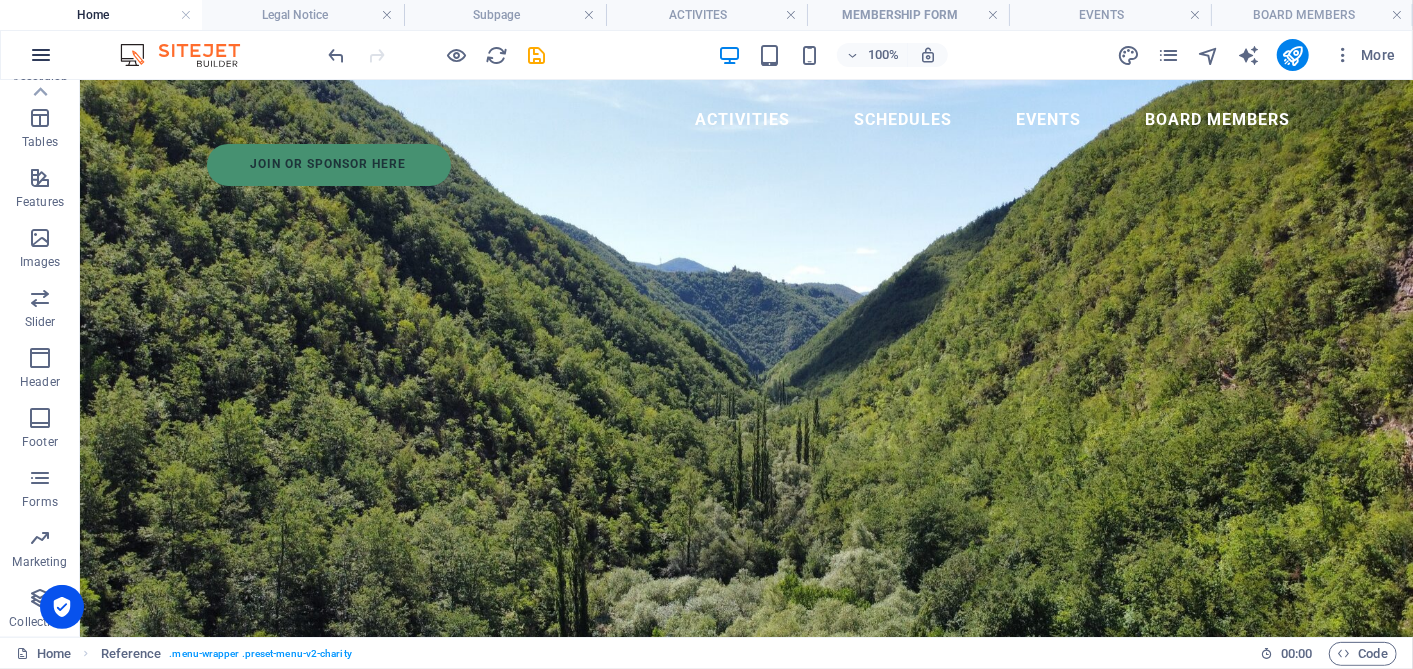 click at bounding box center (41, 55) 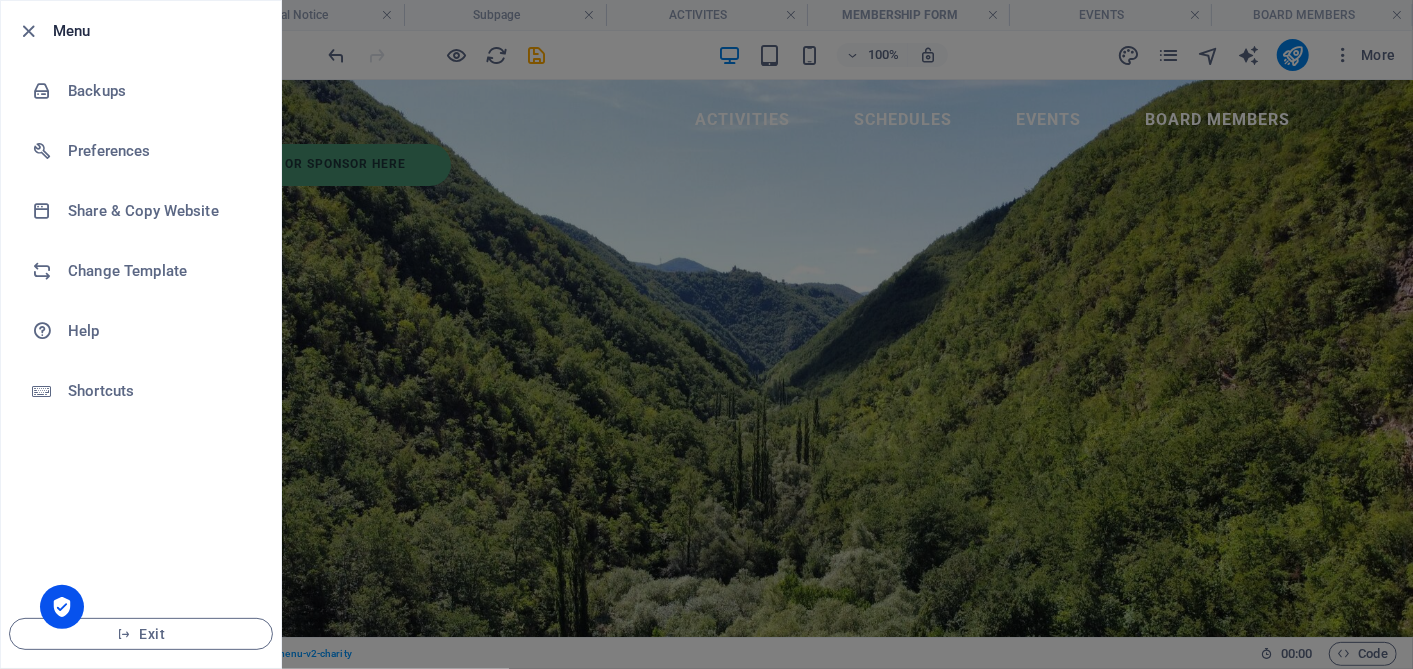 click at bounding box center [706, 334] 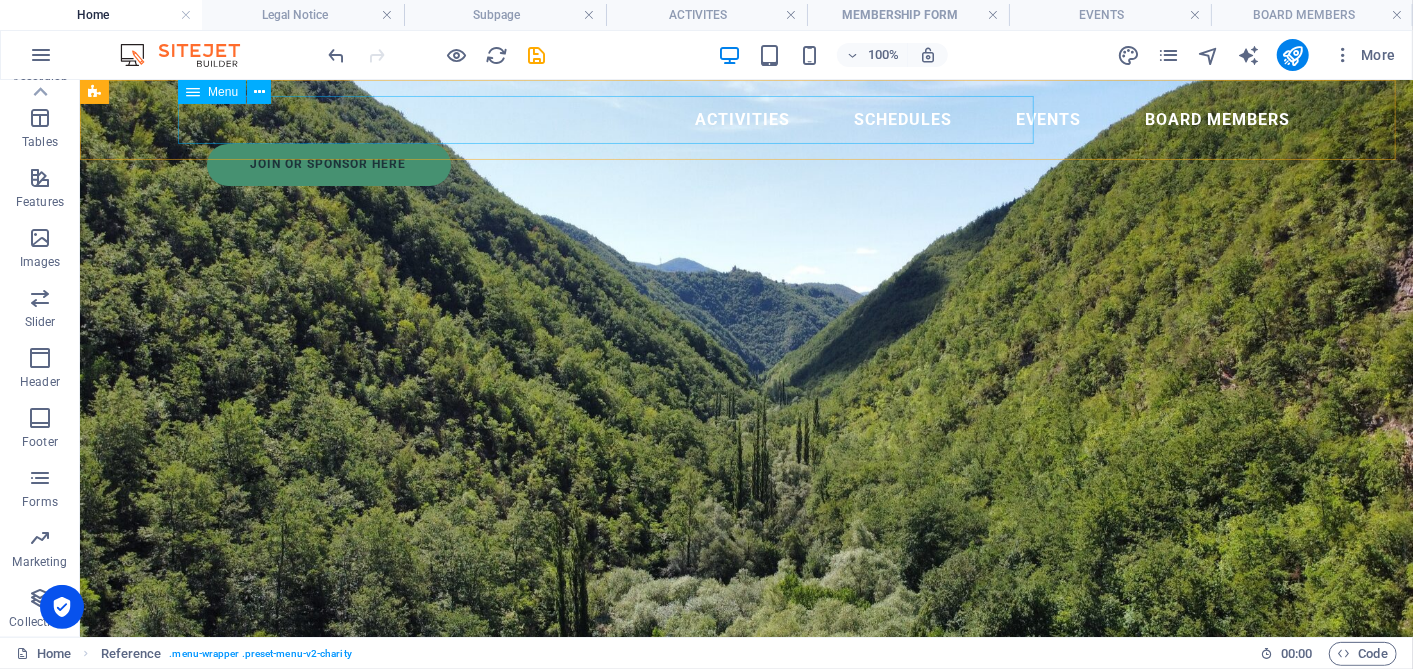 click on "Activities Schedules Events Board Members" at bounding box center [746, 119] 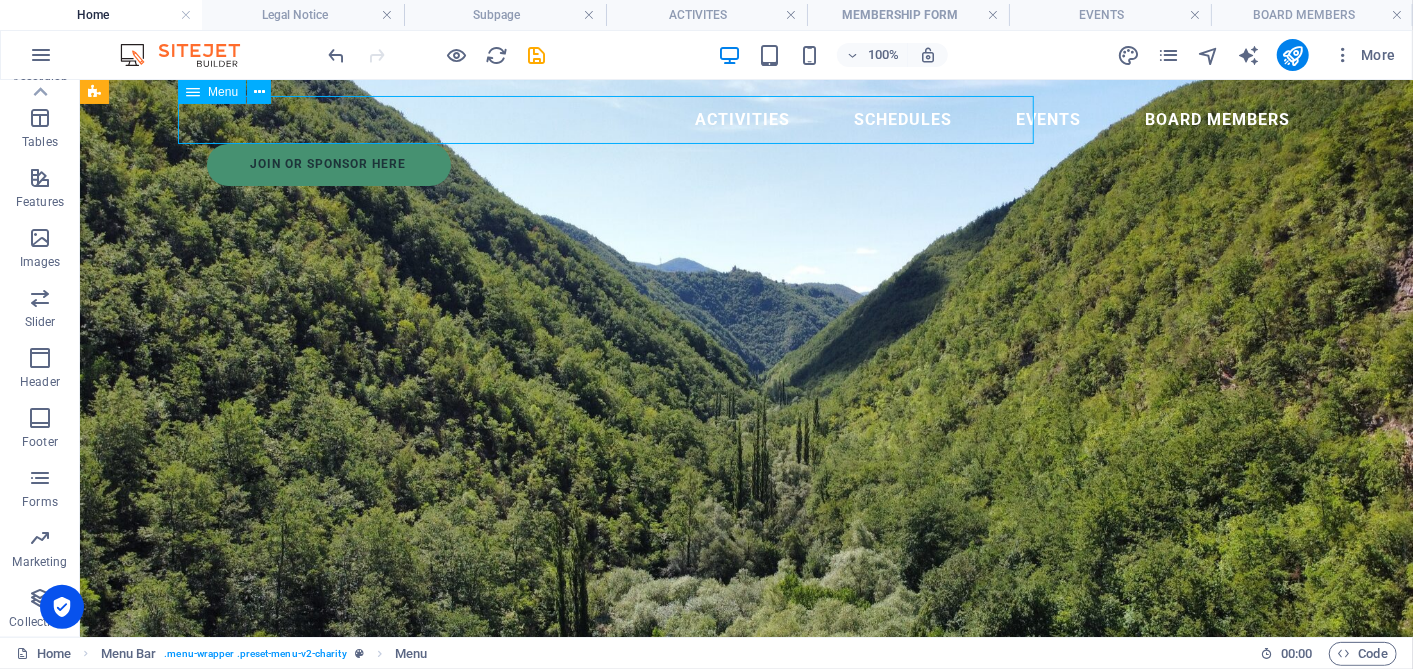 click on "Activities Schedules Events Board Members" at bounding box center [746, 119] 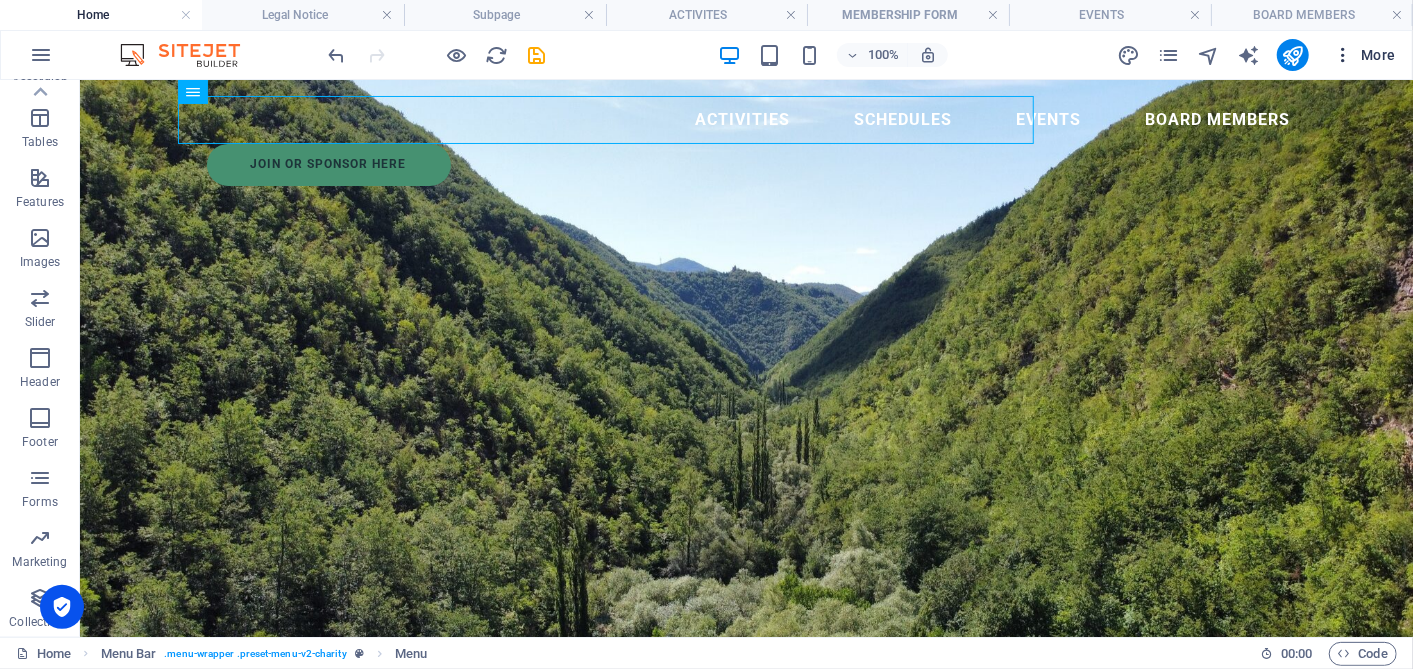 click at bounding box center [1343, 55] 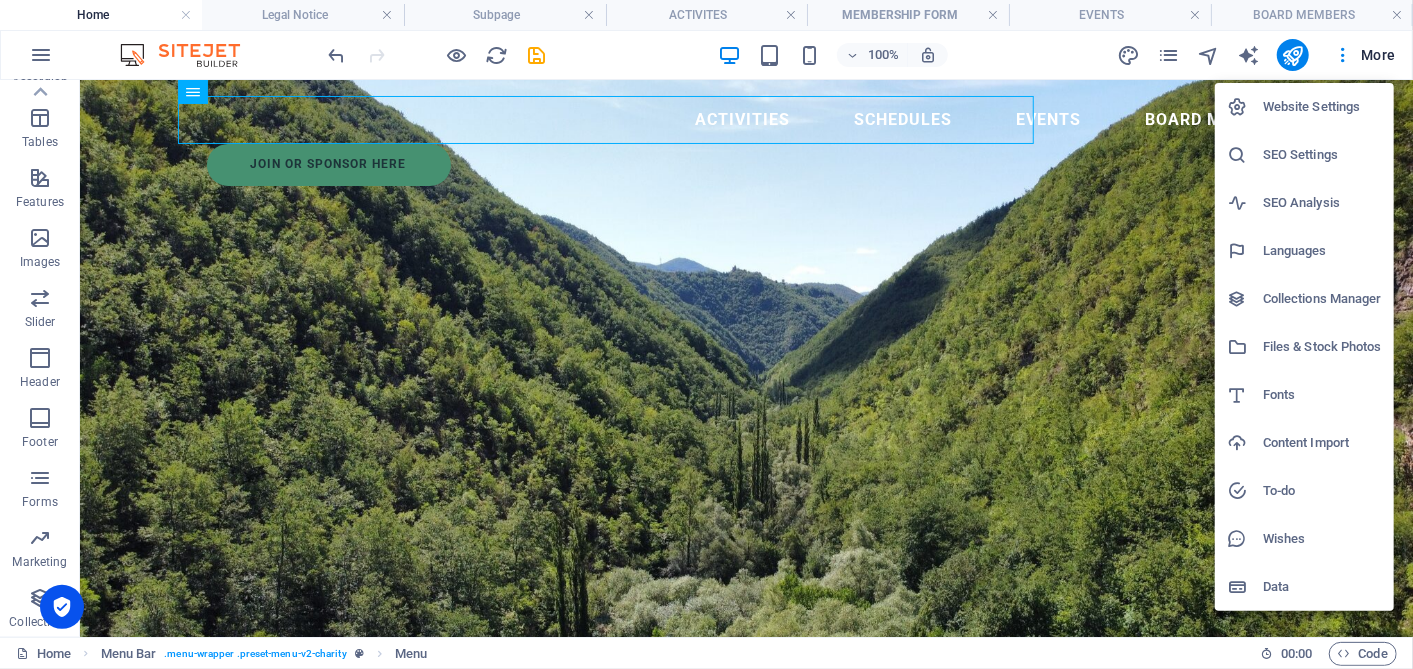 click at bounding box center [706, 334] 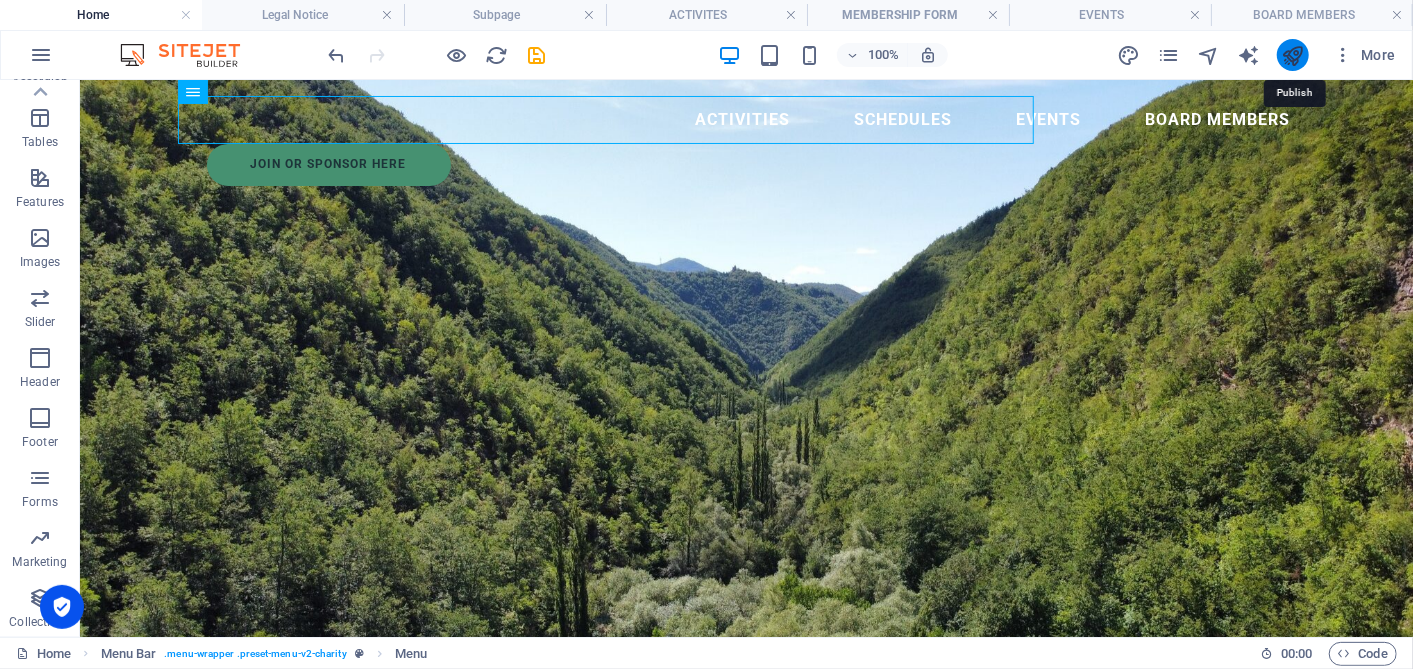 click at bounding box center [1292, 55] 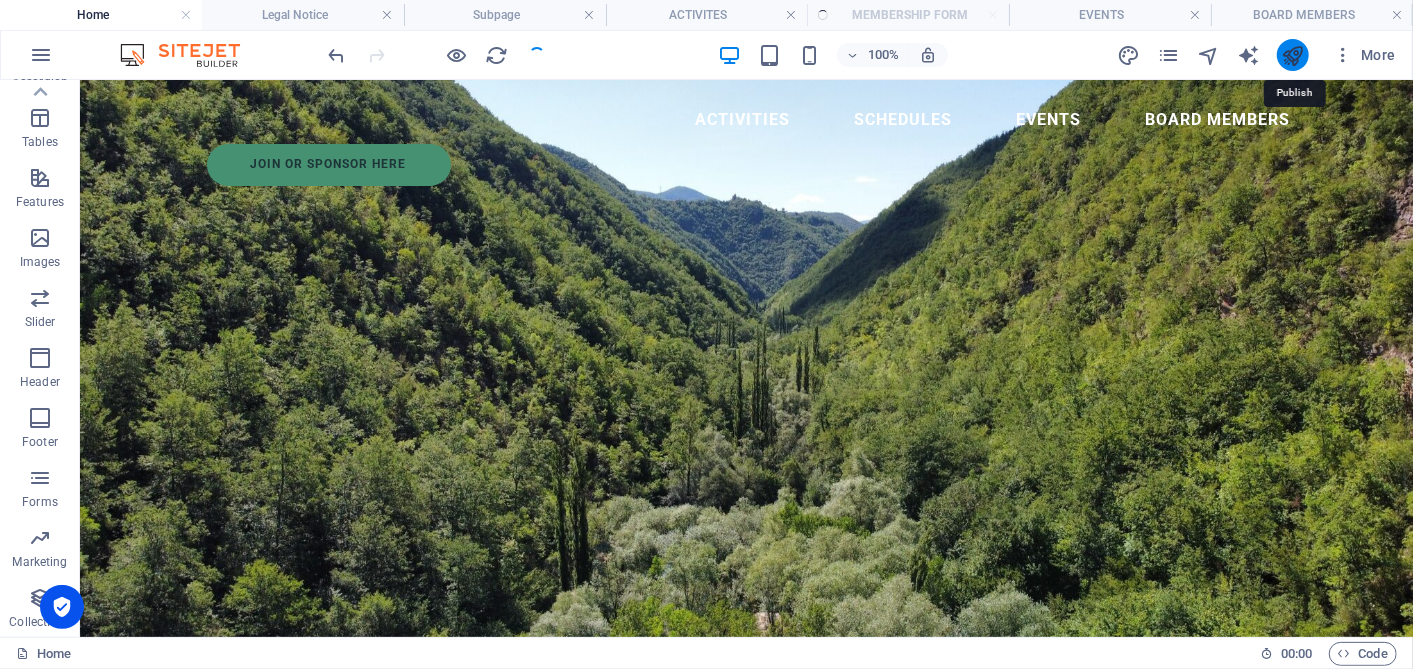 click at bounding box center [1292, 55] 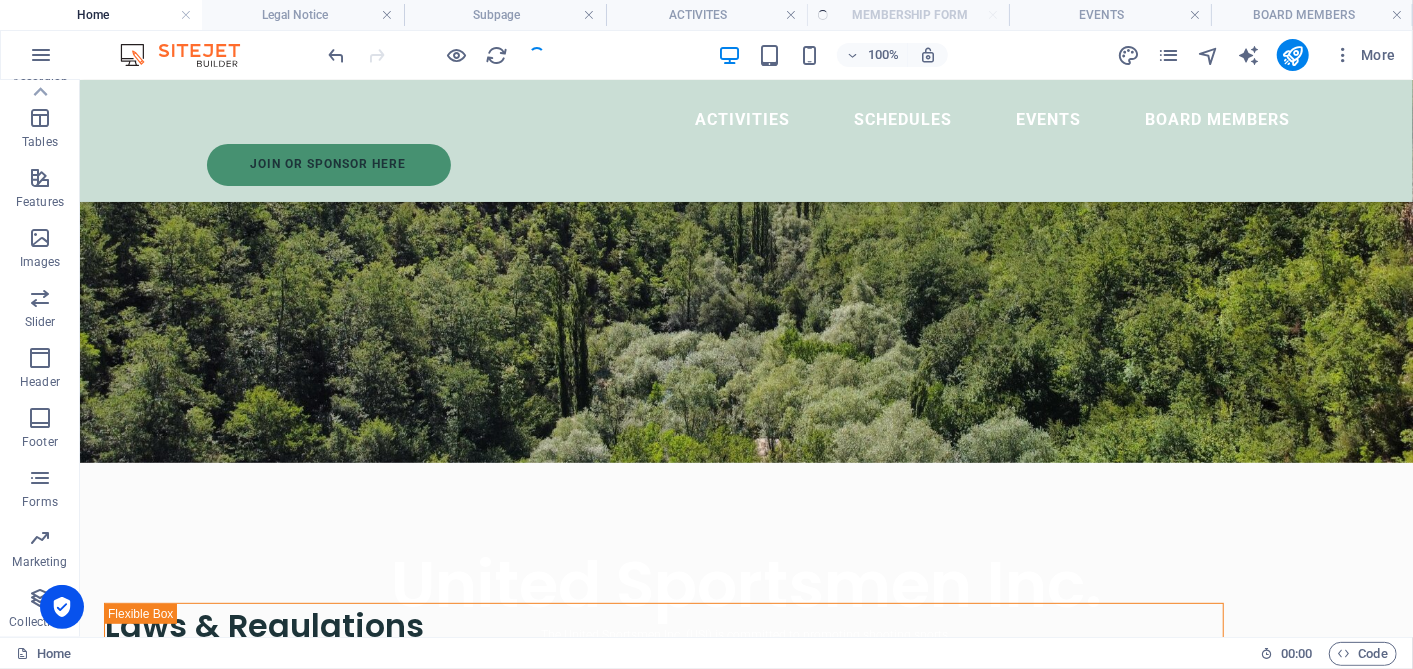 scroll, scrollTop: 0, scrollLeft: 0, axis: both 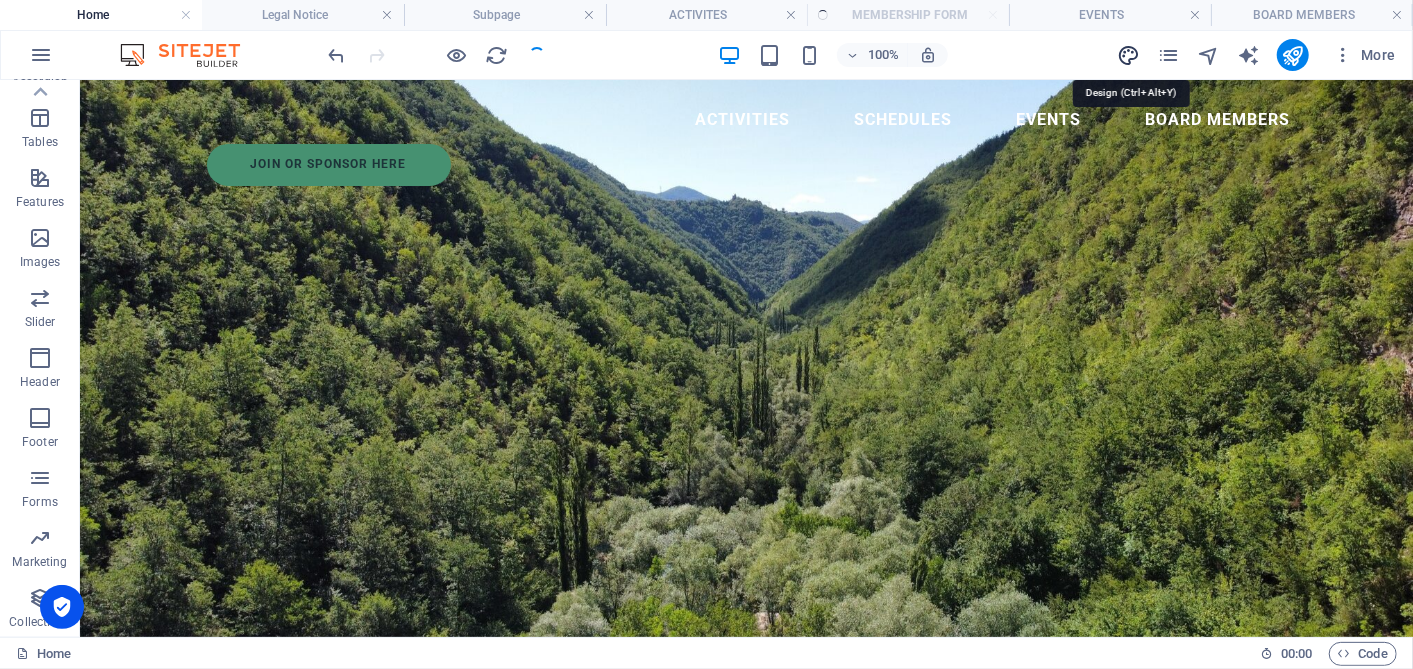 click at bounding box center [1128, 55] 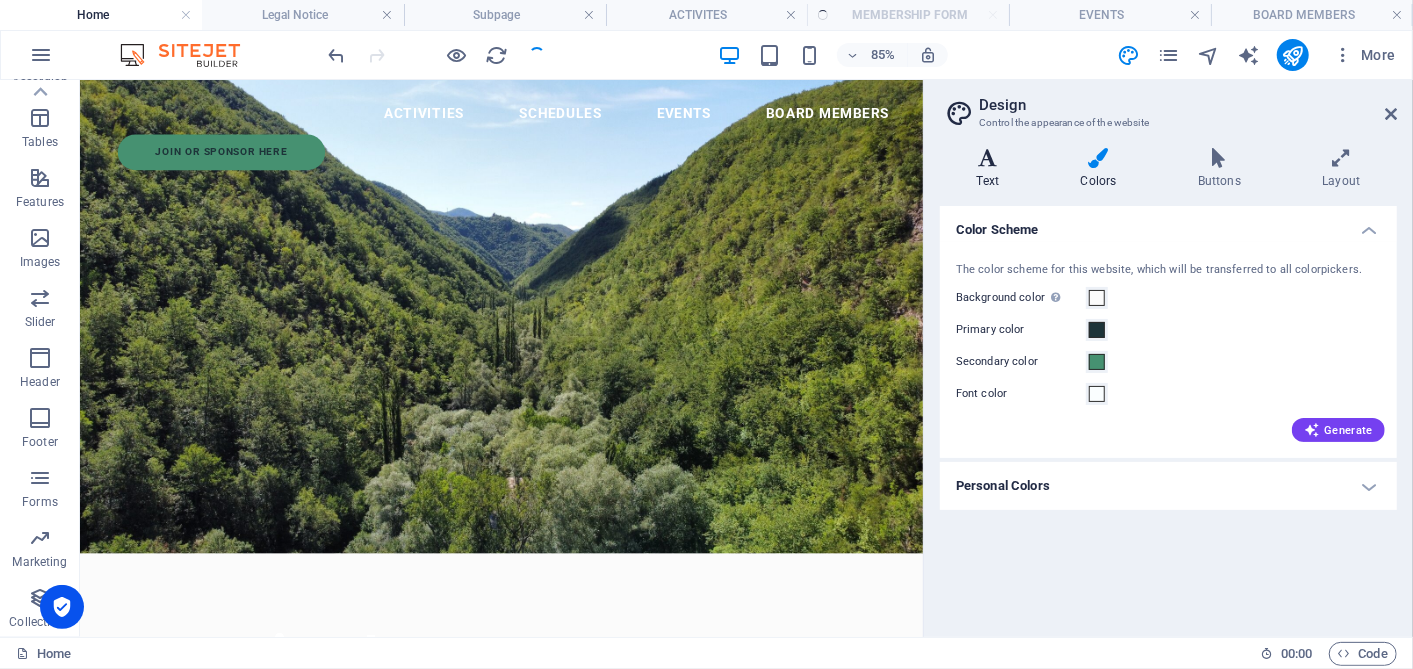 click at bounding box center (988, 158) 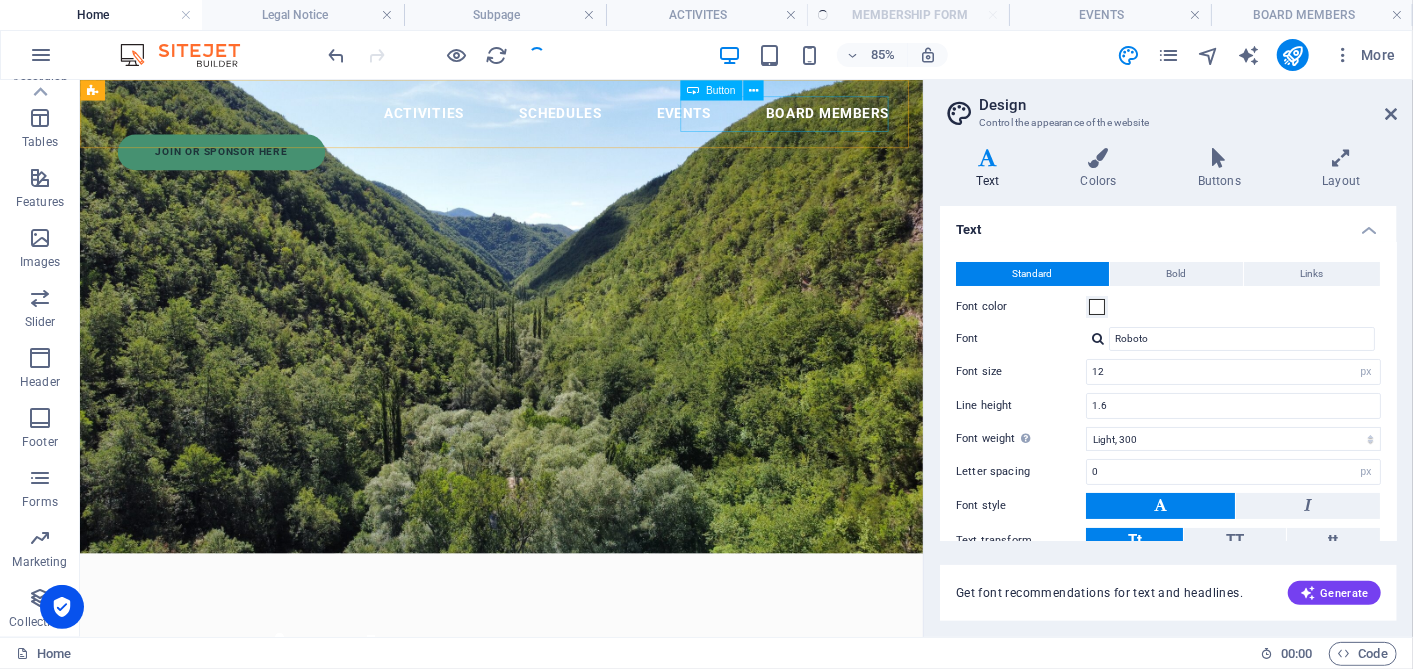 click on "join or Sponsor Here" at bounding box center [585, 164] 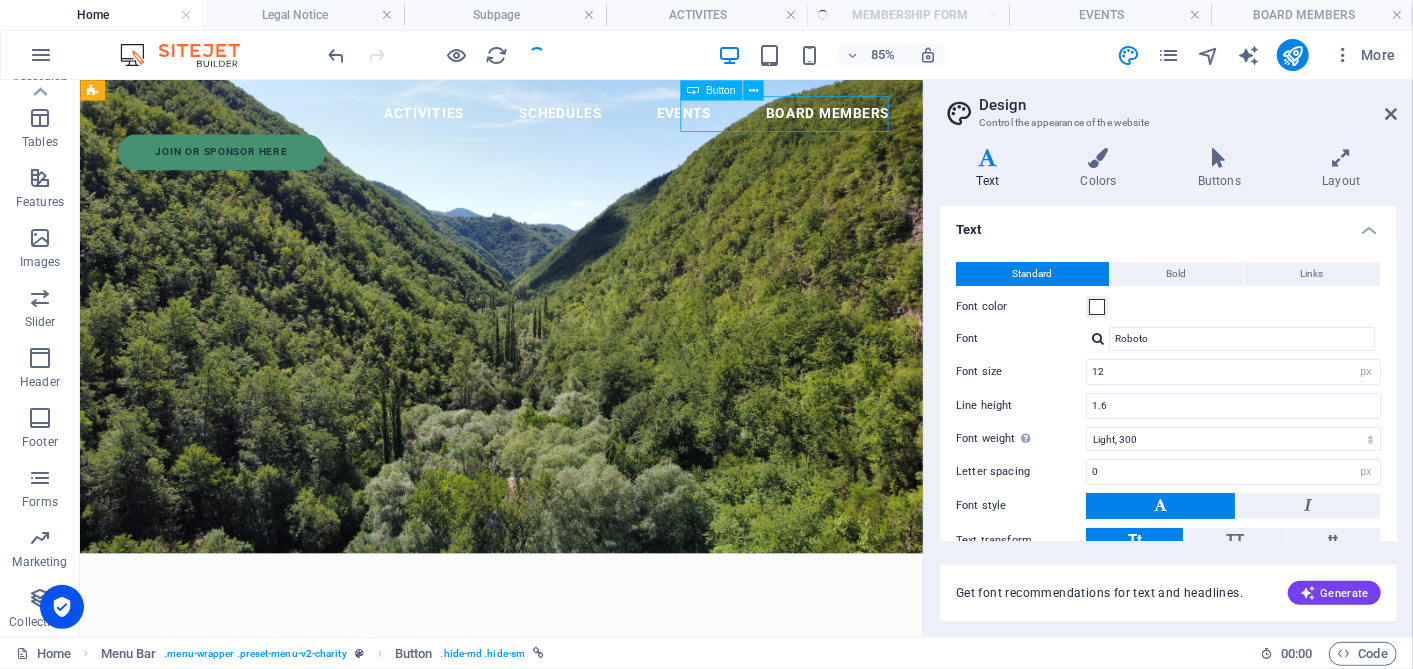 click on "join or Sponsor Here" at bounding box center (585, 164) 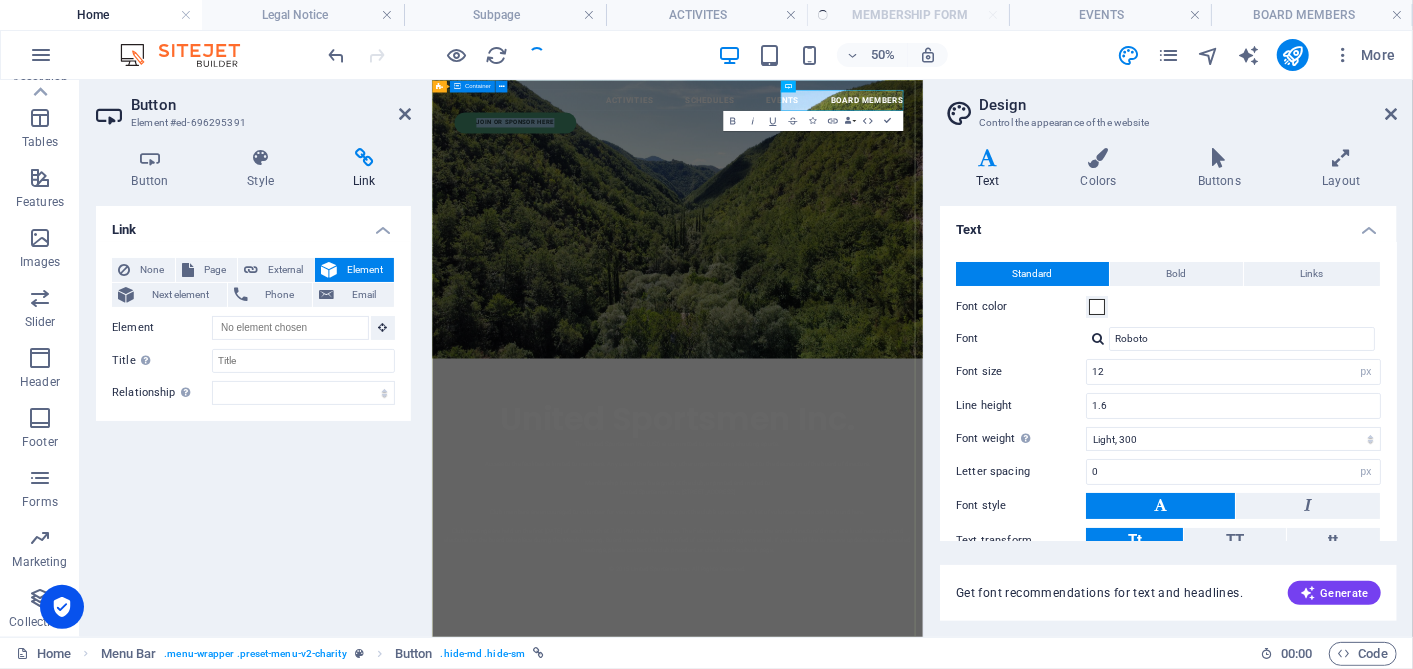 click on "United Sportsmen Inc. The United Sportsmen Inc. (USI) is committed to promoting shooting sports. Access to the facilities is limited to members. Any use of the facilities by other organizations is subject to the discretion of the board of directors. Membership forms can be signed at the club, or printed and mailed to  United Sportsmen Inc., [STREET_ADDRESS] Club members are encouraged to volunteer for various activities to support the club’s operations. A list of volunteer needs can be found here. Club meetings are held on the first [DATE] of each month at 7:00 PM in the clubhouse. The February meeting features the annual directors' dinner at a local restaurant, and elections for the board take place during the March meeting. Board members will be notified of canceled meetings via email. If you would like to receive updates about canceled meetings, please contact the club president or check our Facebook page. © 2015 United Sportsmen Inc. All Rights Reserved." at bounding box center [922, 904] 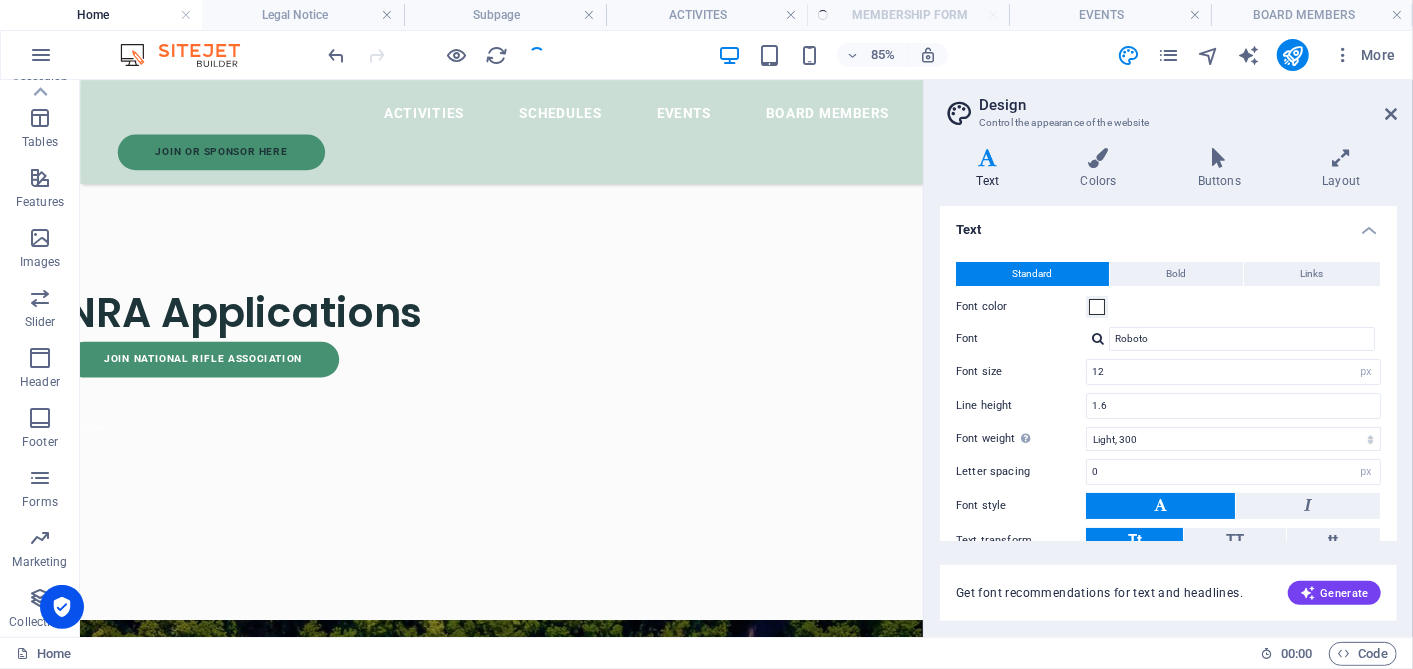 scroll, scrollTop: 2180, scrollLeft: 0, axis: vertical 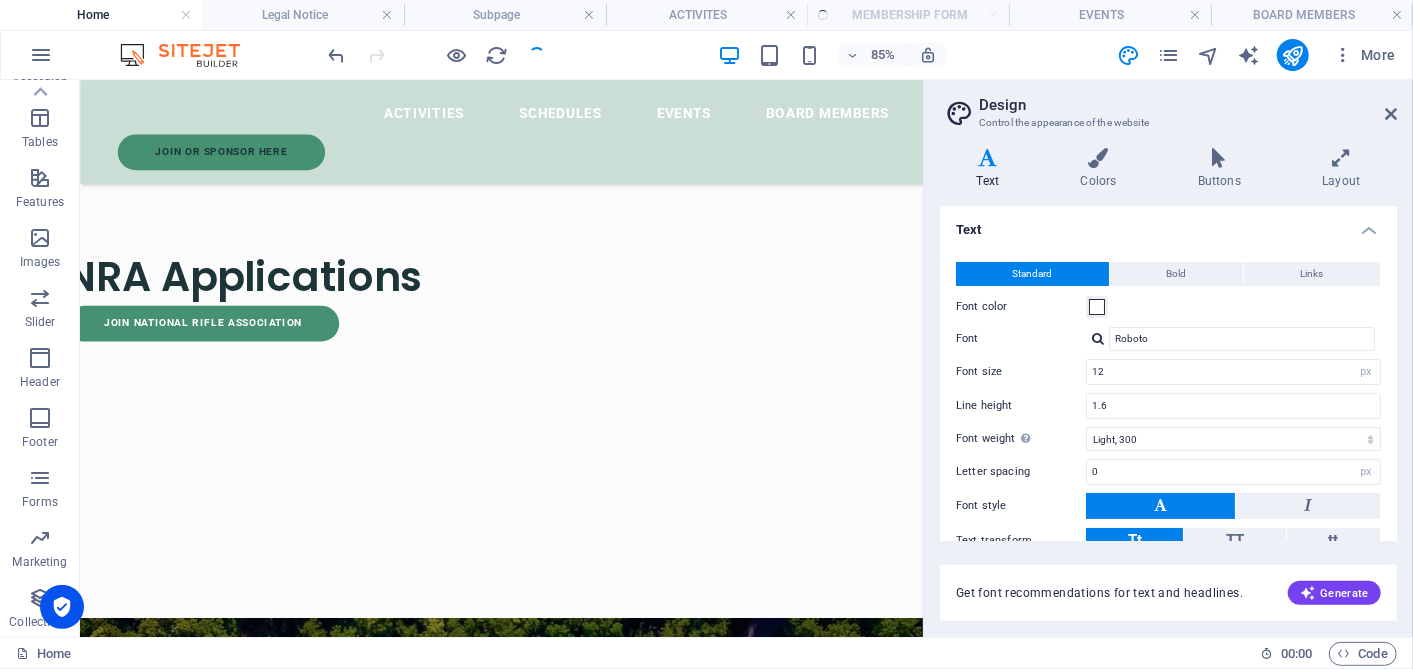 drag, startPoint x: 1056, startPoint y: 162, endPoint x: 1064, endPoint y: 639, distance: 477.06708 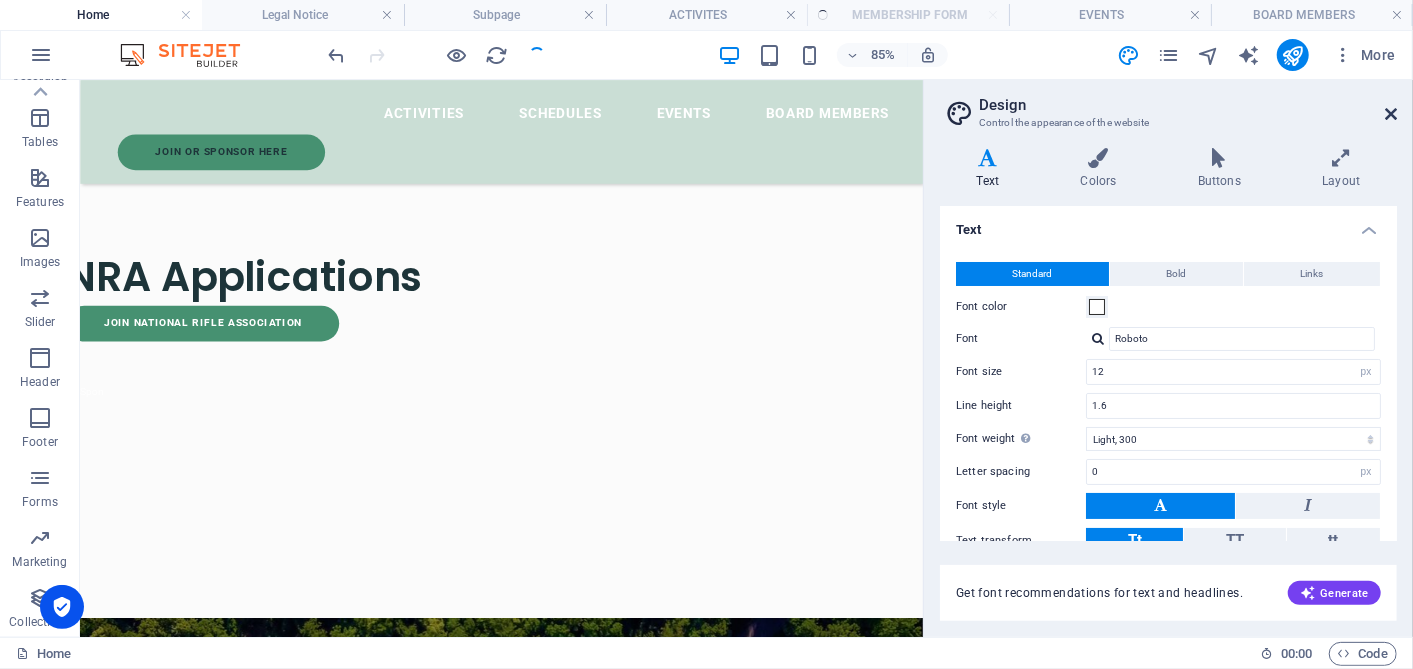 click at bounding box center [1391, 114] 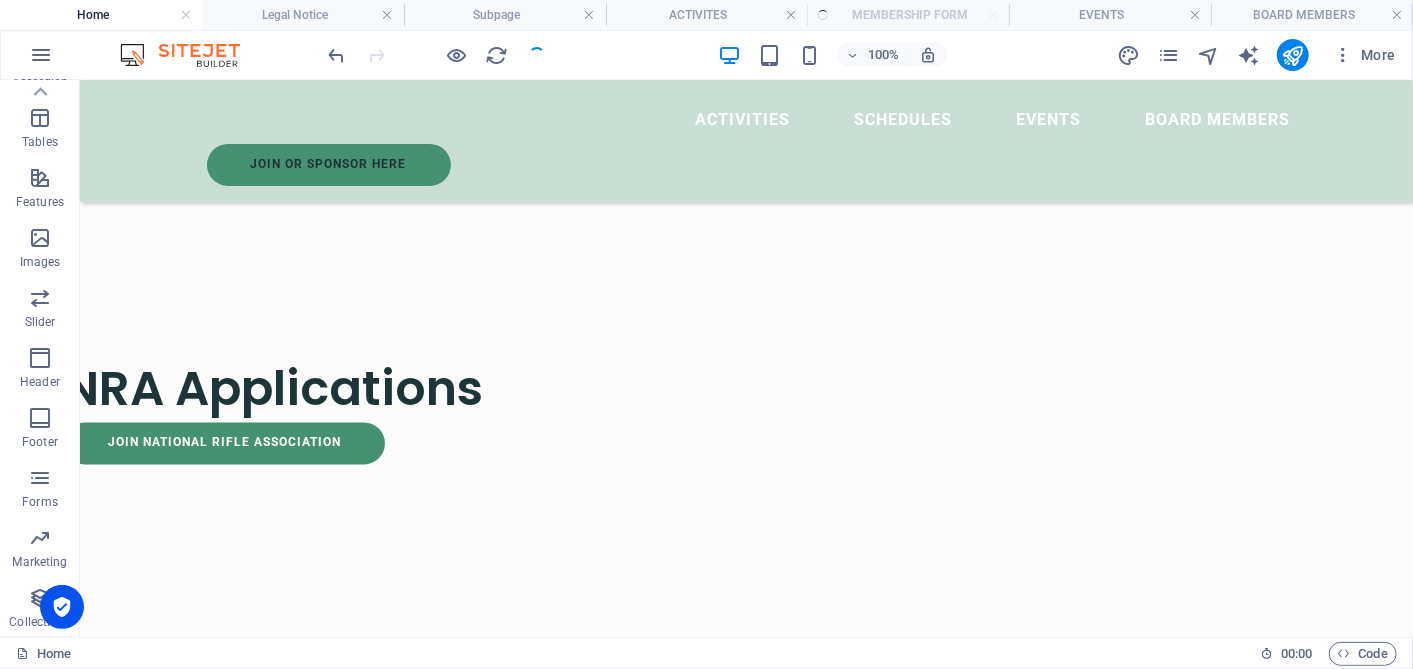 click on "More" at bounding box center (1260, 55) 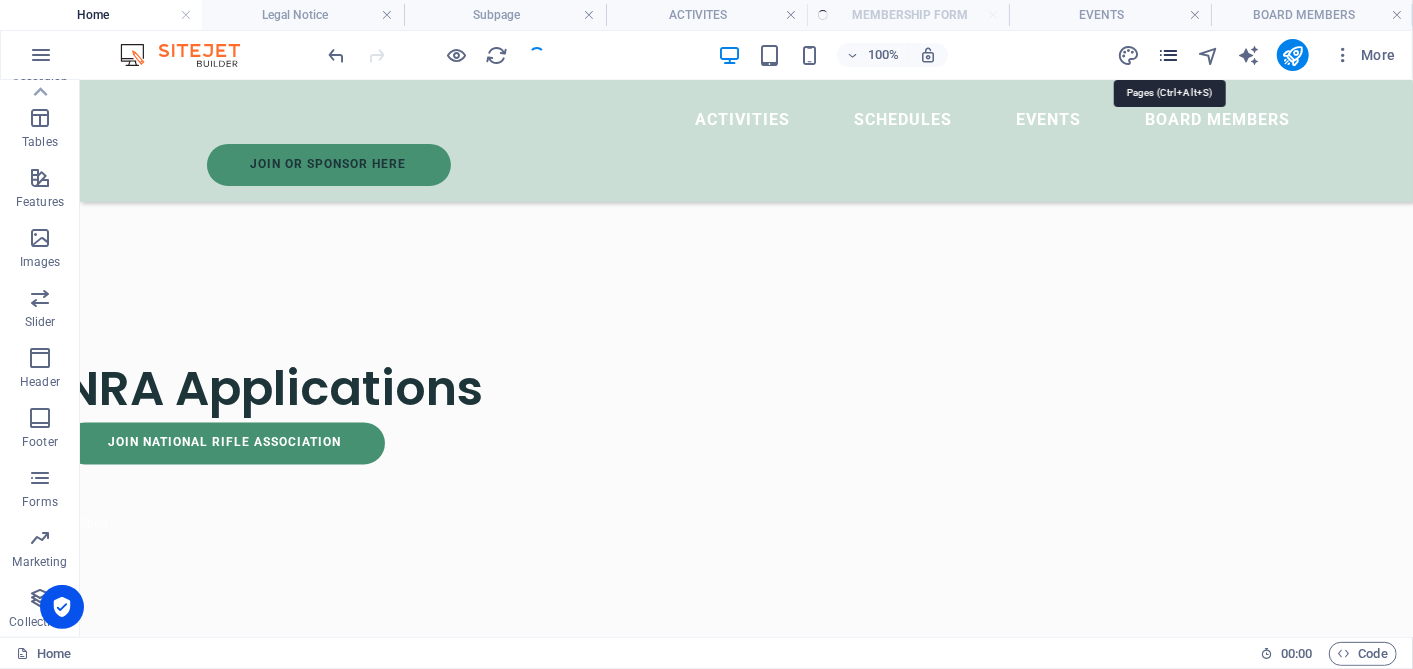 click at bounding box center [1168, 55] 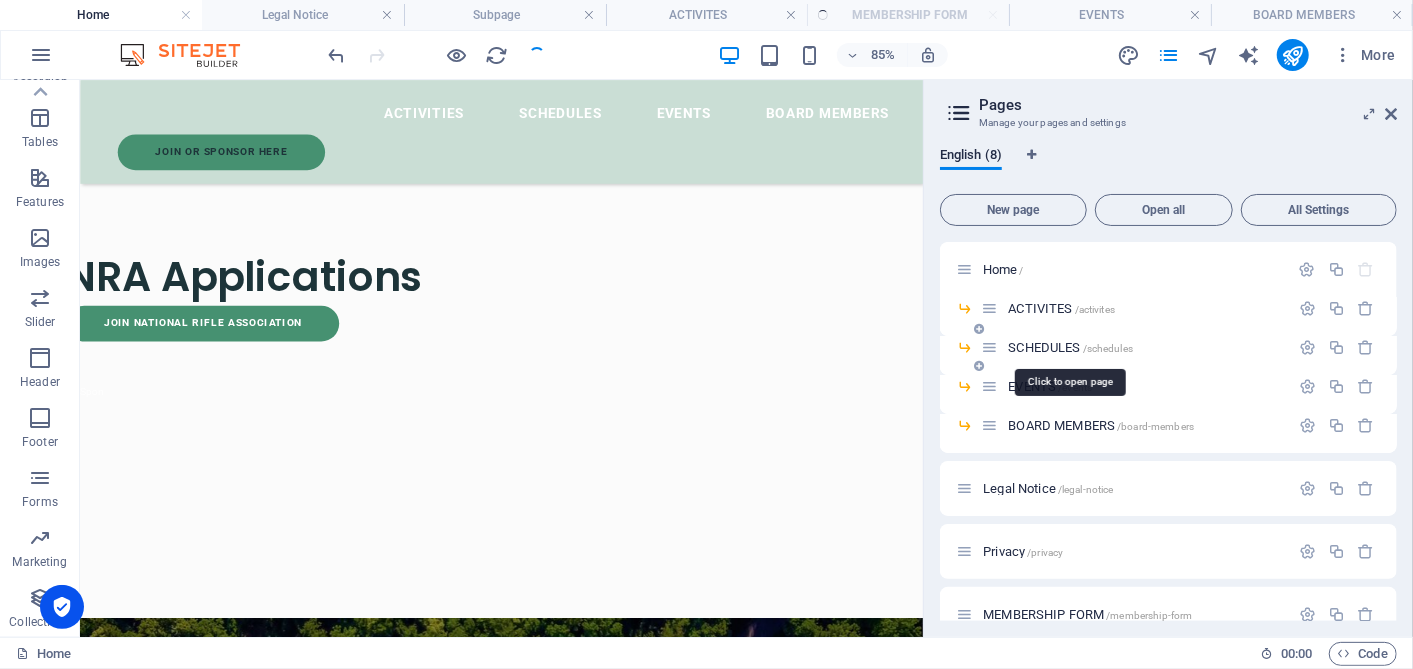 click on "SCHEDULES /schedules" at bounding box center [1070, 347] 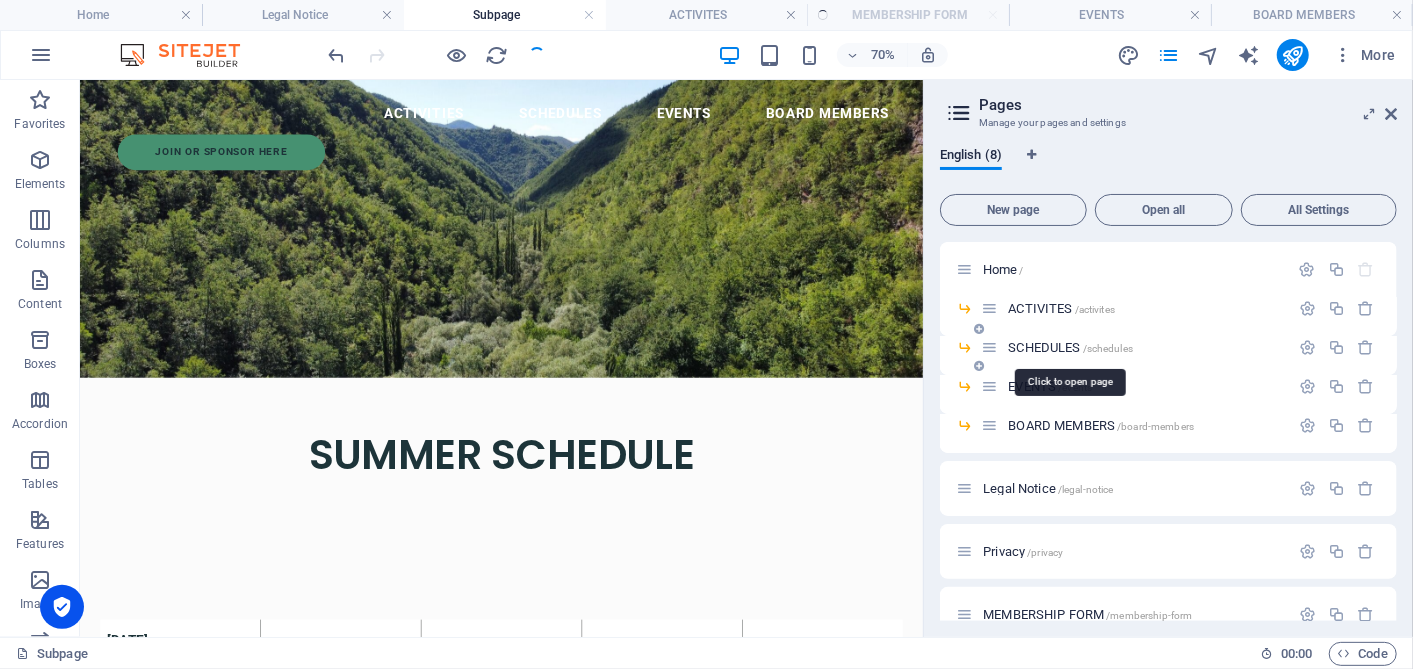scroll, scrollTop: 0, scrollLeft: 0, axis: both 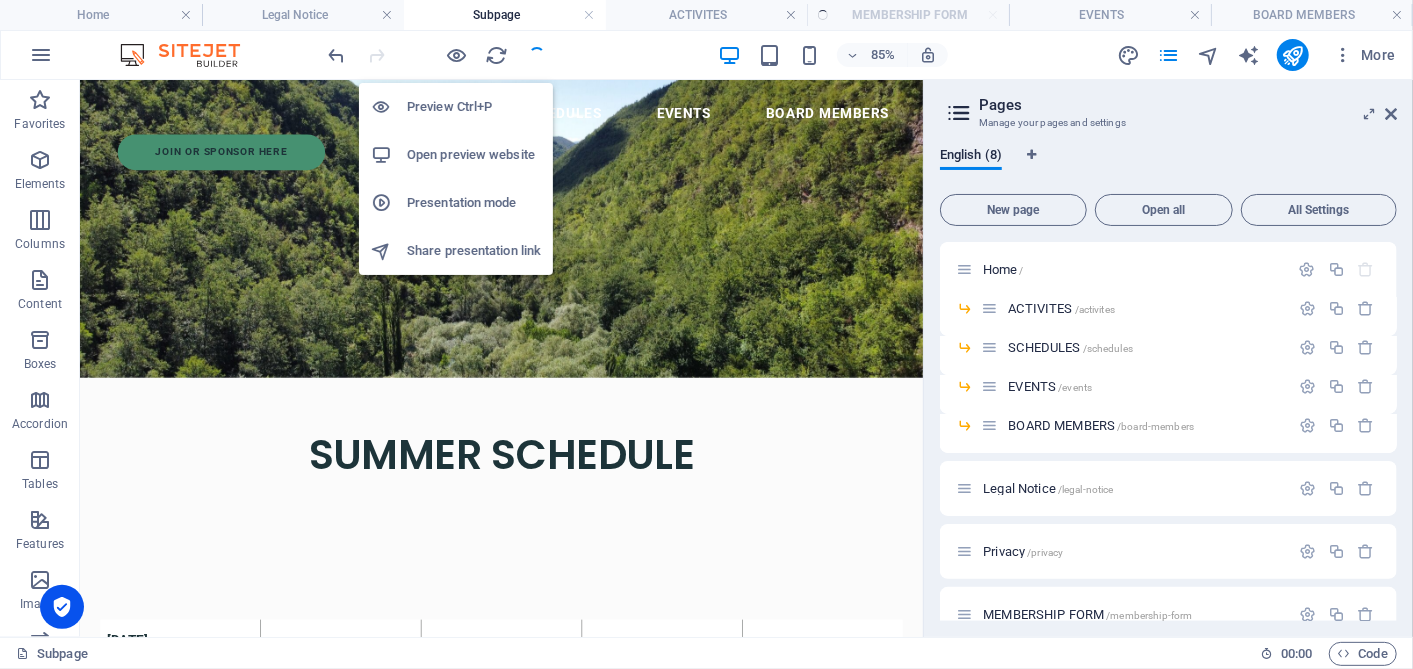click on "Preview Ctrl+P" at bounding box center (474, 107) 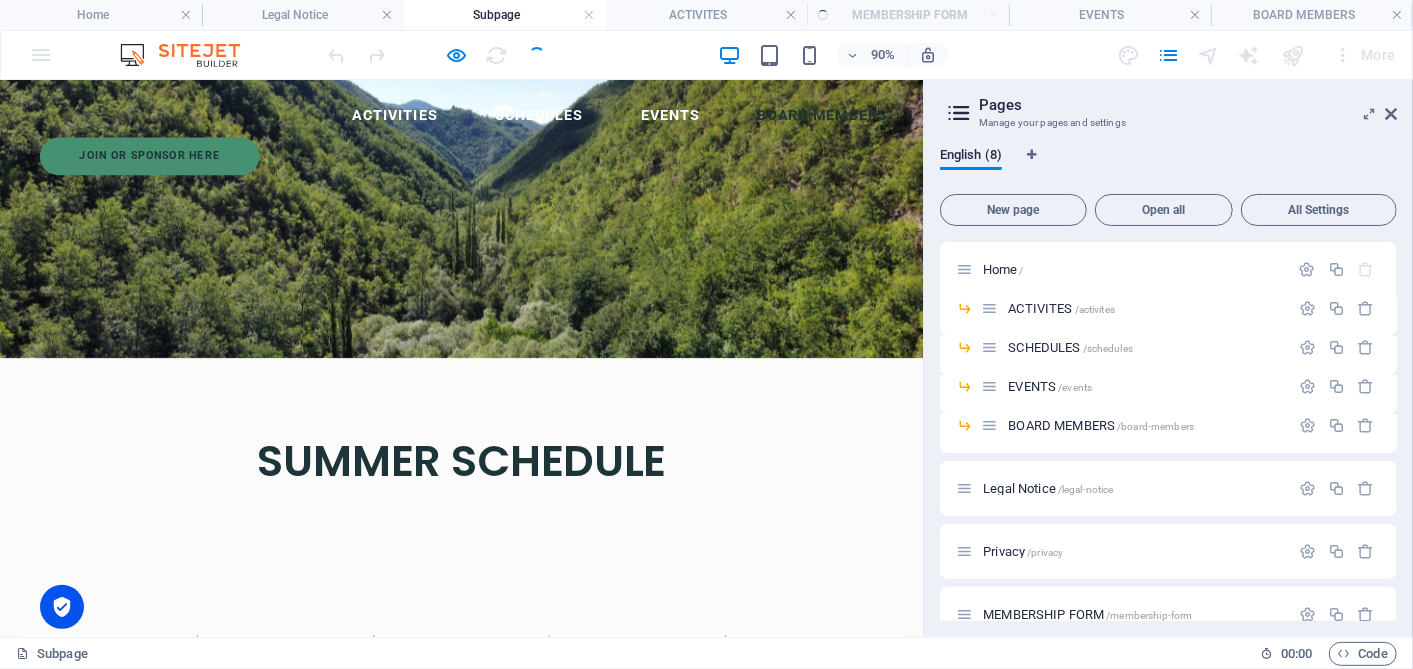 click on "Board Members" at bounding box center [913, 119] 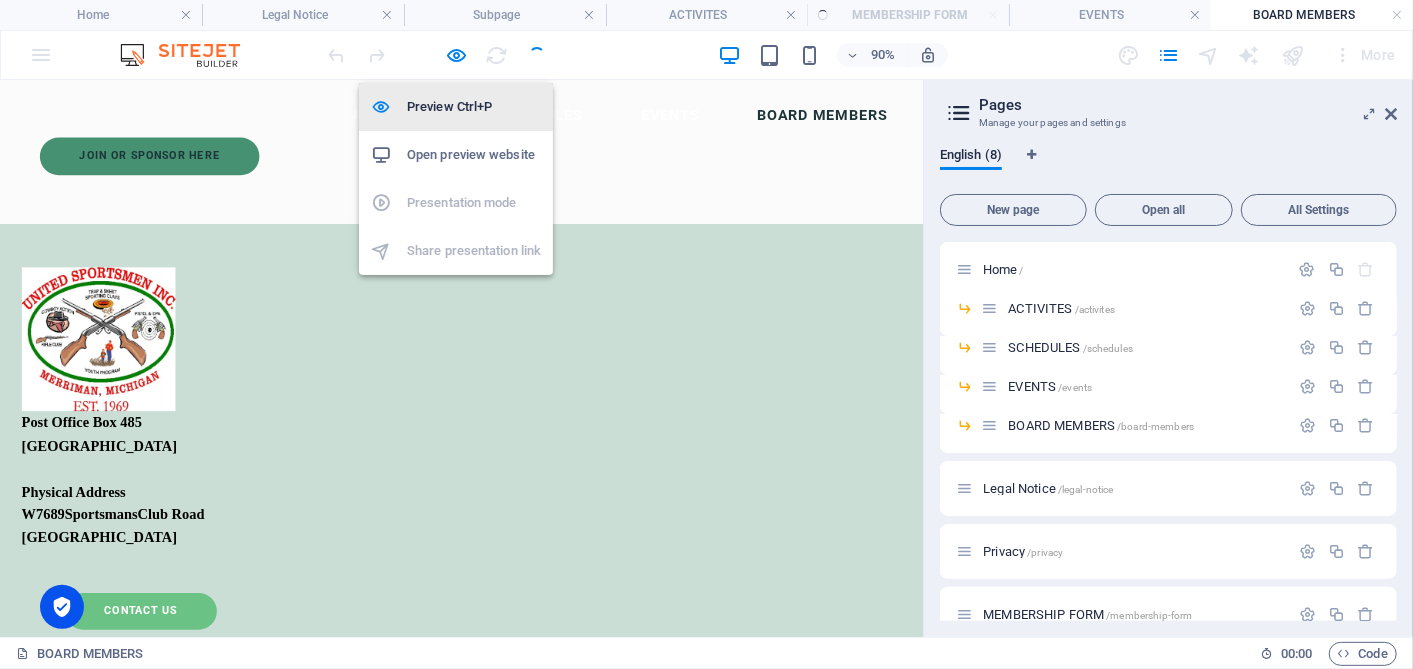 click on "Preview Ctrl+P" at bounding box center [474, 107] 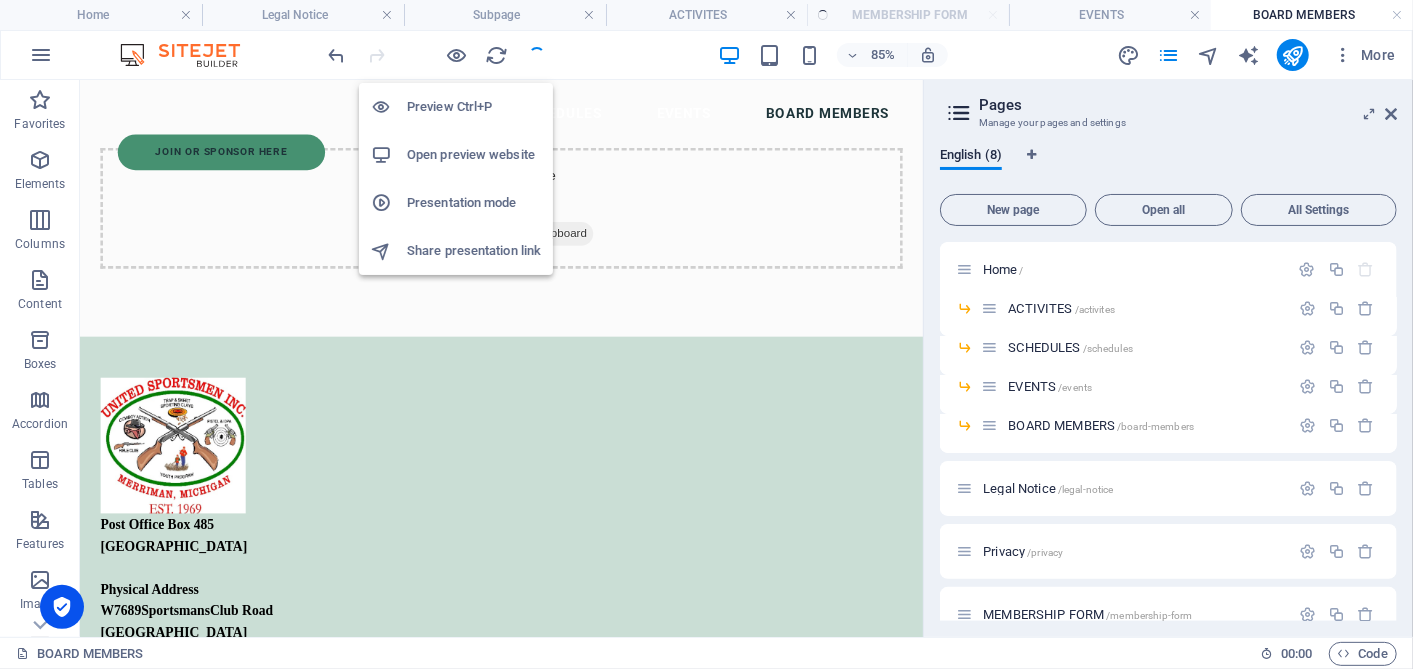 click on "Preview Ctrl+P" at bounding box center (474, 107) 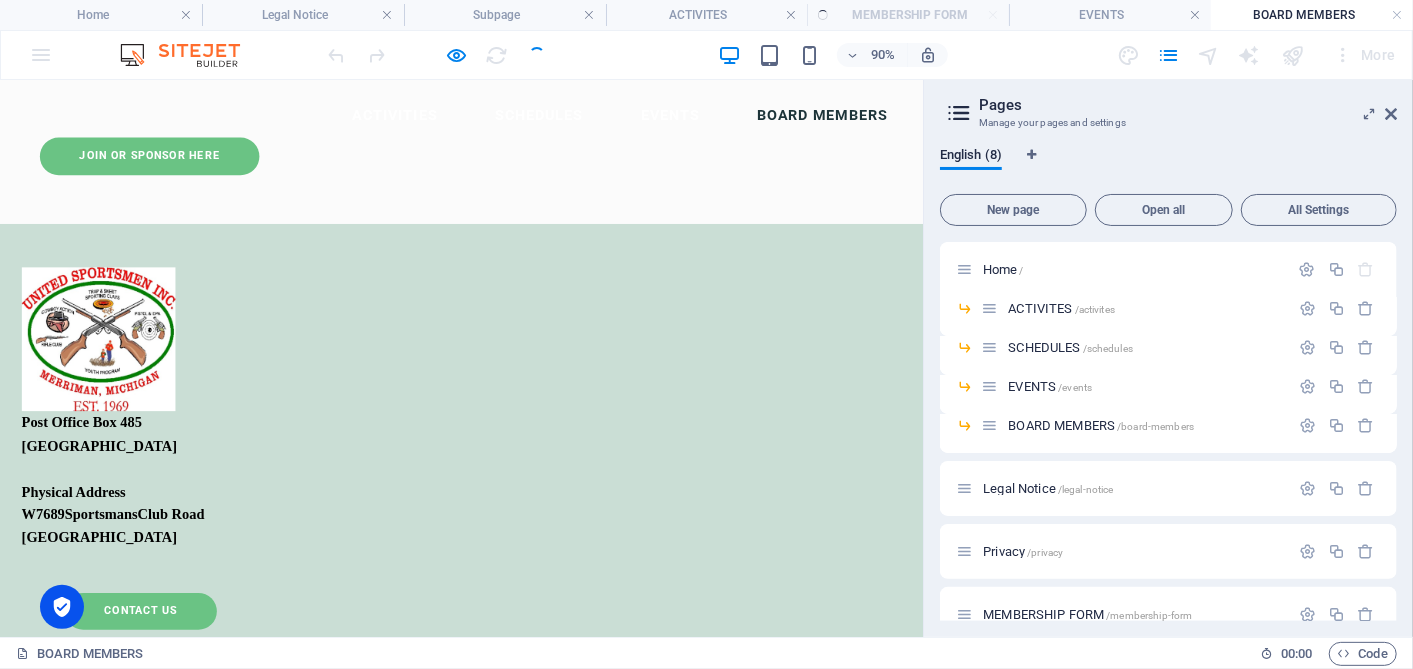 click on "join or Sponsor Here" at bounding box center [166, 164] 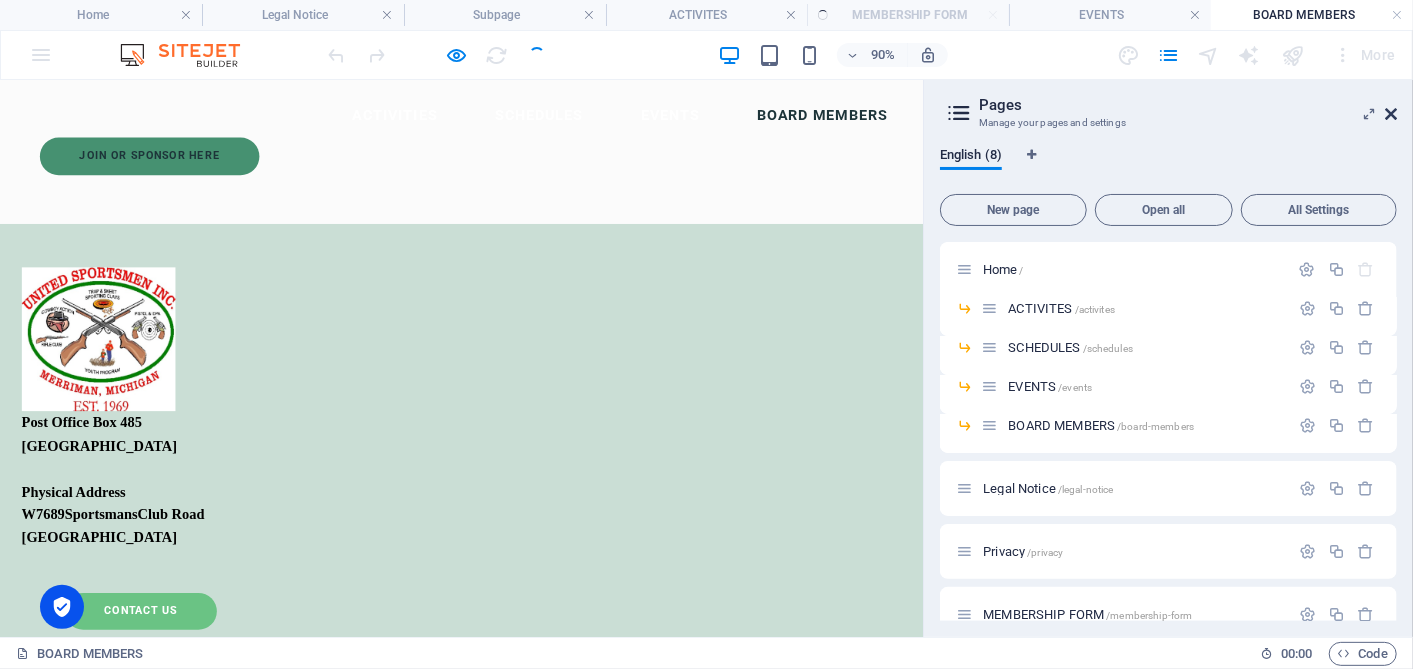 click at bounding box center [1391, 114] 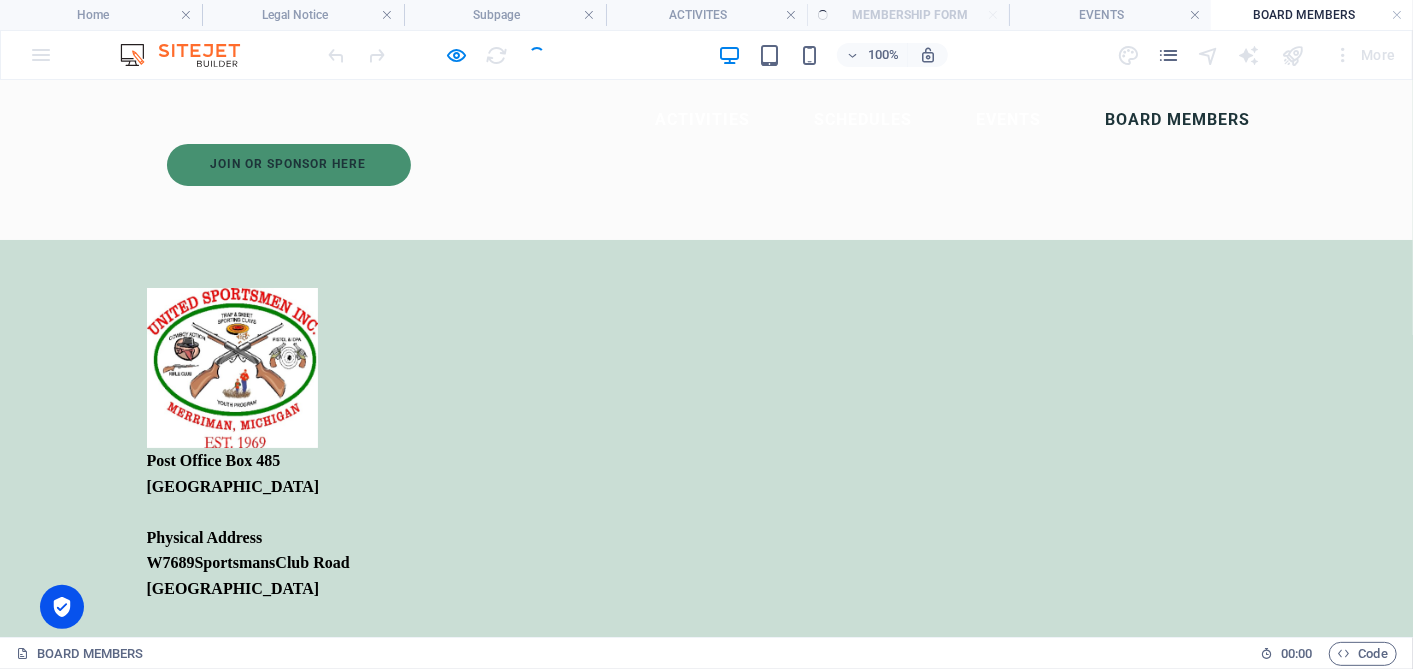 click on "Activities Schedules Events Board Members join or Sponsor Here" at bounding box center [706, 140] 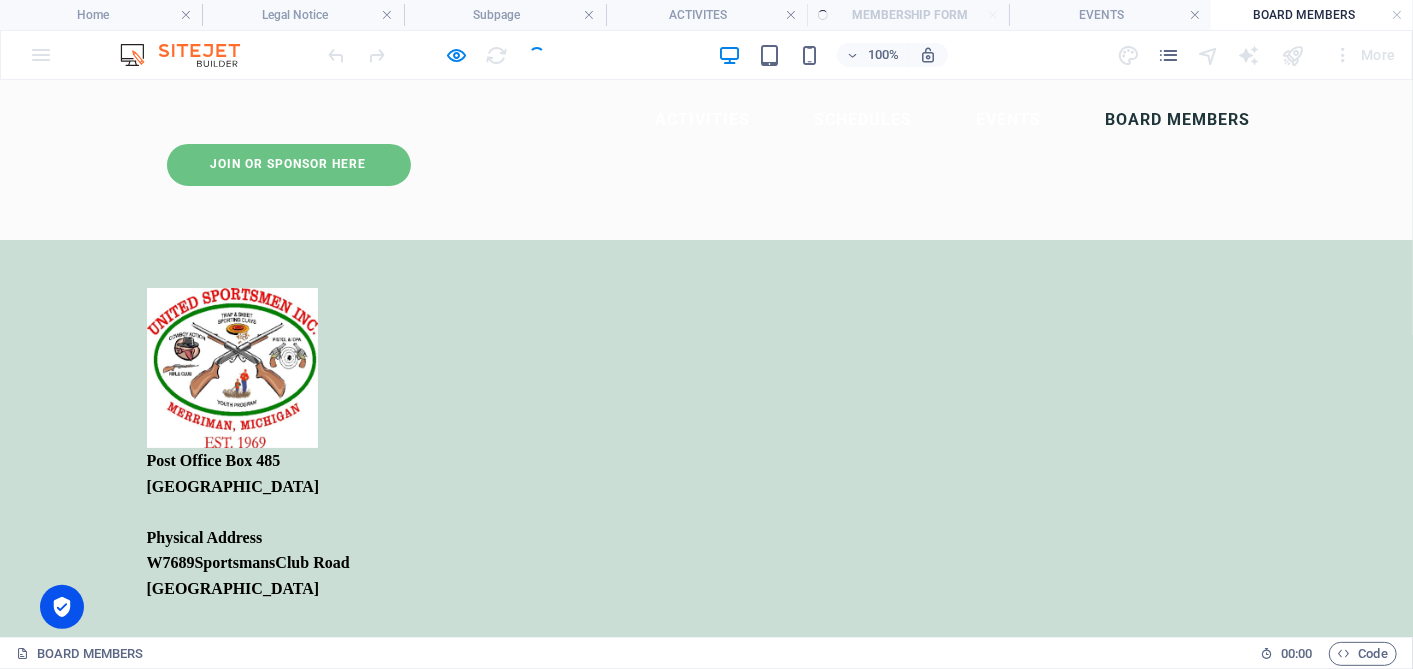 click on "join or Sponsor Here" at bounding box center (289, 164) 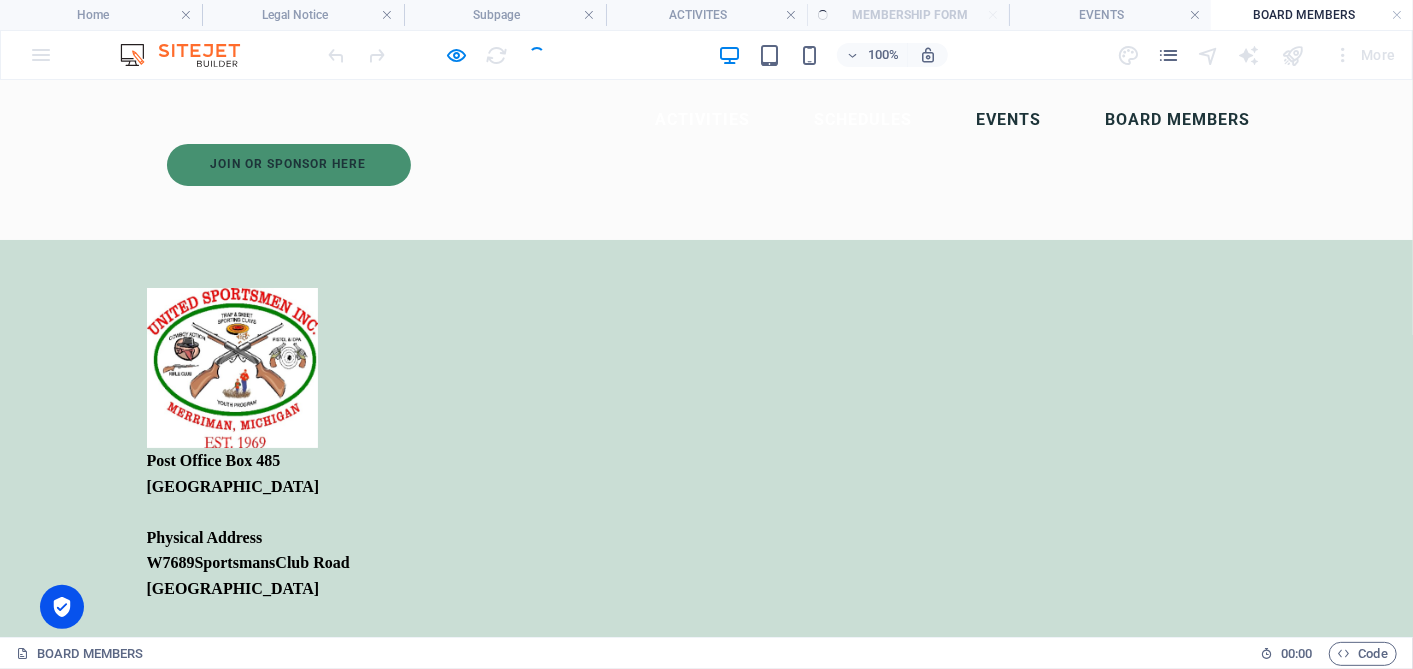 click on "Events" at bounding box center (1009, 119) 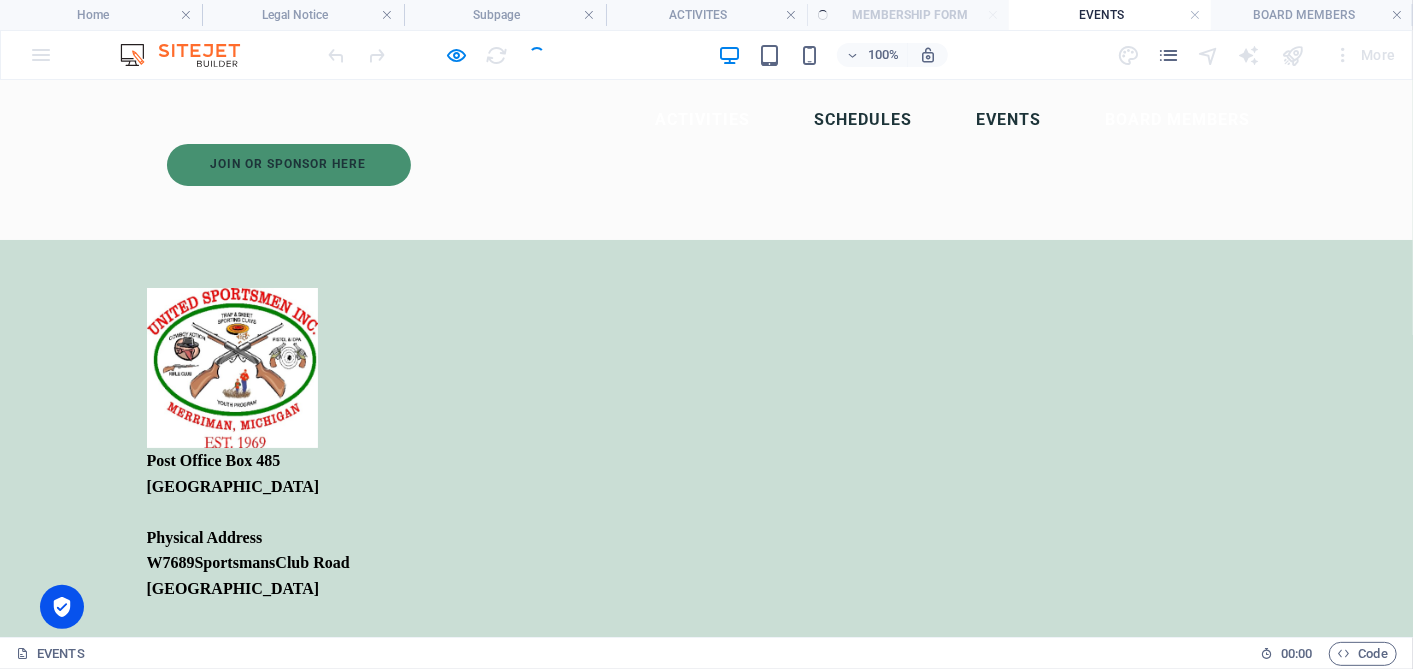 click on "Schedules" at bounding box center [864, 119] 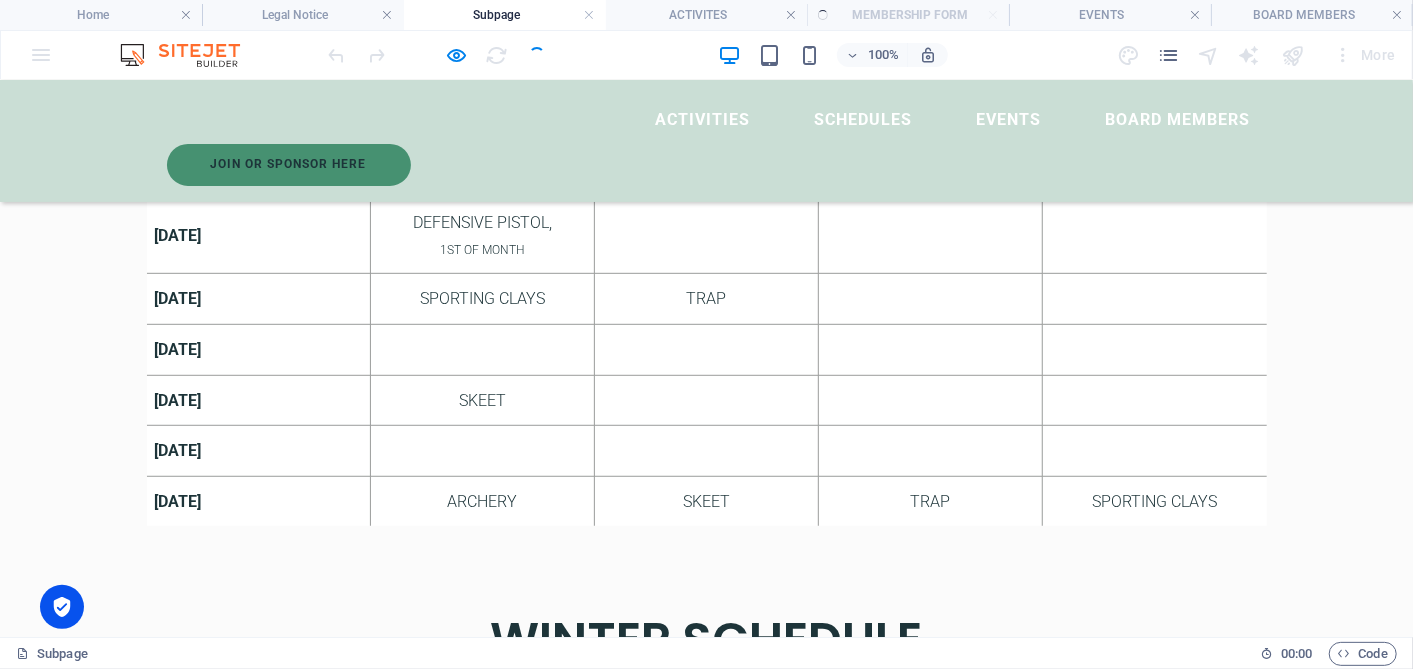 scroll, scrollTop: 601, scrollLeft: 0, axis: vertical 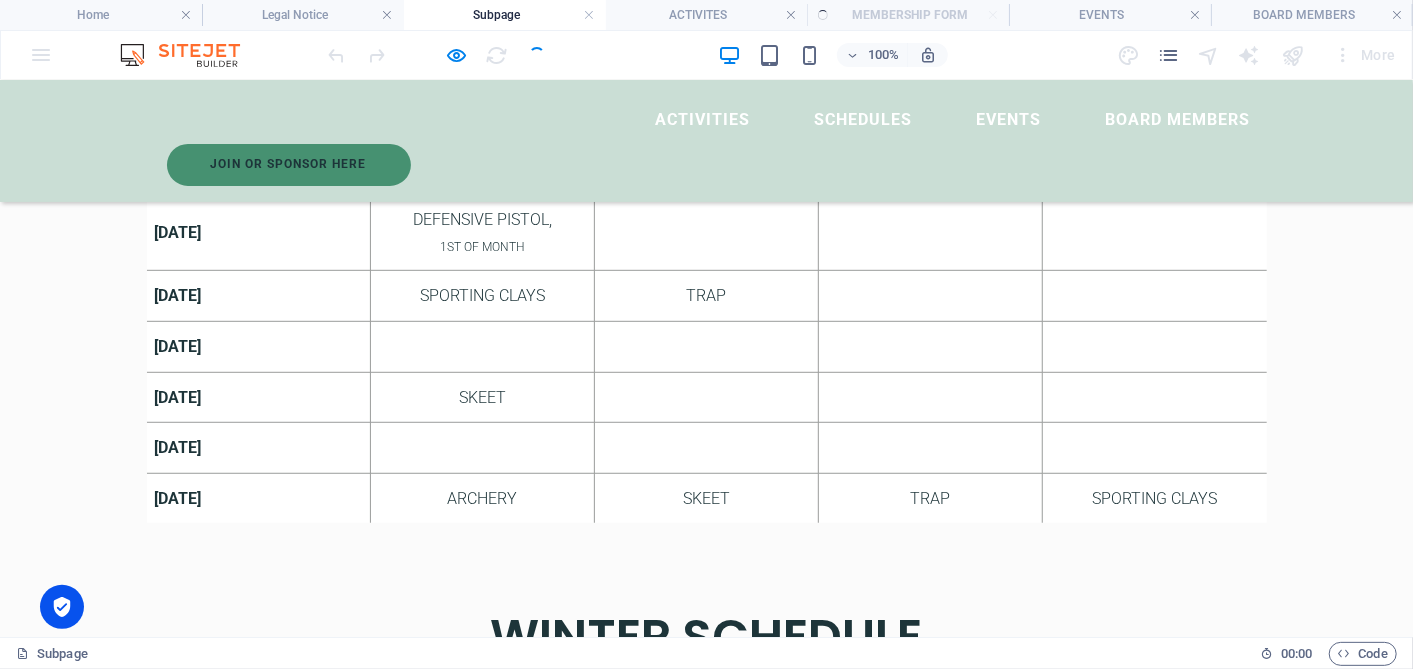 click on "SKEET" at bounding box center [483, 396] 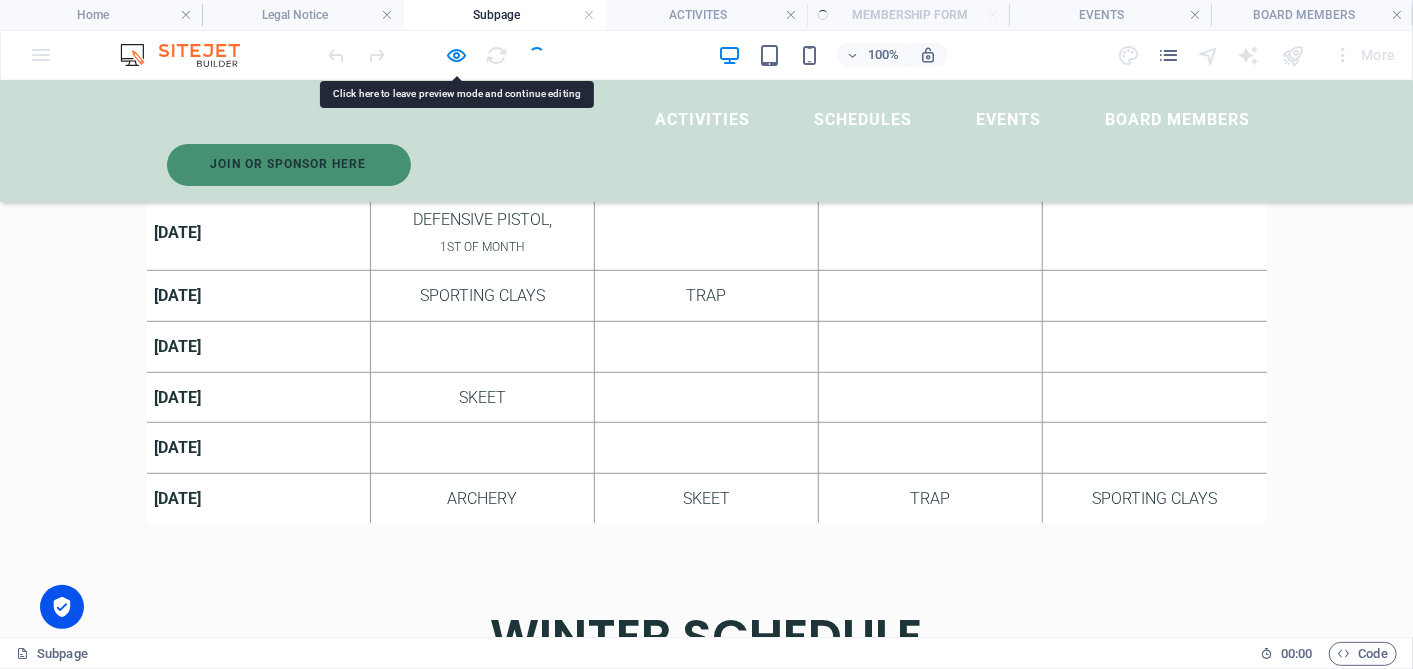 click at bounding box center [707, 396] 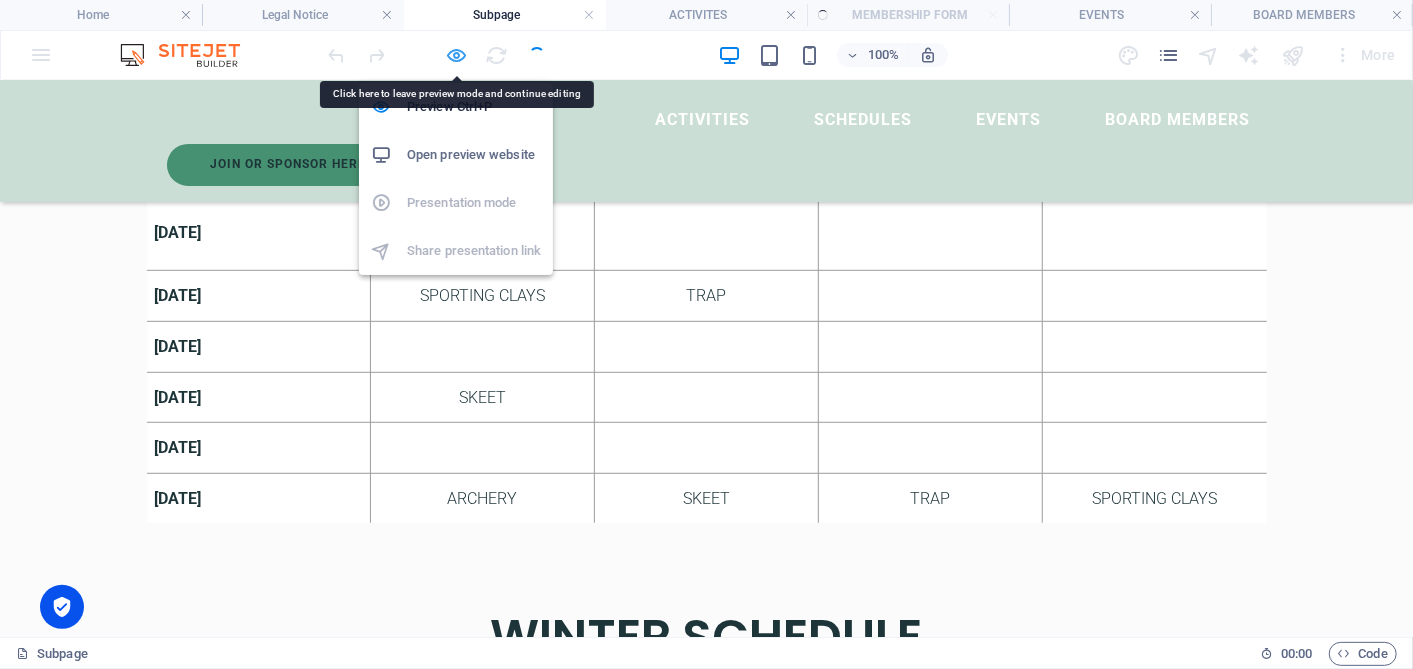 click at bounding box center [457, 55] 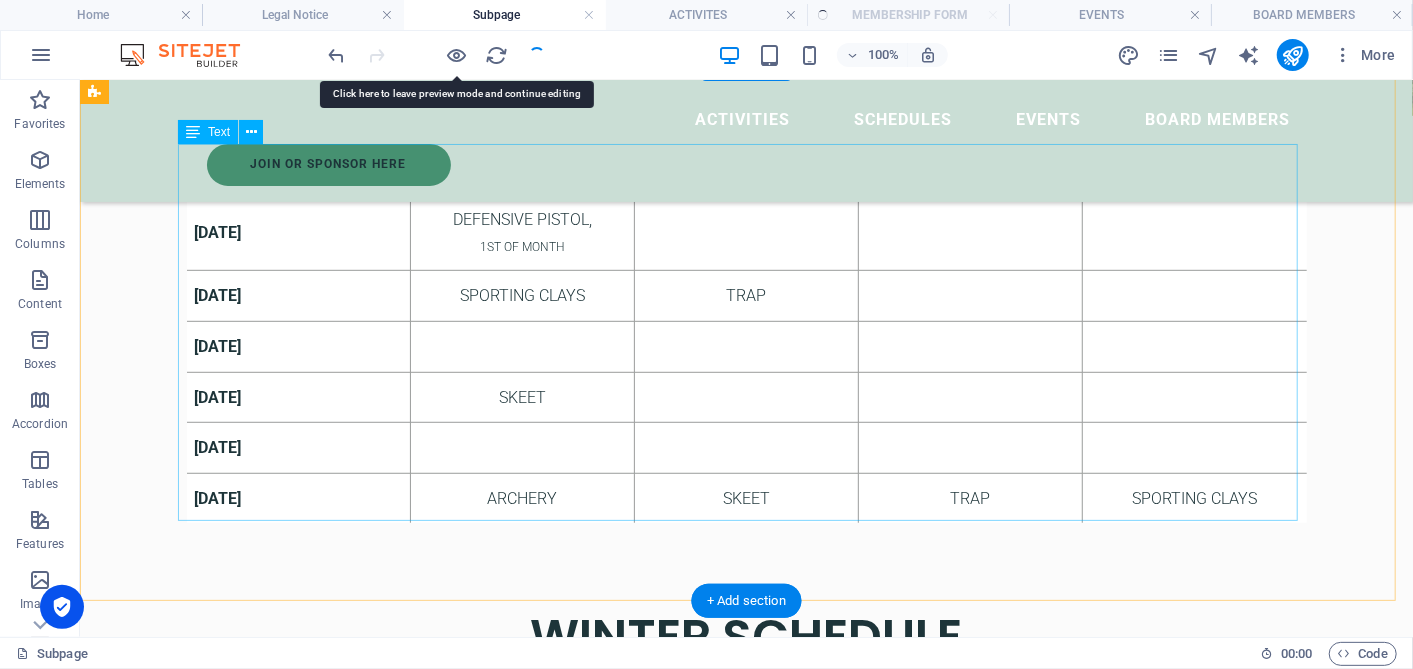 click on "[DATE] [DATE] DEFENSIVE PISTOL,  1ST OF MONTH [DATE] SPORTING CLAYS TRAP [DATE] [DATE] SKEET [DATE] [DATE] ARCHERY SKEET TRAP SPORTING CLAYS" at bounding box center [746, 333] 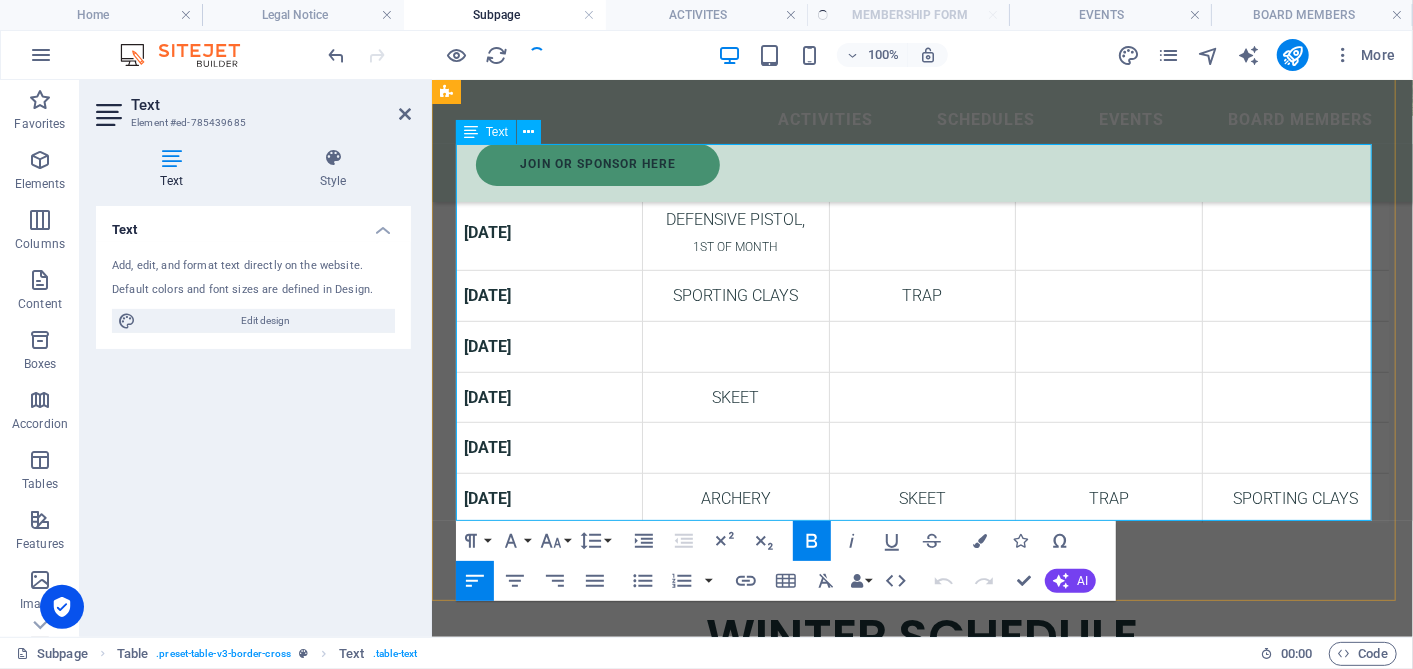 click at bounding box center (921, 396) 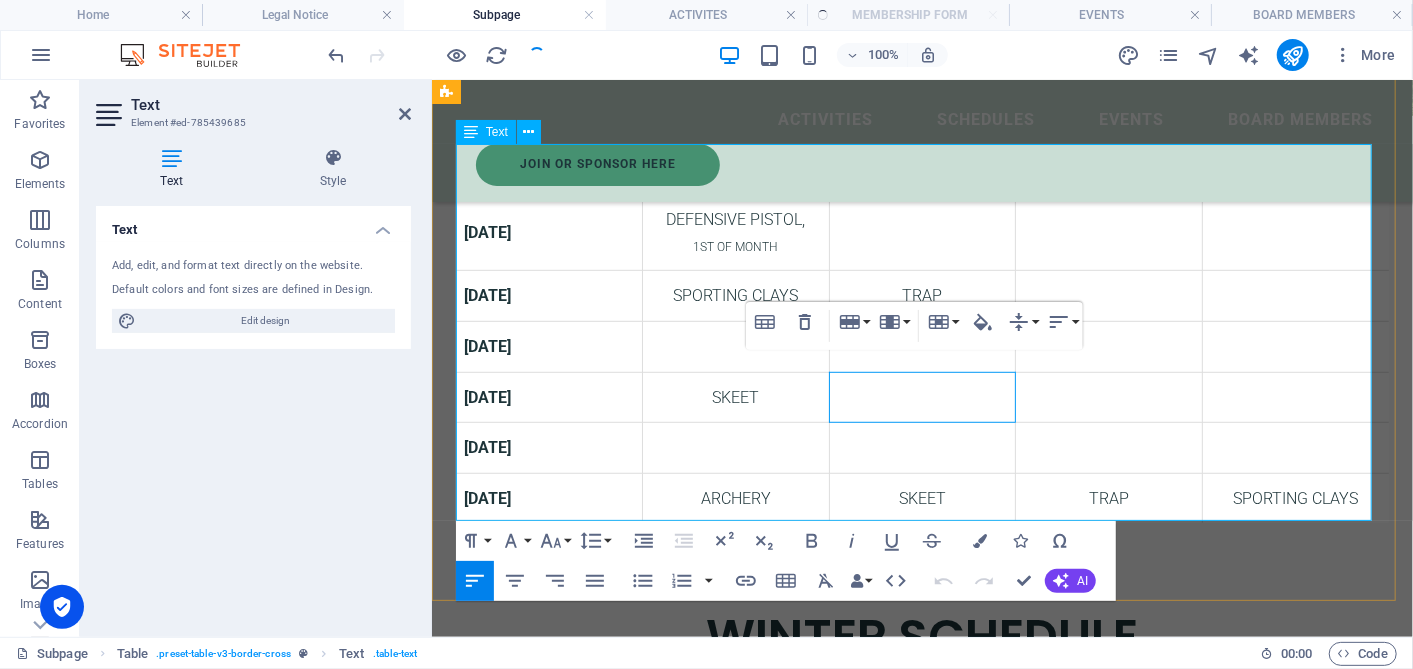 type 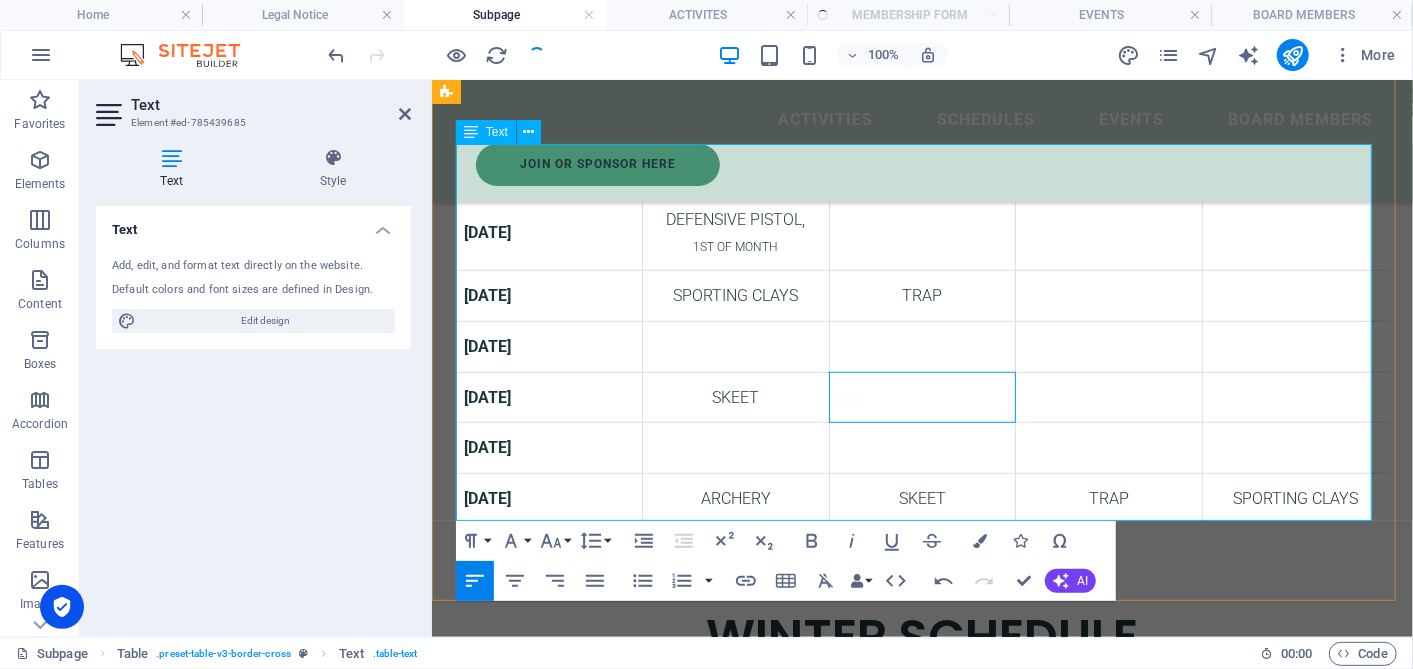 click on "pist" at bounding box center [921, 396] 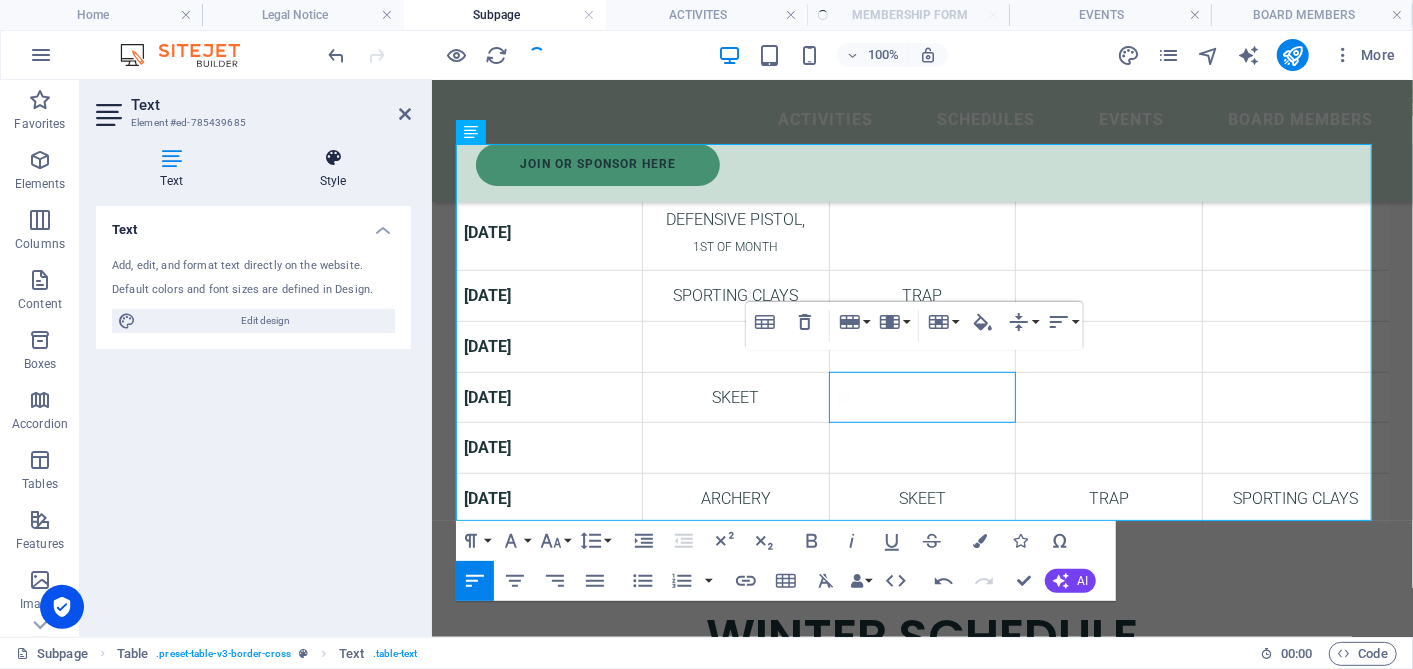 click on "Style" at bounding box center [333, 169] 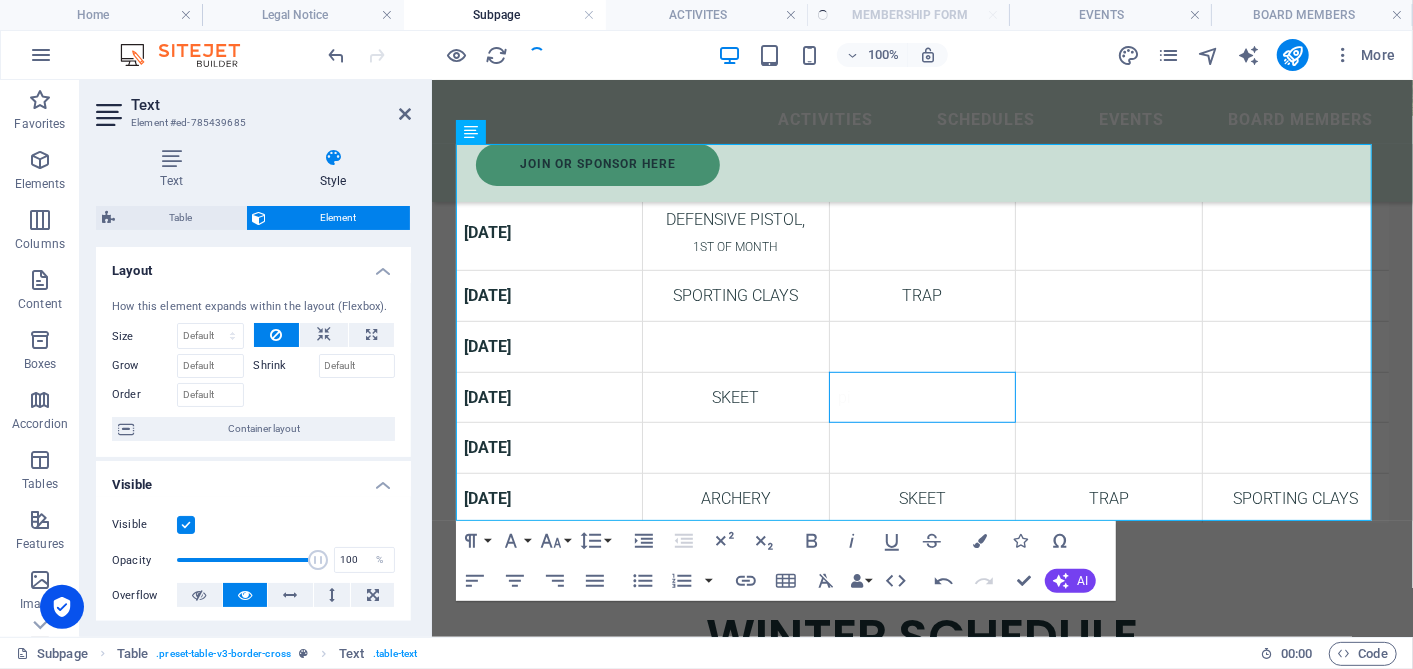 drag, startPoint x: 407, startPoint y: 314, endPoint x: 411, endPoint y: 432, distance: 118.06778 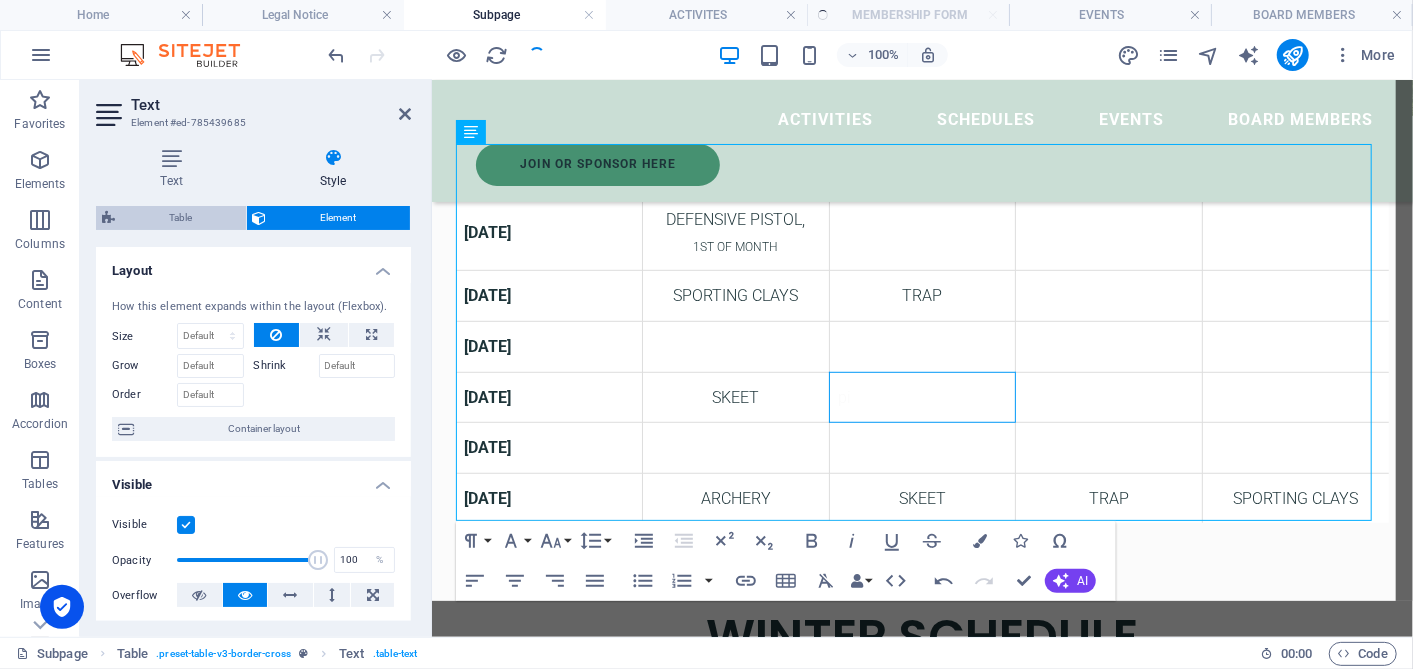 click on "Table" at bounding box center [180, 218] 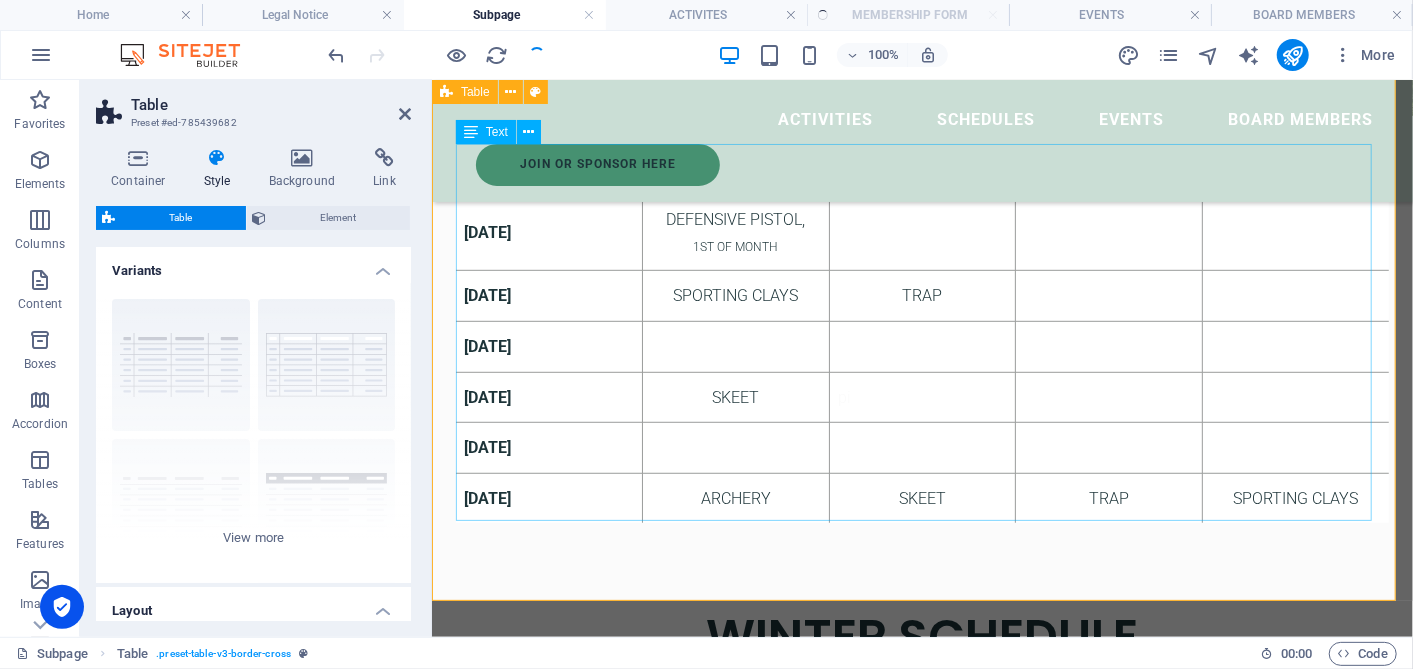 click on "[DATE] [DATE] DEFENSIVE PISTOL,  1ST OF MONTH [DATE] SPORTING CLAYS TRAP [DATE] [DATE] SKEET pi [DATE] [DATE] ARCHERY SKEET TRAP SPORTING CLAYS" at bounding box center [921, 333] 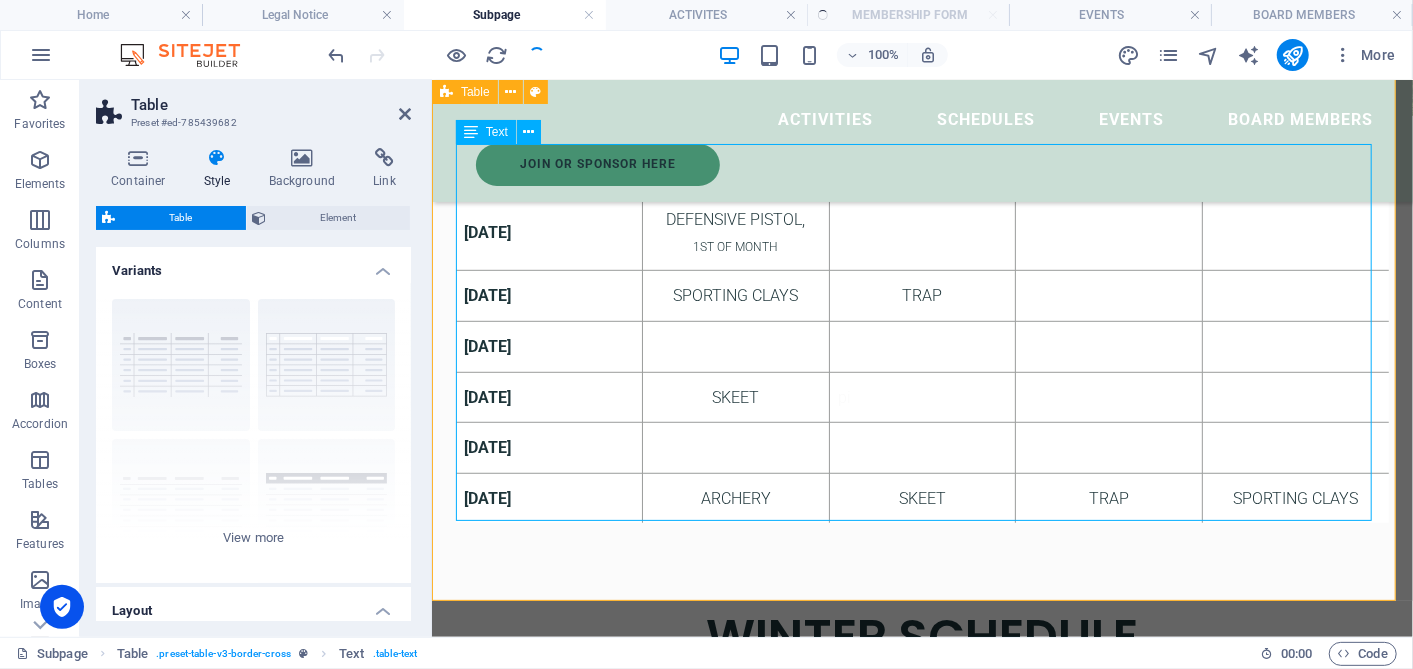 click on "[DATE] [DATE] DEFENSIVE PISTOL,  1ST OF MONTH [DATE] SPORTING CLAYS TRAP [DATE] [DATE] SKEET pi [DATE] [DATE] ARCHERY SKEET TRAP SPORTING CLAYS" at bounding box center [921, 333] 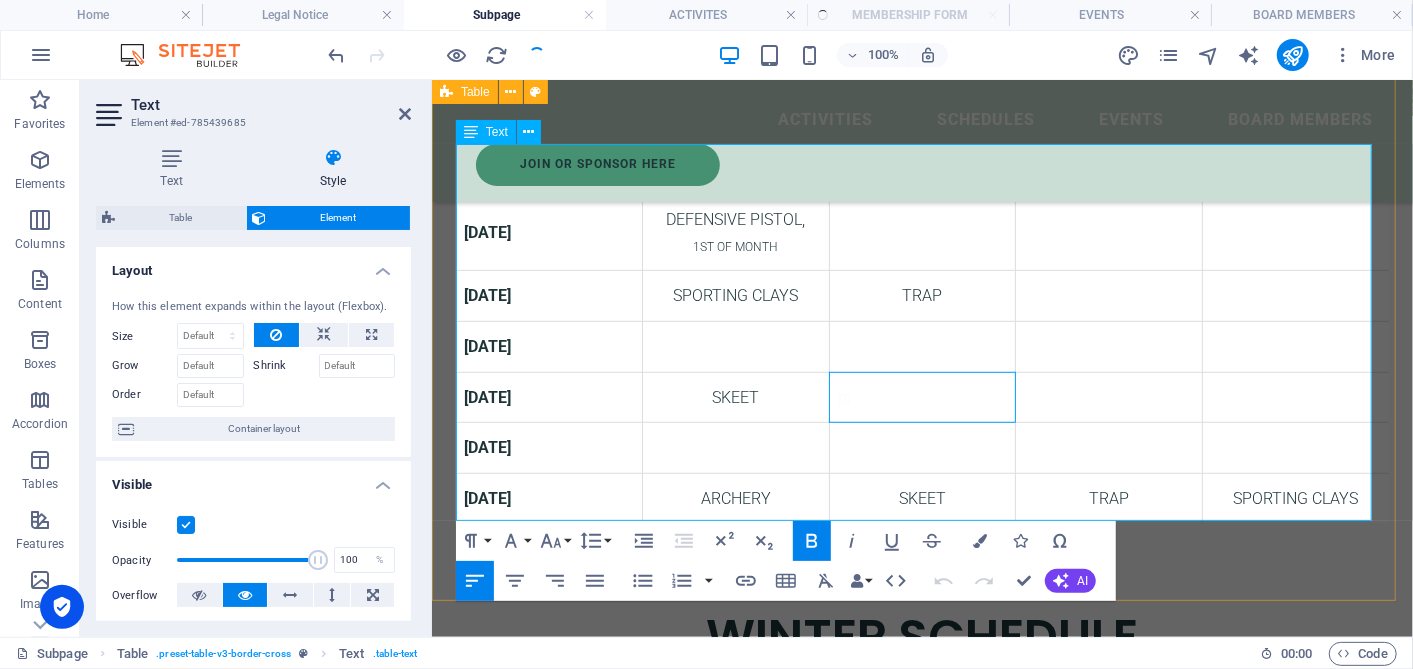 type 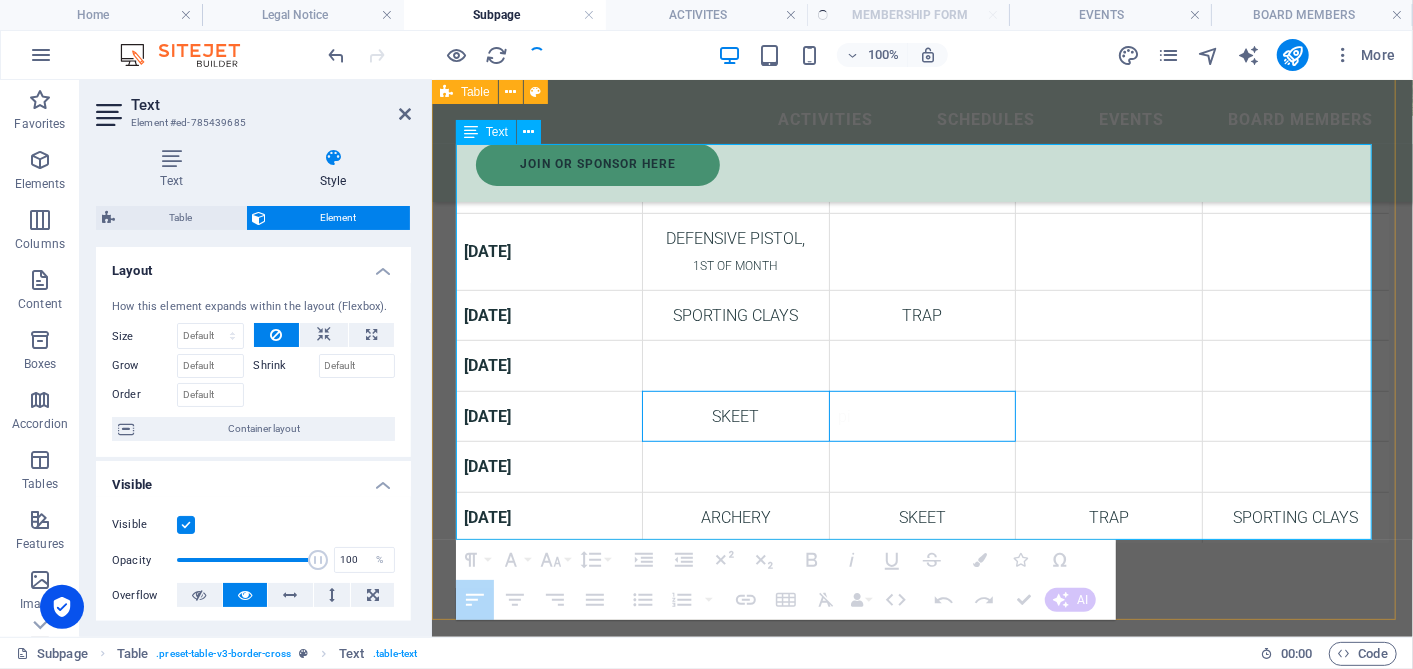 drag, startPoint x: 921, startPoint y: 419, endPoint x: 816, endPoint y: 419, distance: 105 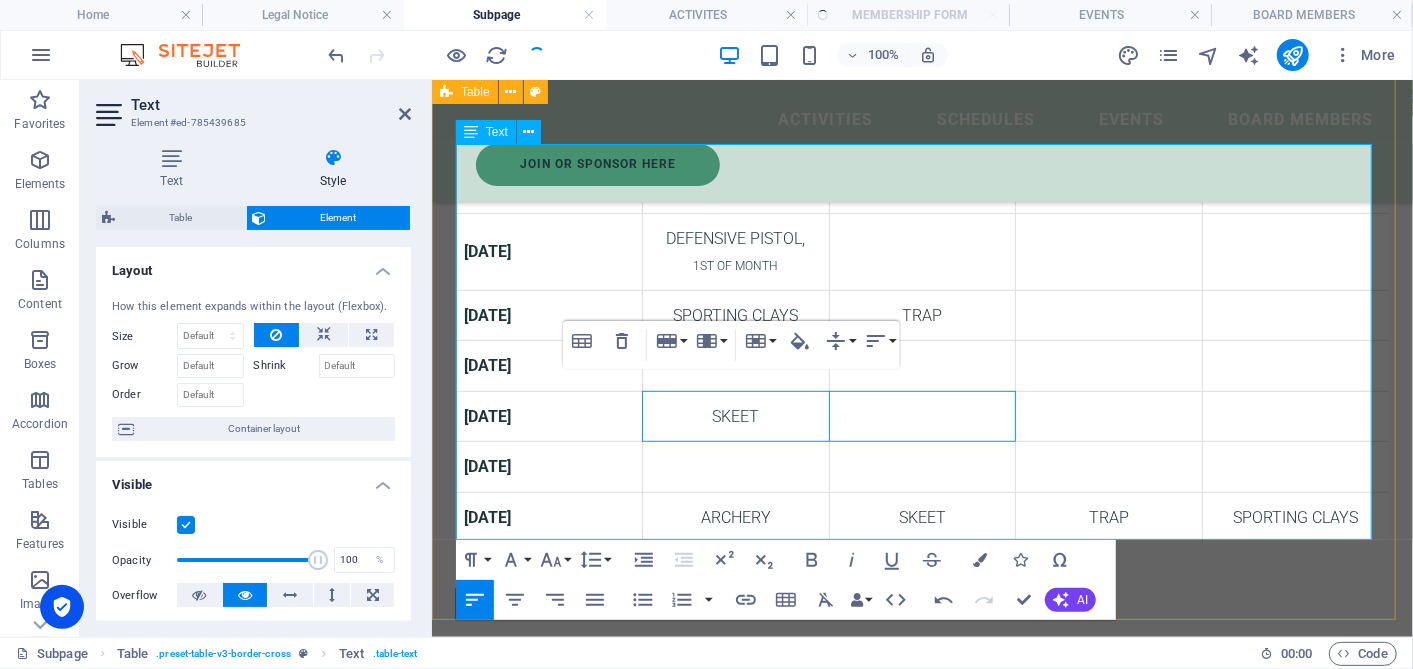 click on "pi" at bounding box center [921, 415] 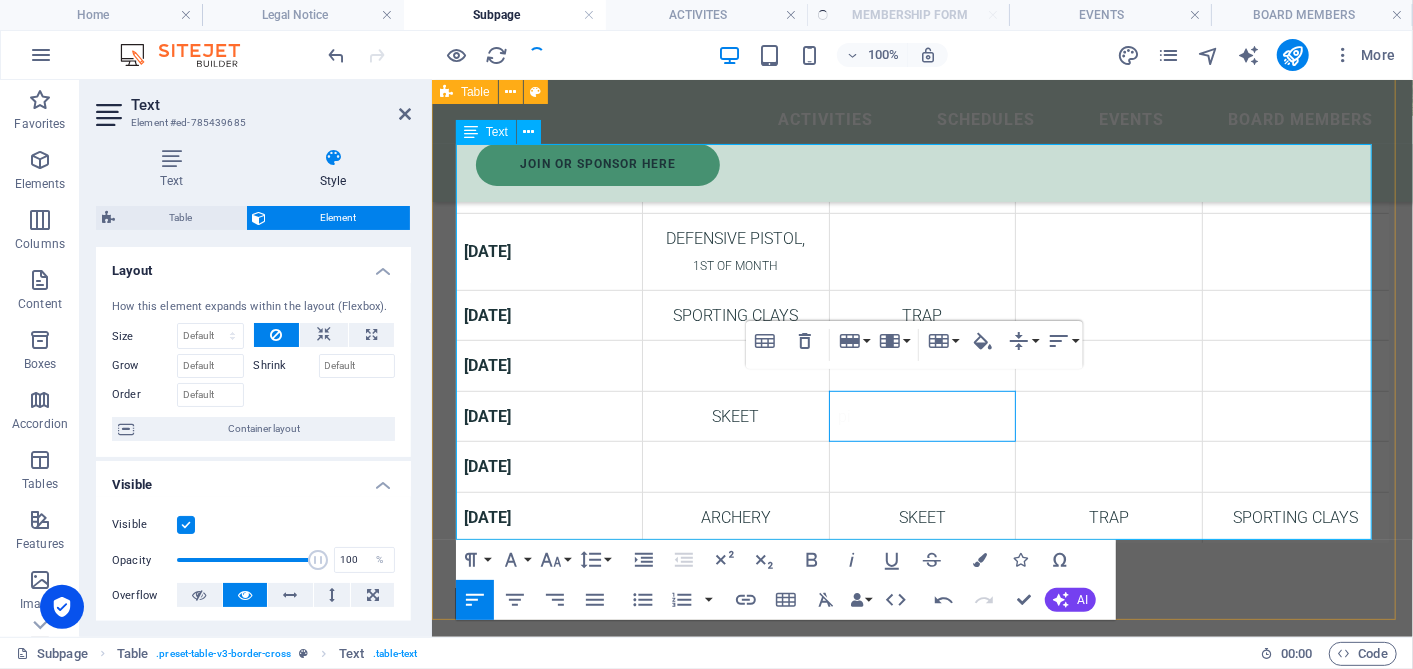 click on "pi" at bounding box center [921, 415] 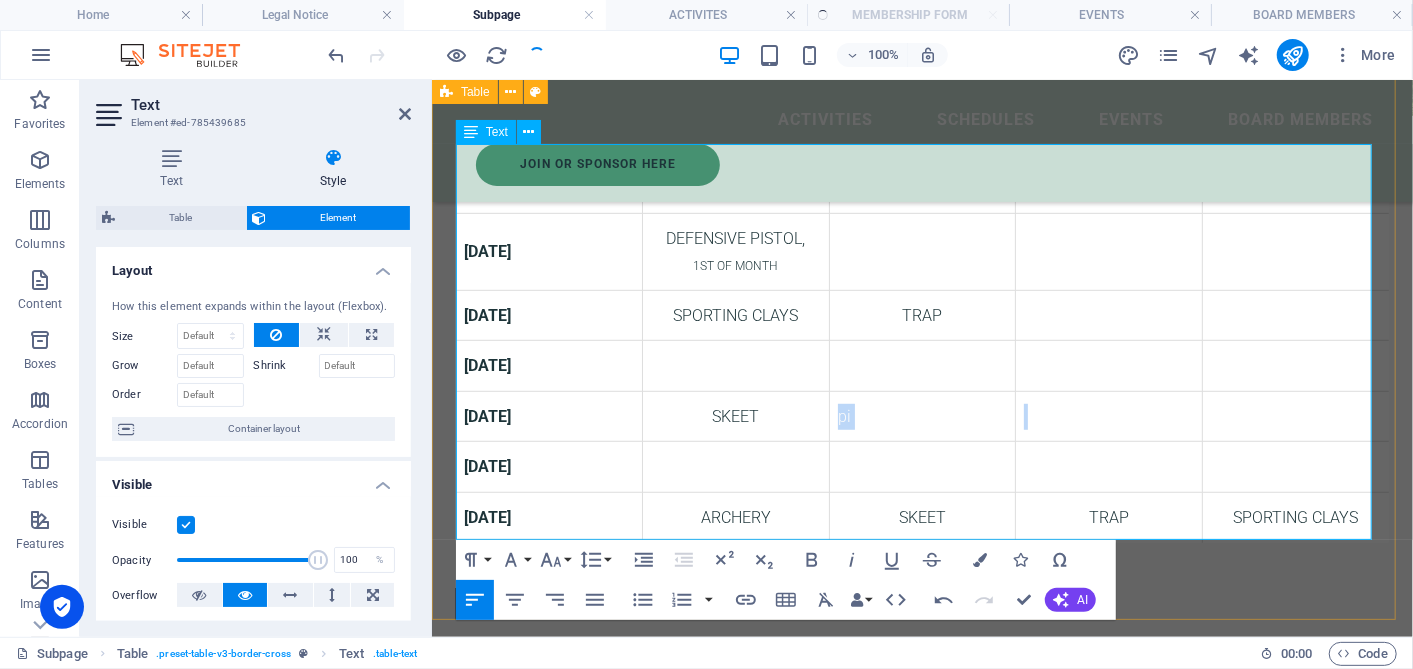 click on "pi" at bounding box center [921, 415] 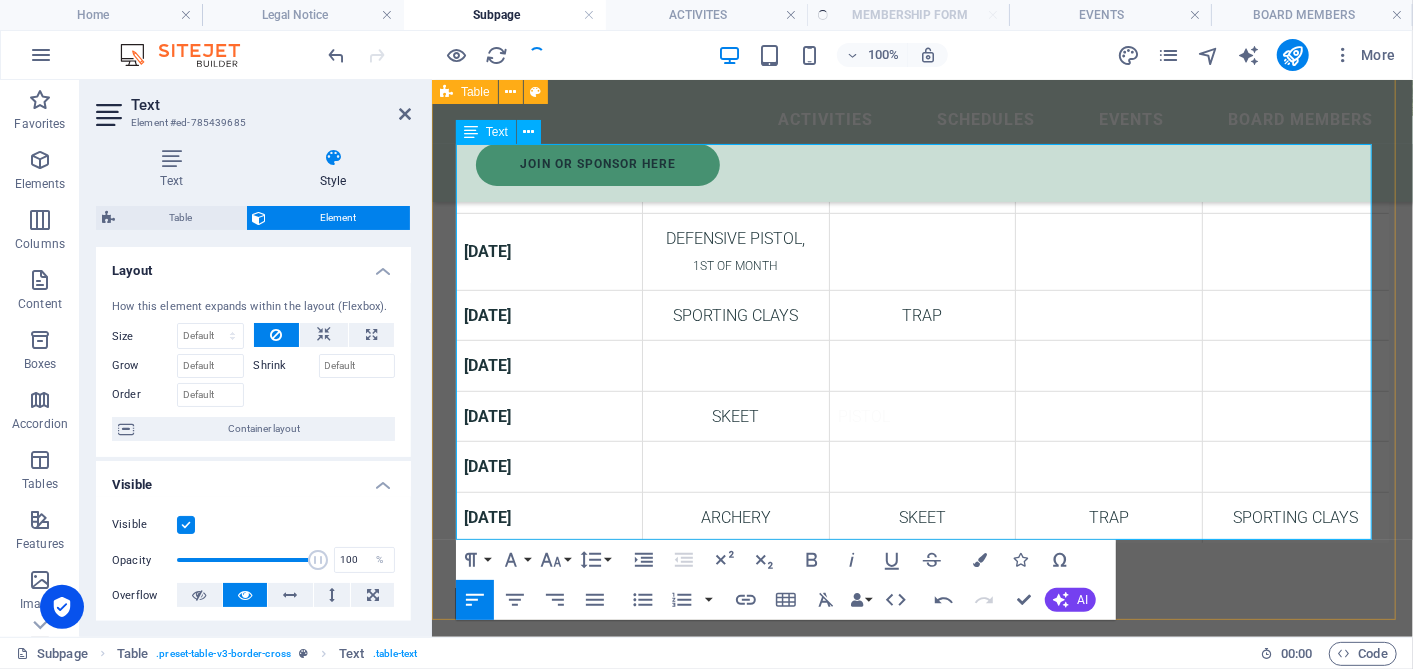 click on "PISTOL" at bounding box center [921, 415] 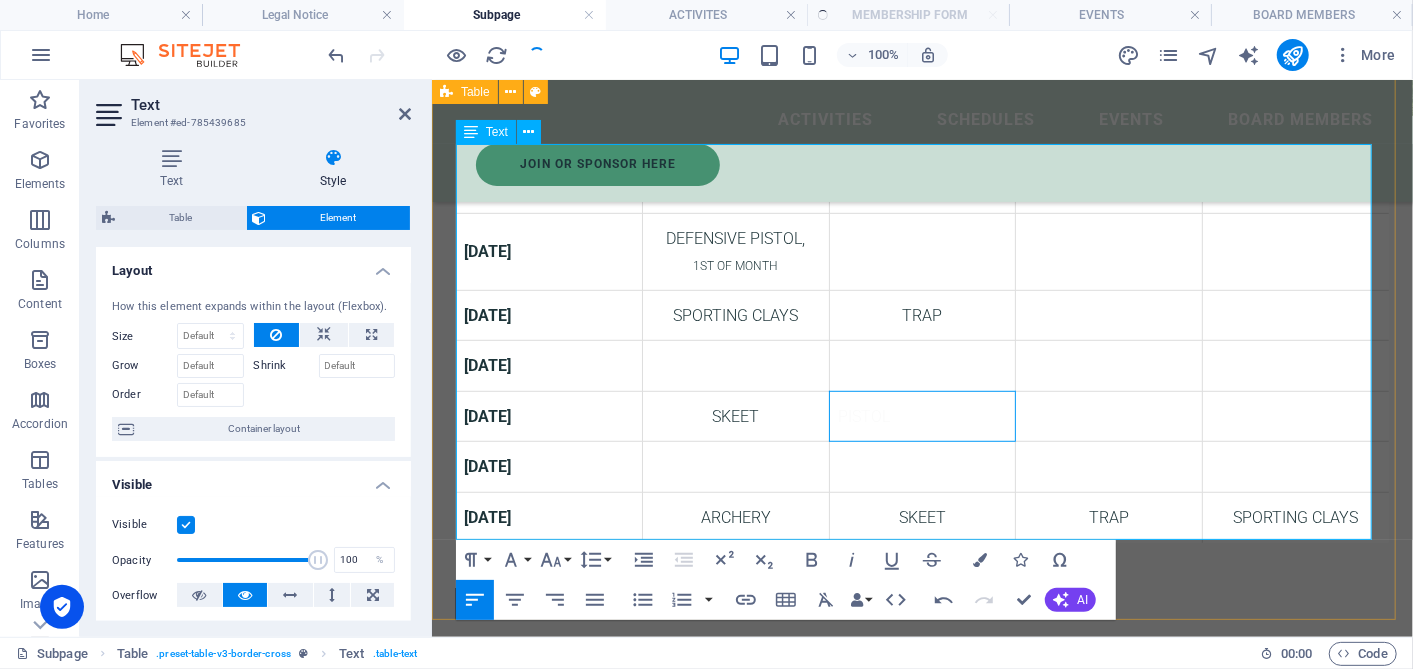 click on "PISTOL" at bounding box center [921, 415] 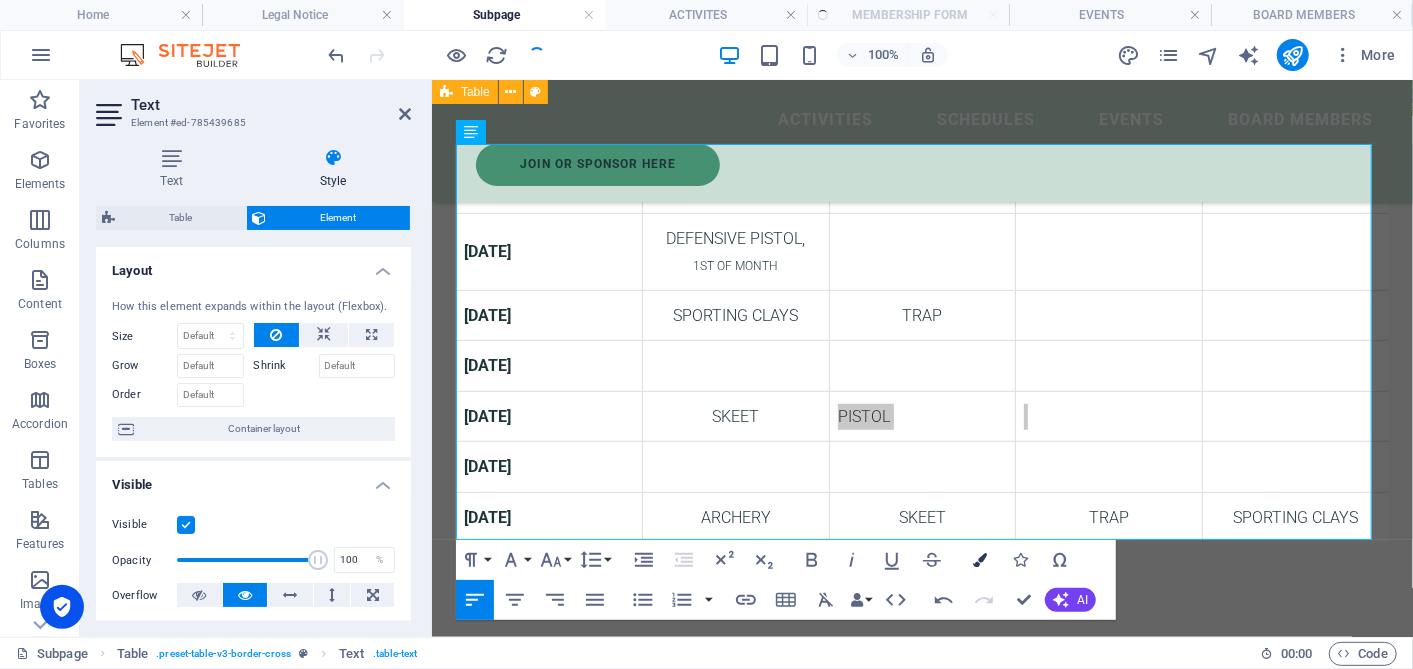 click at bounding box center (980, 560) 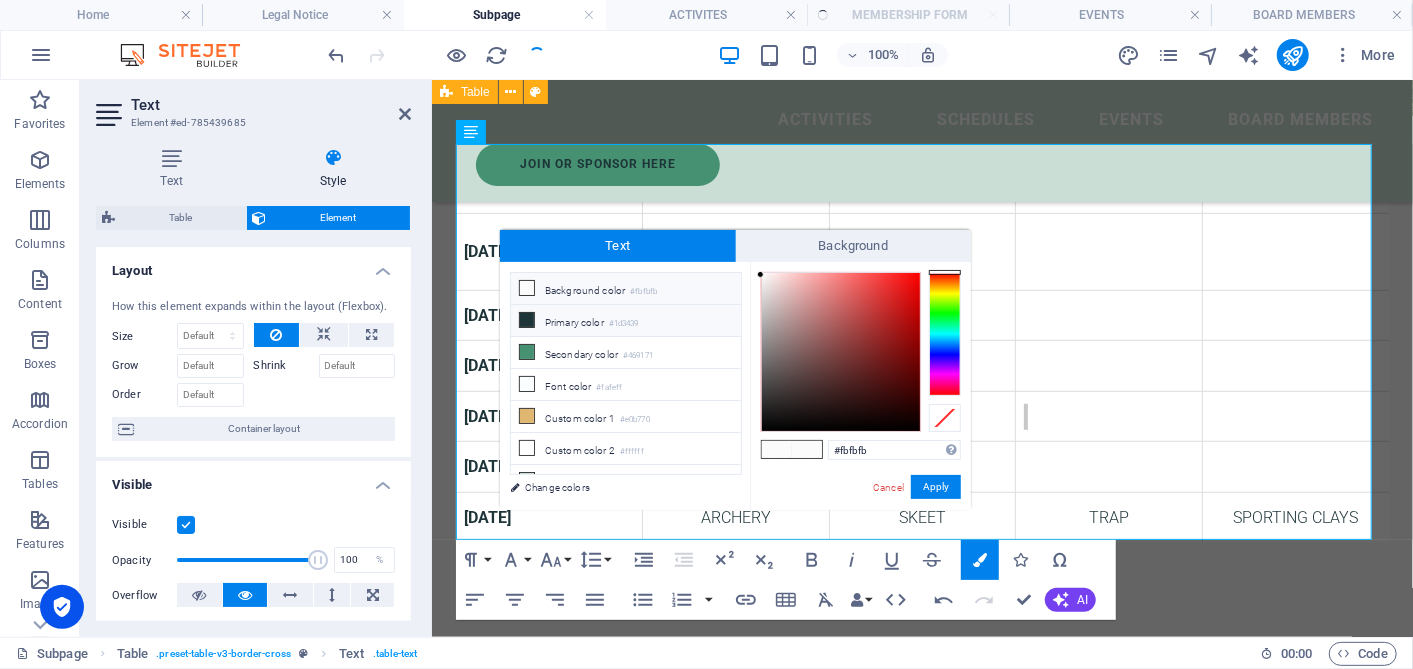 click on "Primary color
#1d3439" at bounding box center (626, 321) 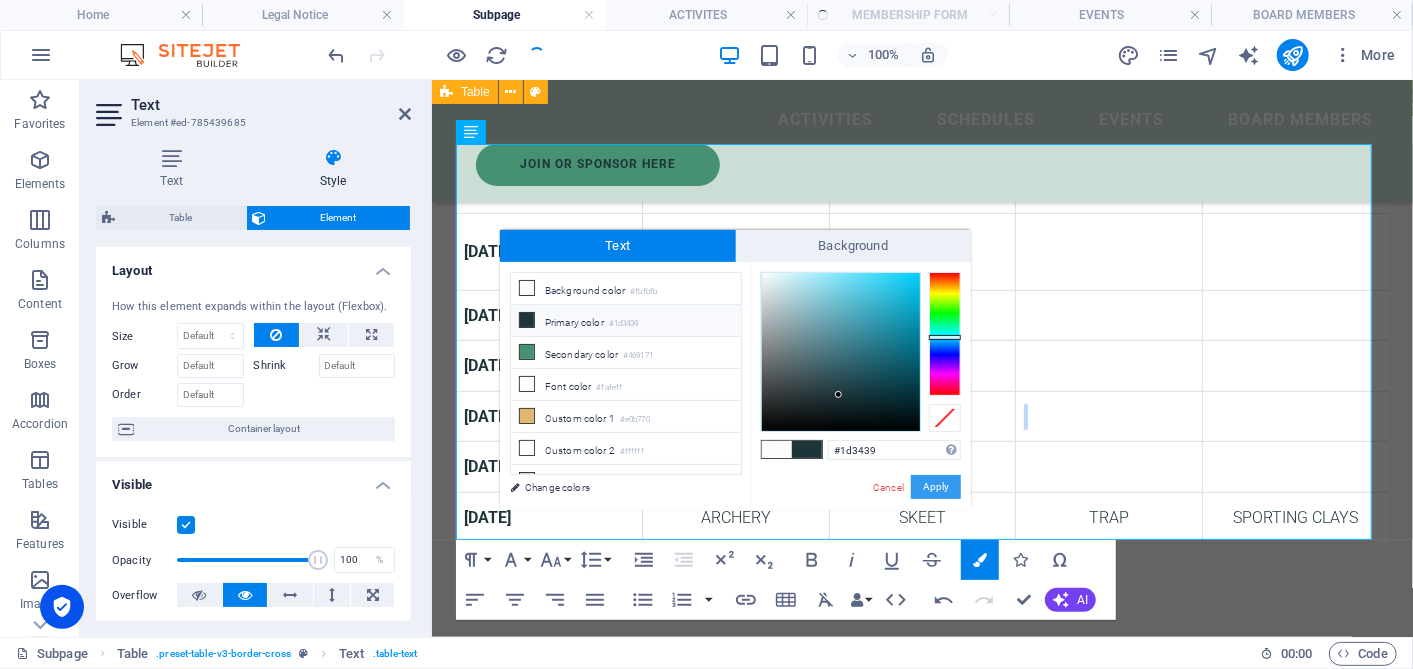 click on "Apply" at bounding box center [936, 487] 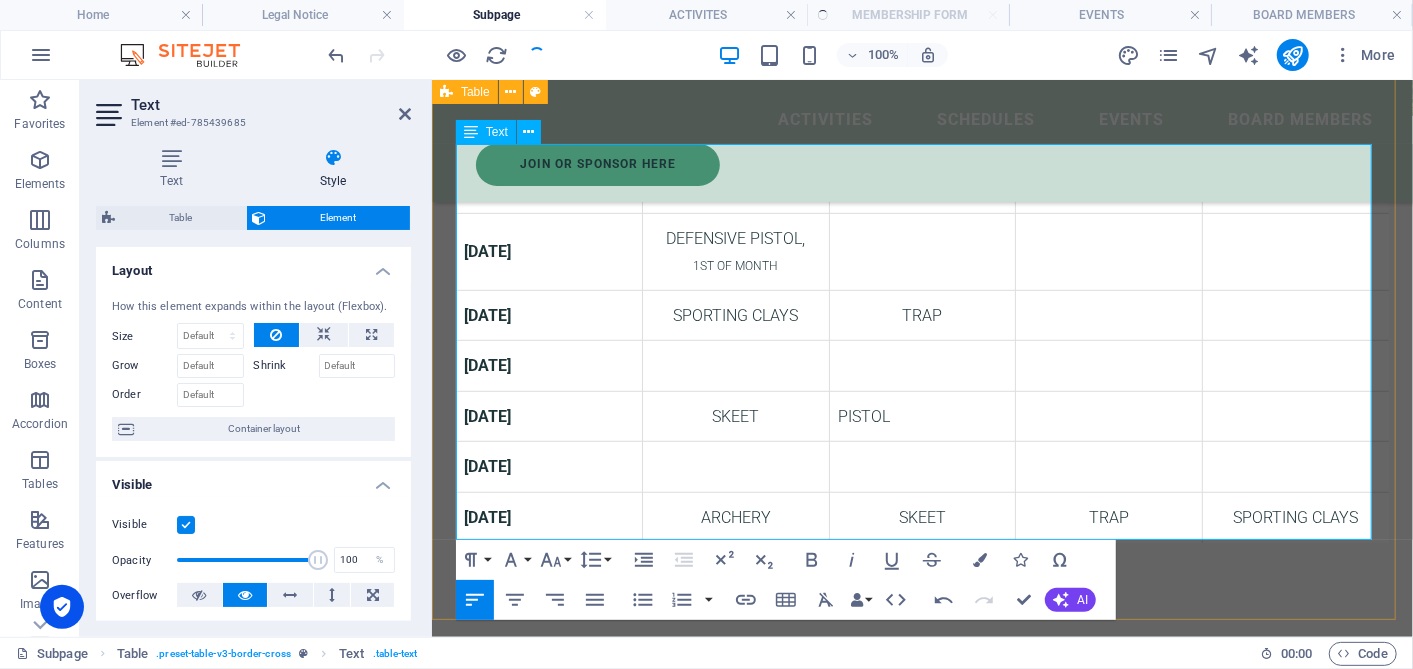 click at bounding box center [1108, 415] 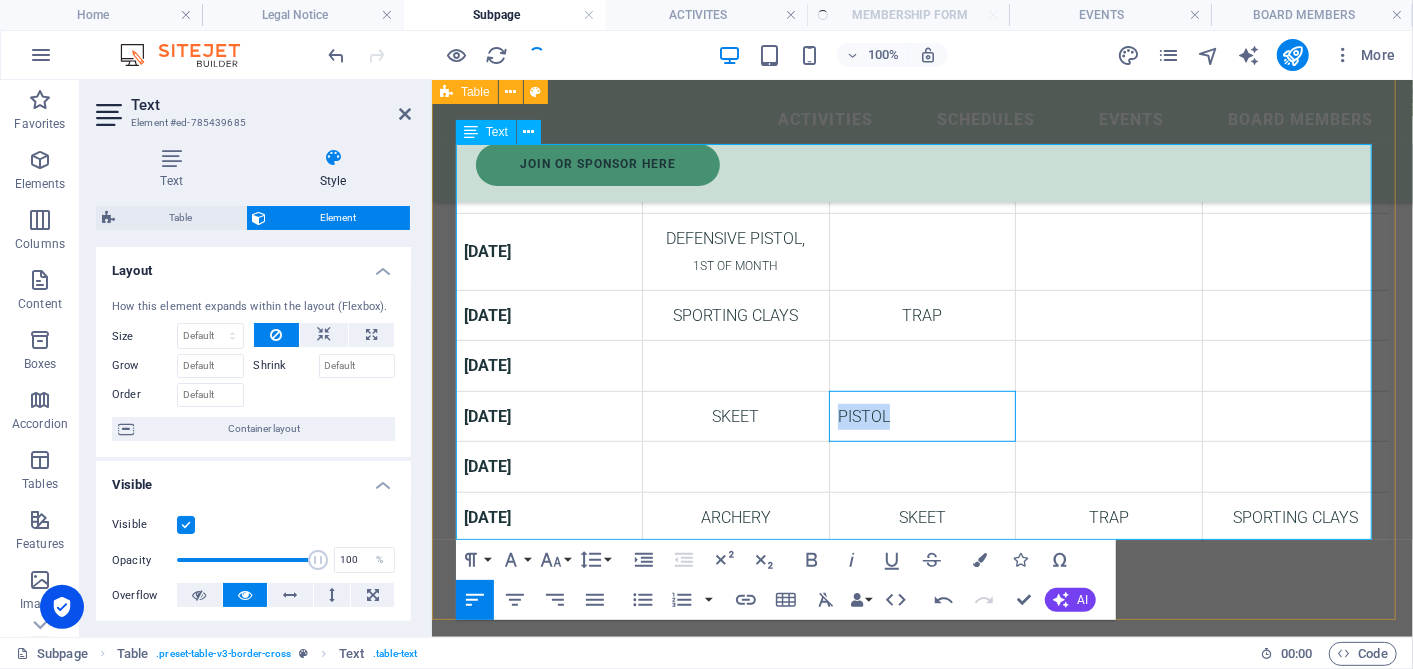 drag, startPoint x: 907, startPoint y: 412, endPoint x: 830, endPoint y: 412, distance: 77 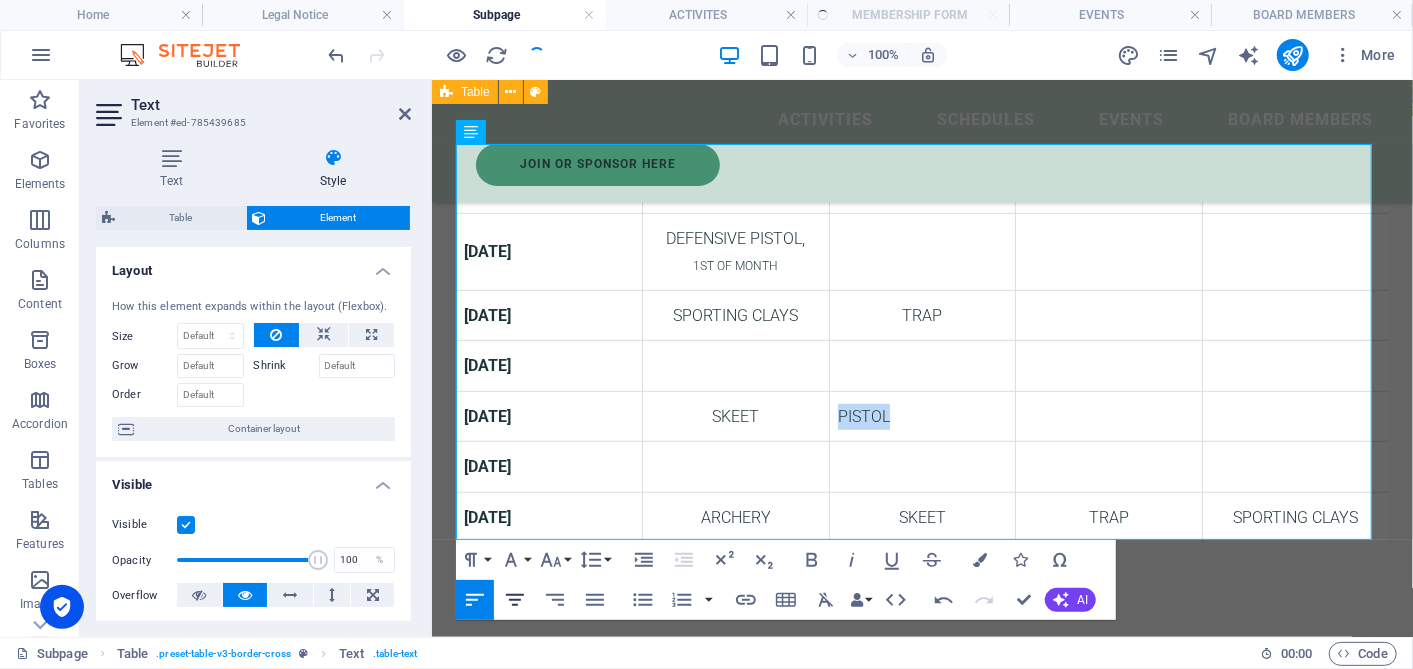 click on "Align Center" at bounding box center (515, 600) 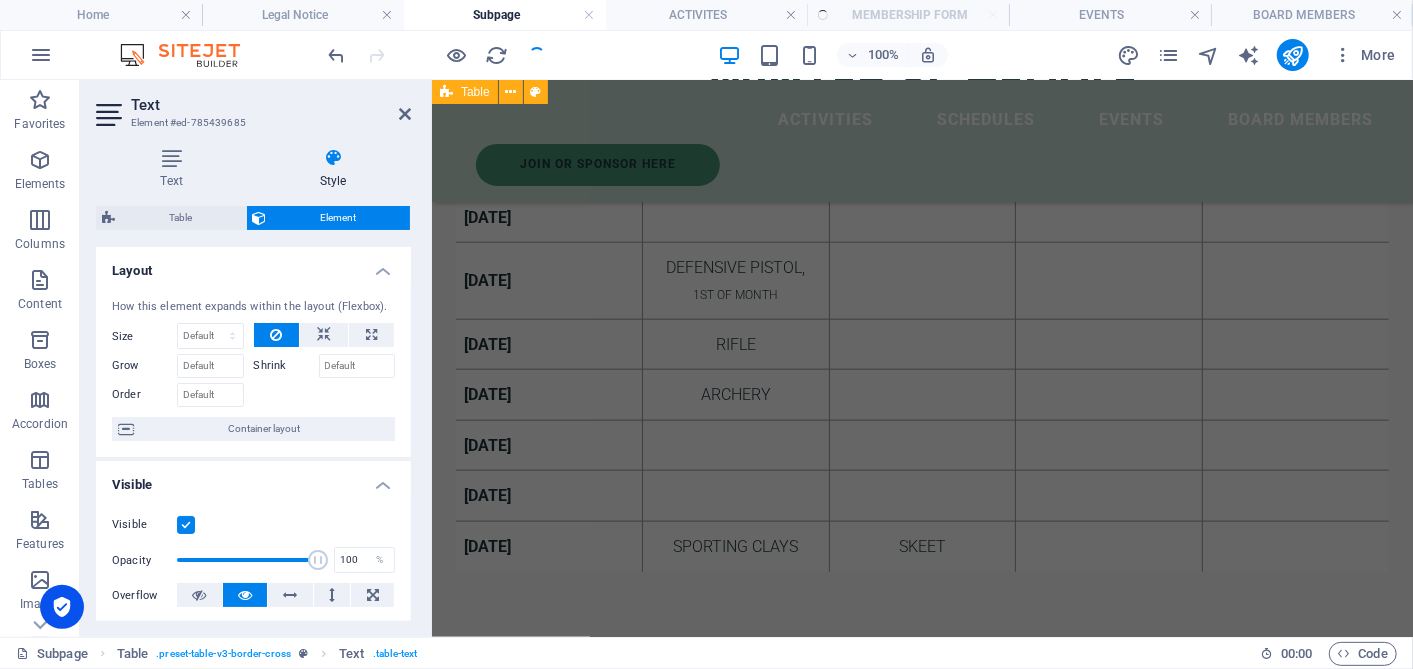 scroll, scrollTop: 1182, scrollLeft: 0, axis: vertical 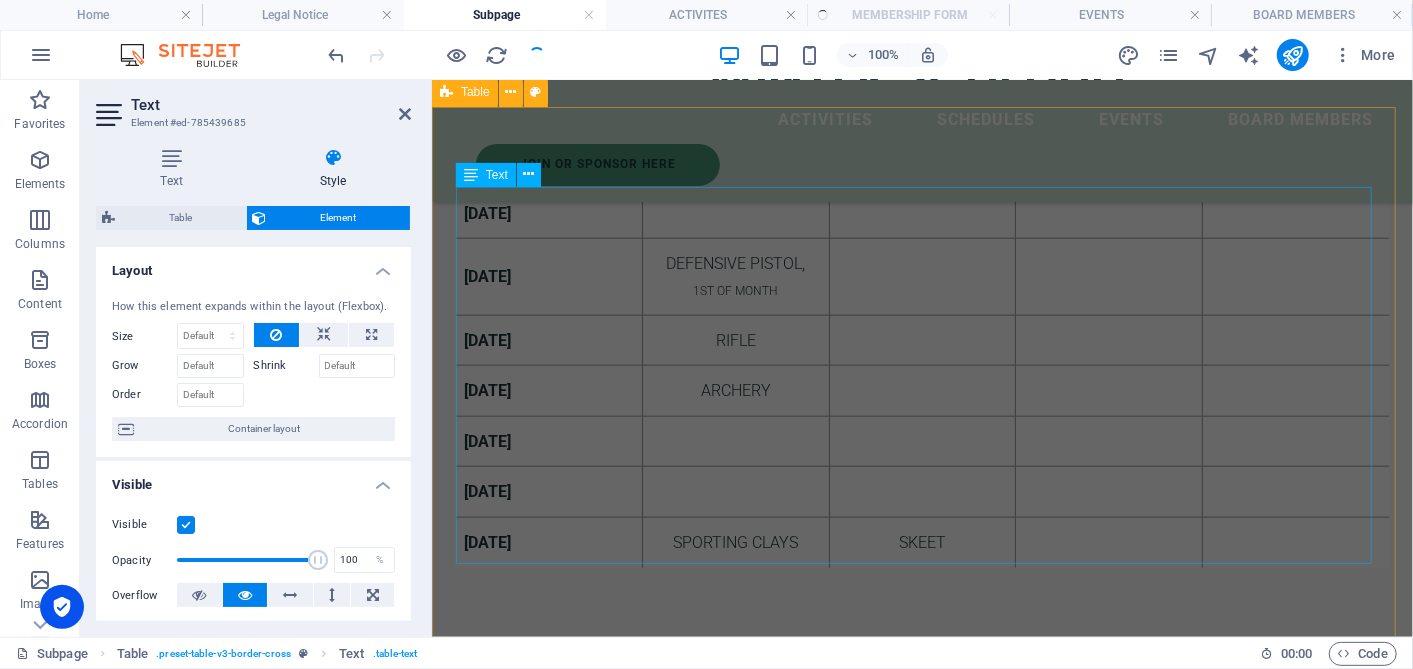 click on "[DATE] [DATE] DEFENSIVE PISTOL,  1ST OF MONTH [DATE] RIFLE [DATE] ARCHERY [DATE] [DATE] [DATE] SPORTING CLAYS SKEET" at bounding box center (921, 377) 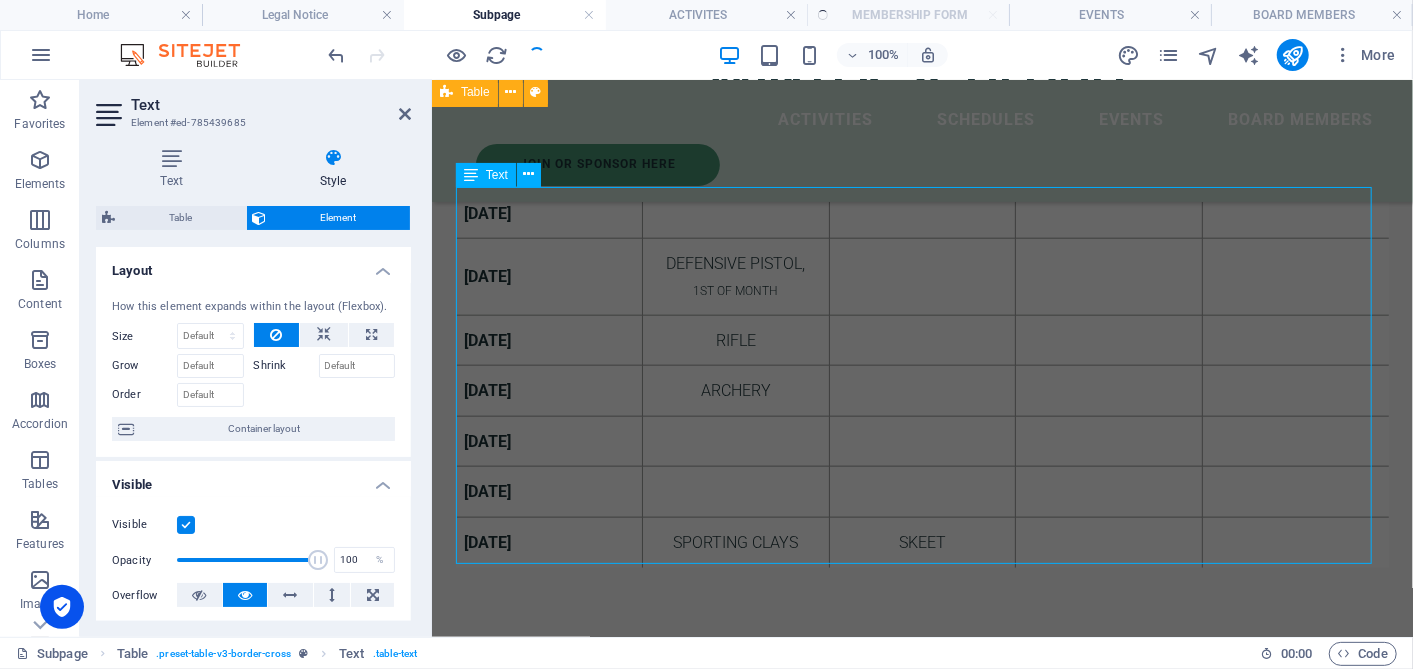 click on "[DATE] [DATE] DEFENSIVE PISTOL,  1ST OF MONTH [DATE] RIFLE [DATE] ARCHERY [DATE] [DATE] [DATE] SPORTING CLAYS SKEET" at bounding box center [921, 377] 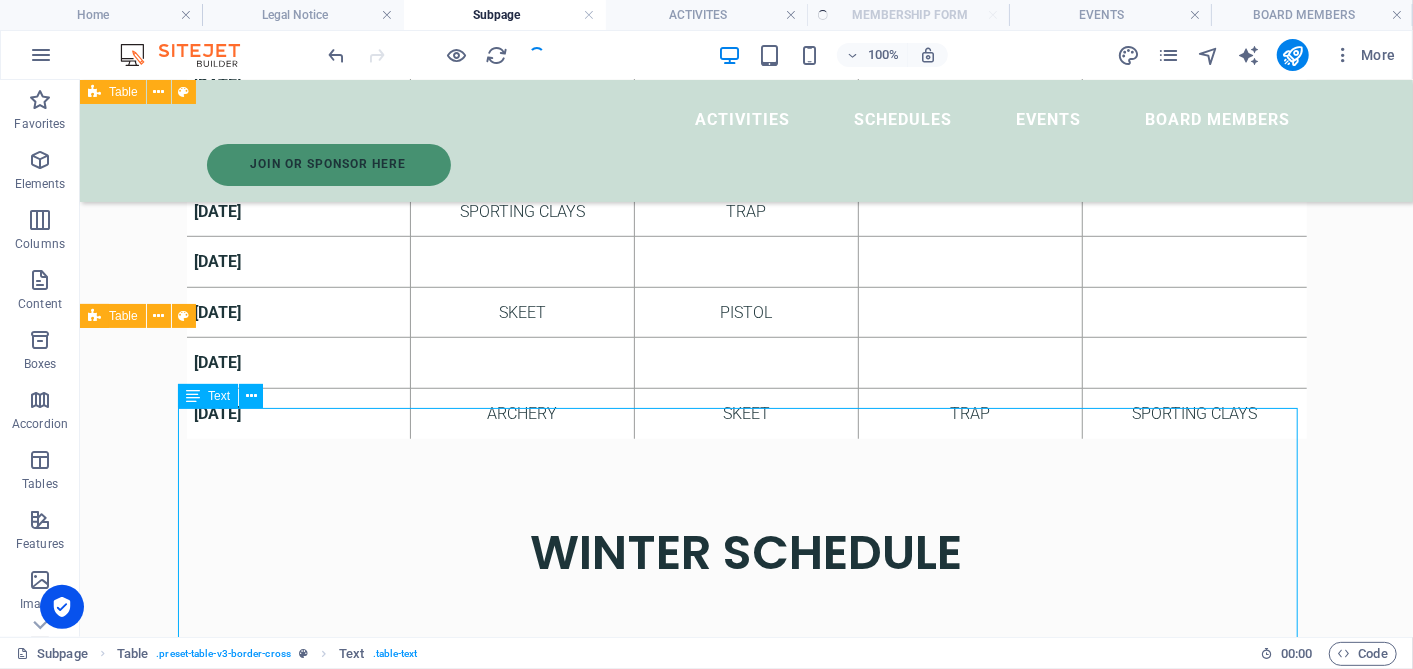 click on "pistol [DATE] [DATE] DEFENSIVE PISTOL,  1ST OF MONTH [DATE] SPORTING CLAYS TRAP [DATE] [DATE] SKEET PISTOL [DATE] [DATE] ARCHERY SKEET TRAP SPORTING CLAYS" at bounding box center (746, 239) 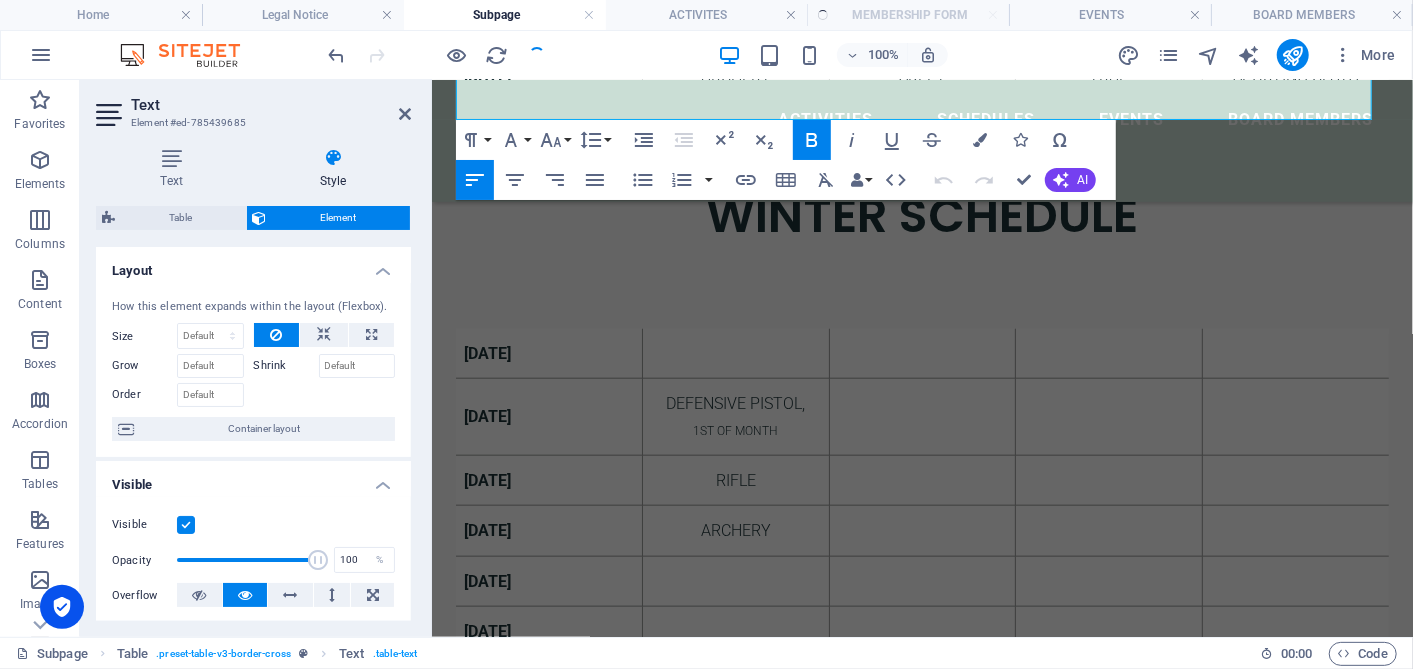 scroll, scrollTop: 1048, scrollLeft: 0, axis: vertical 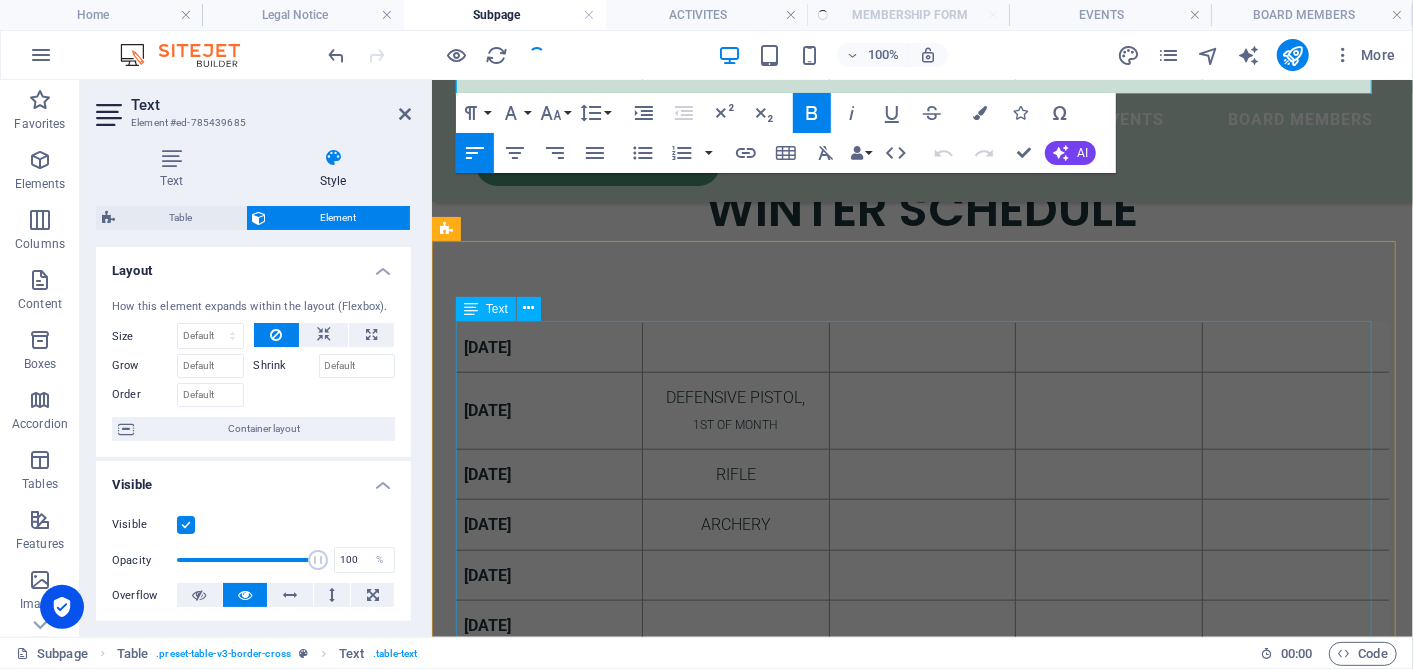 click on "[DATE] [DATE] DEFENSIVE PISTOL,  1ST OF MONTH [DATE] RIFLE [DATE] ARCHERY [DATE] [DATE] [DATE] SPORTING CLAYS SKEET" at bounding box center (921, 511) 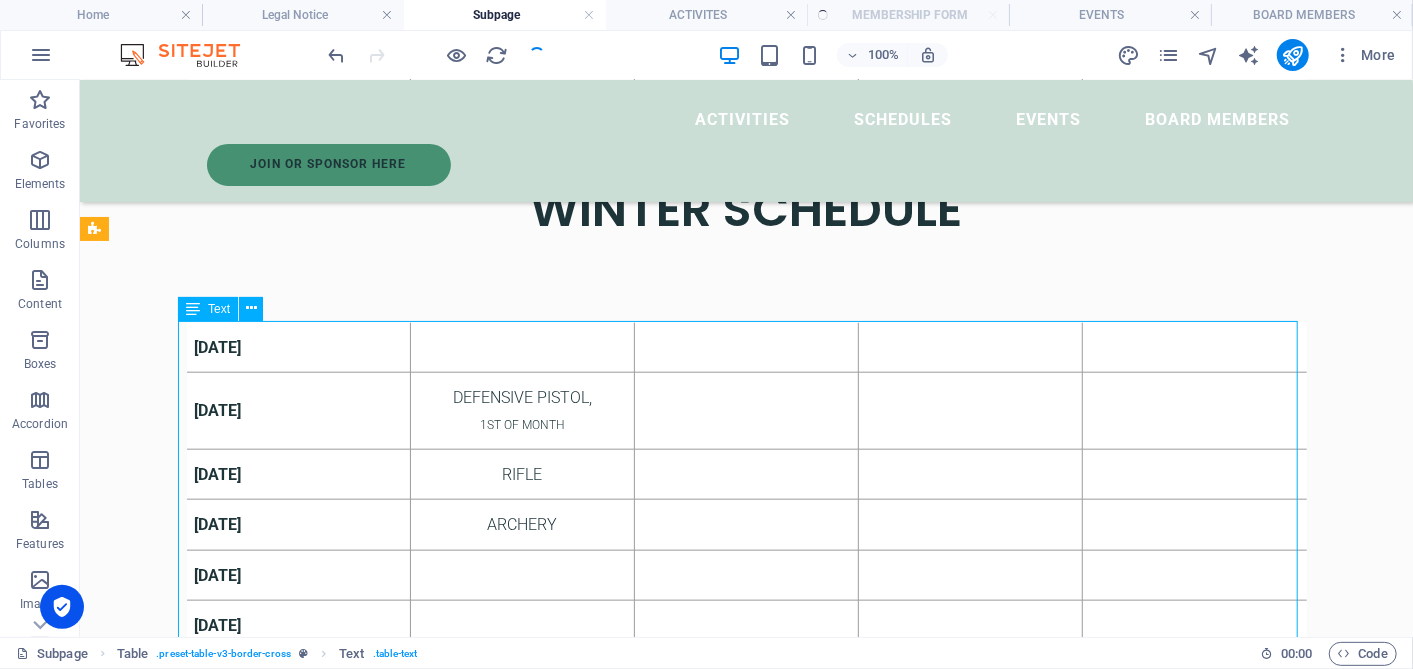 click on "[DATE] [DATE] DEFENSIVE PISTOL,  1ST OF MONTH [DATE] RIFLE [DATE] ARCHERY [DATE] [DATE] [DATE] SPORTING CLAYS SKEET" at bounding box center [746, 511] 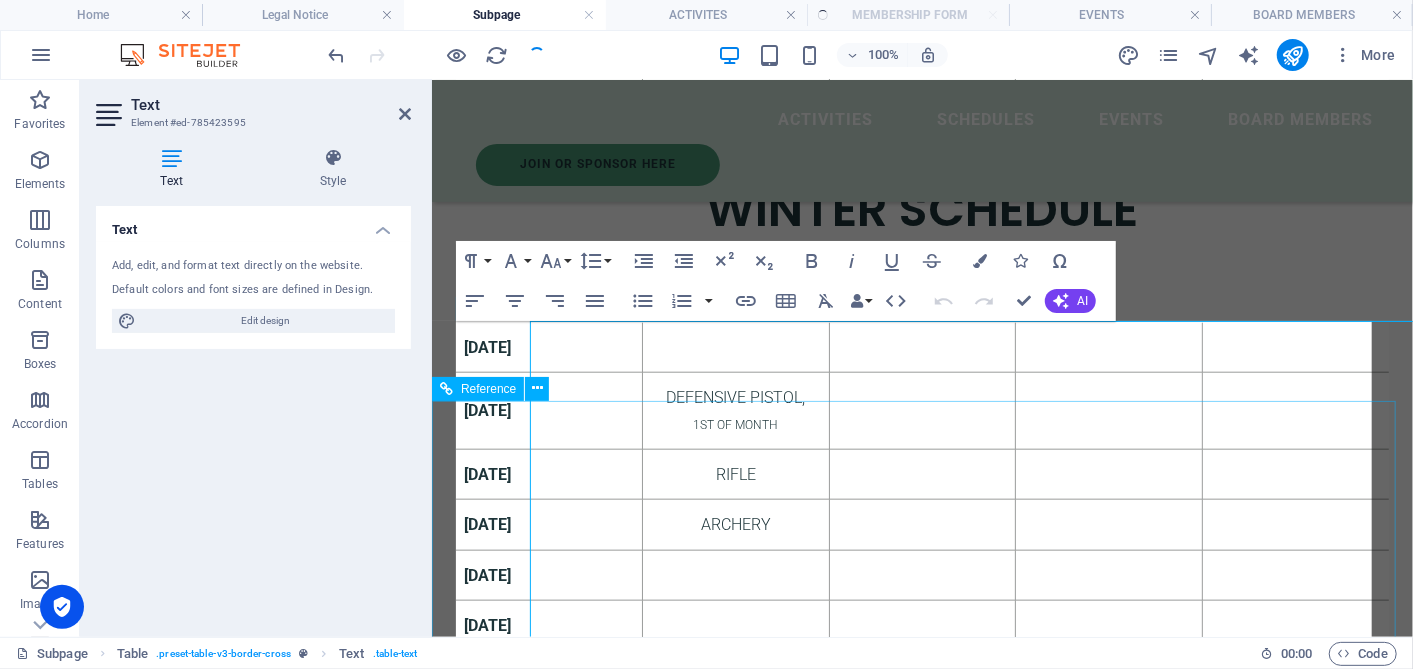 scroll, scrollTop: 1109, scrollLeft: 0, axis: vertical 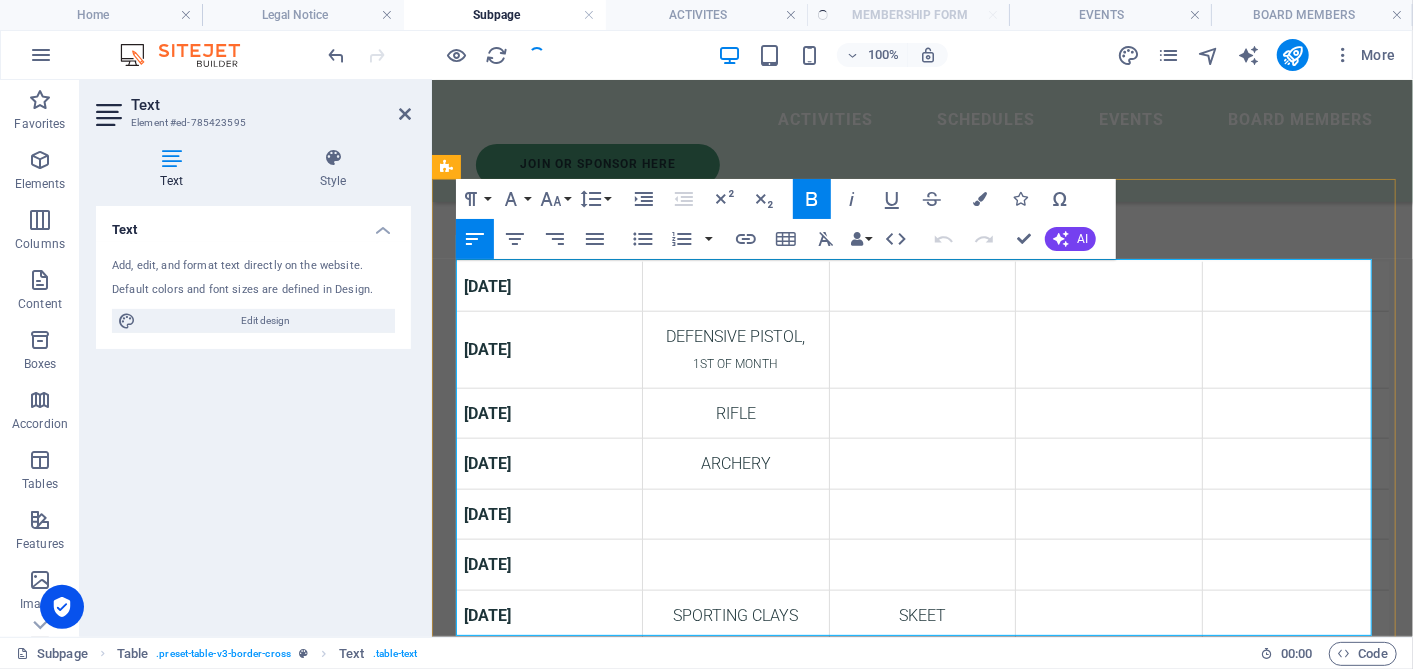 click at bounding box center [735, 514] 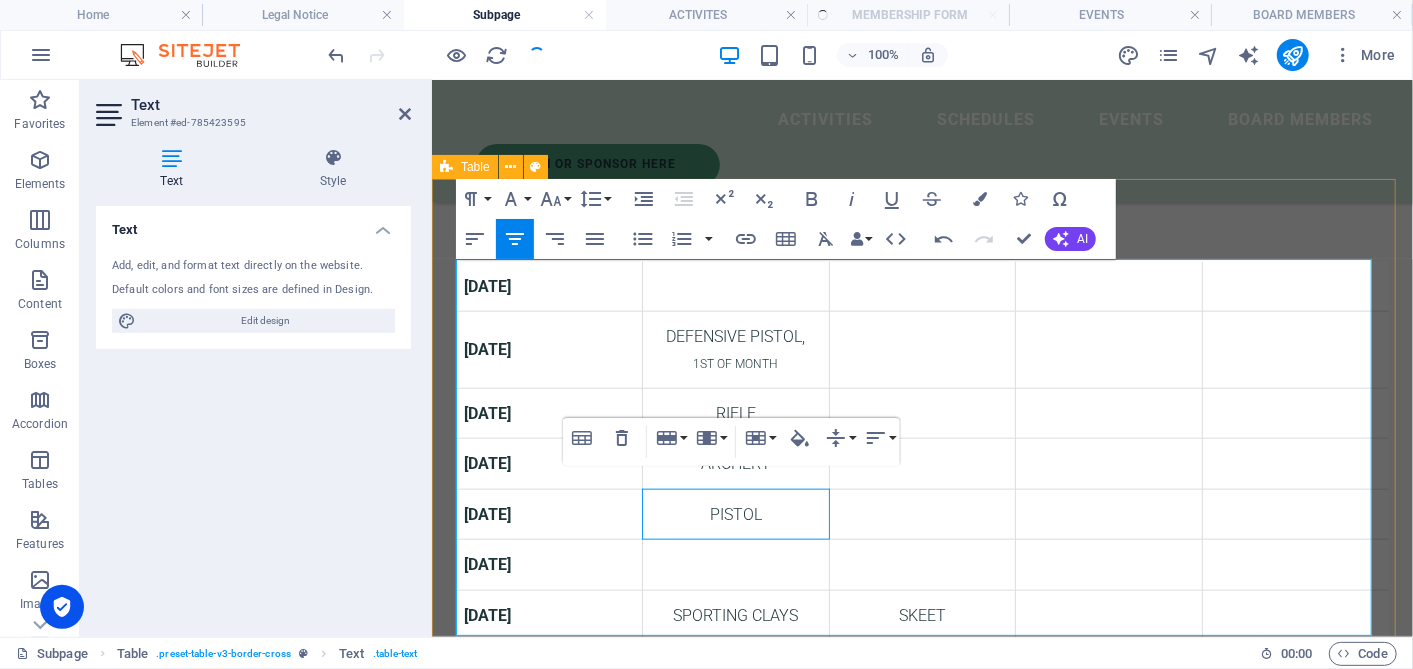click on "[DATE] [DATE] DEFENSIVE PISTOL,  1ST OF MONTH [DATE] RIFLE [DATE] ARCHERY [DATE] PISTOL [DATE] [DATE] SPORTING CLAYS SKEET" at bounding box center (921, 450) 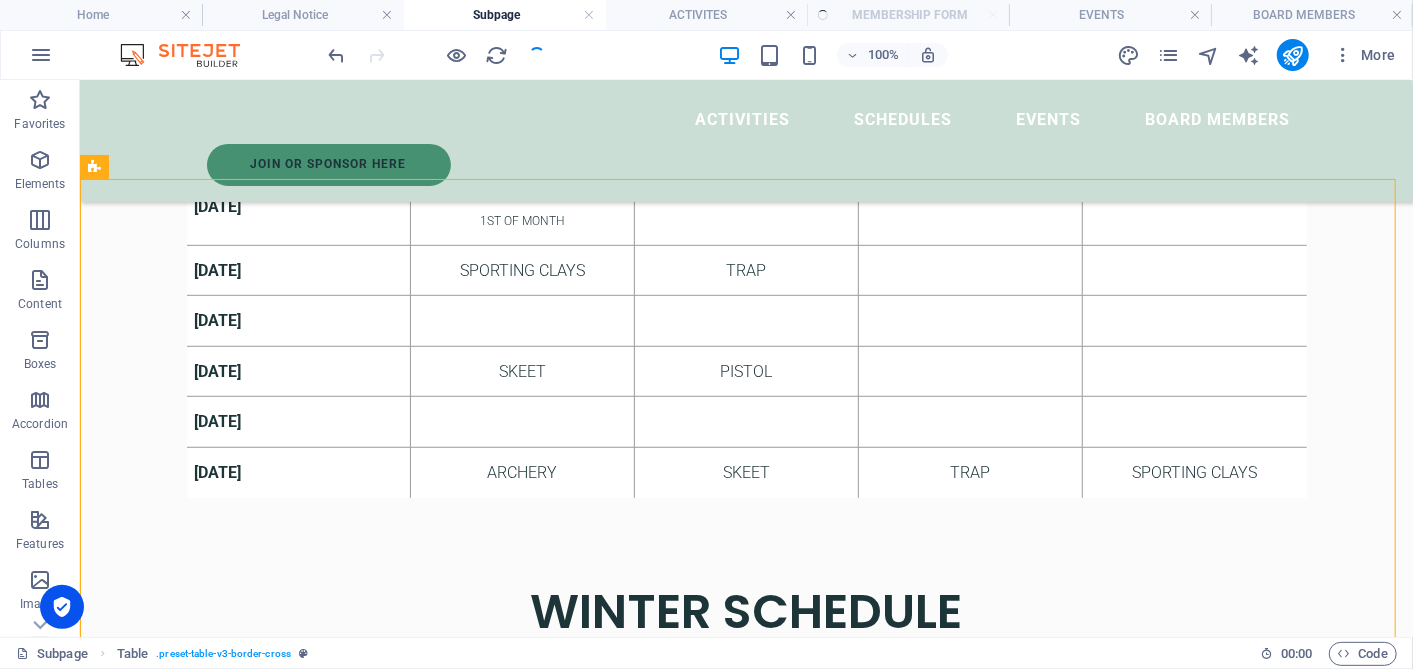 scroll, scrollTop: 0, scrollLeft: 0, axis: both 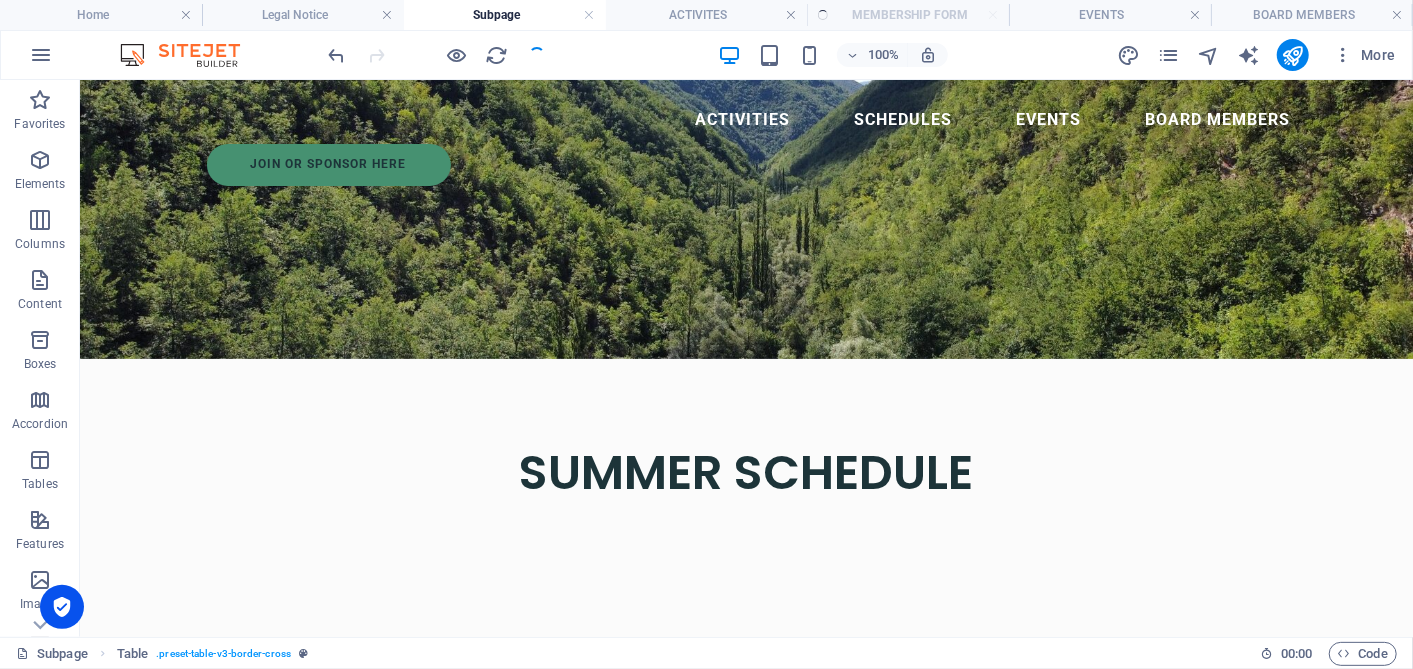drag, startPoint x: 1410, startPoint y: 456, endPoint x: 1449, endPoint y: 127, distance: 331.3035 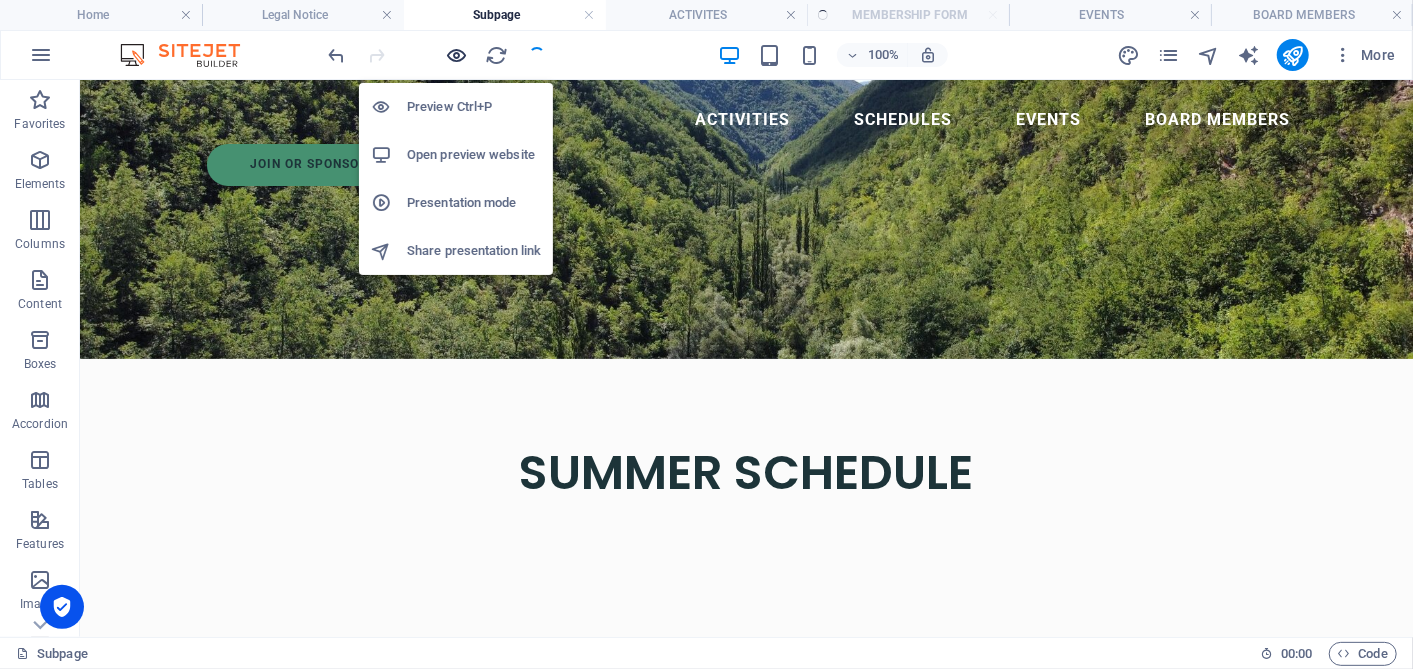 click at bounding box center [457, 55] 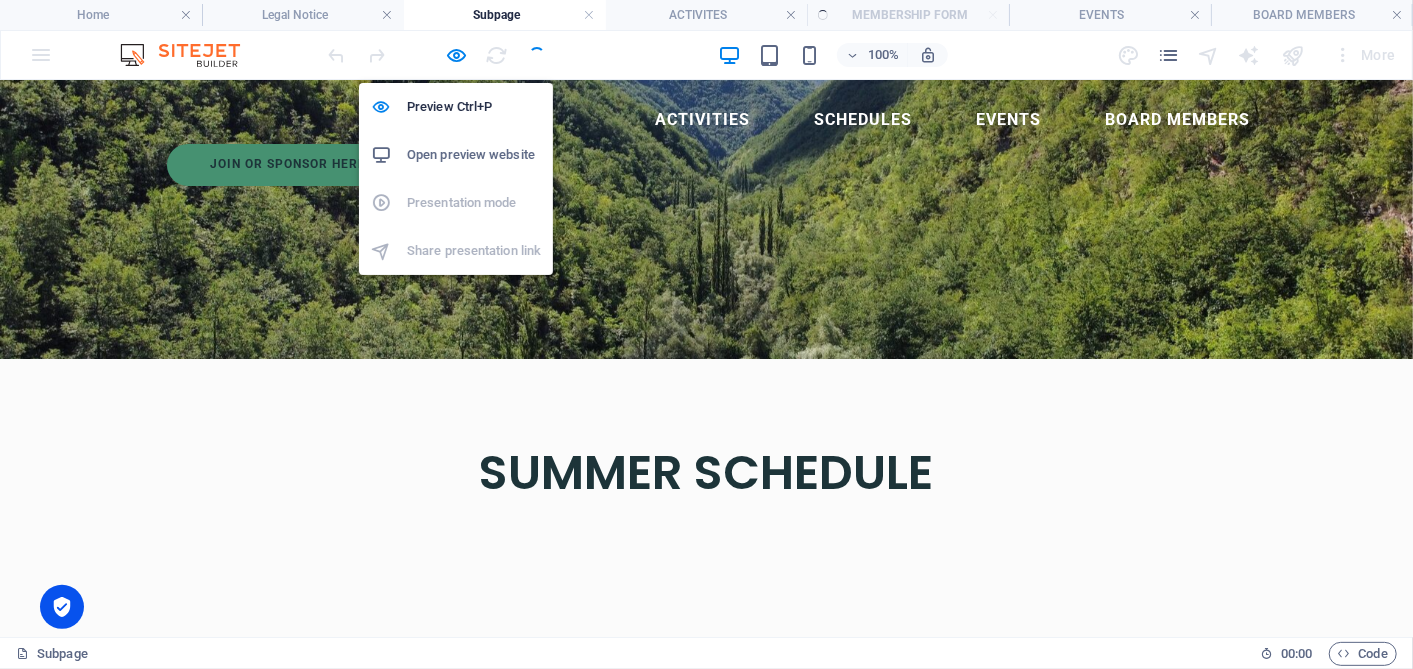 click on "Open preview website" at bounding box center (474, 155) 